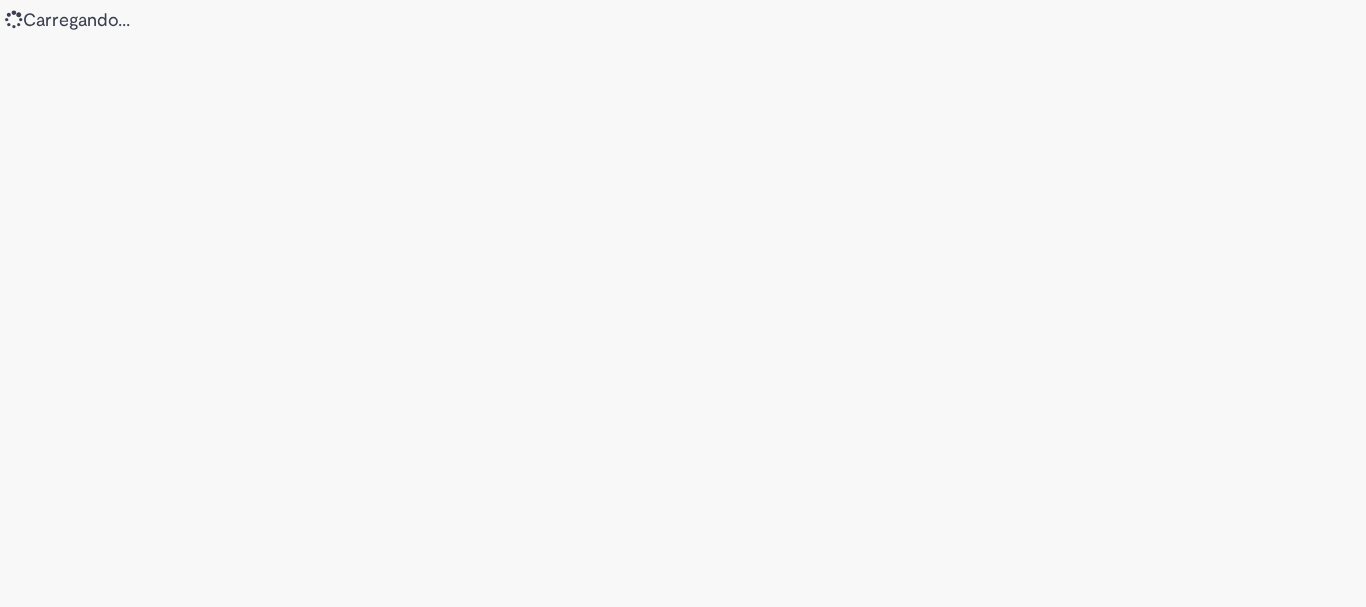 scroll, scrollTop: 0, scrollLeft: 0, axis: both 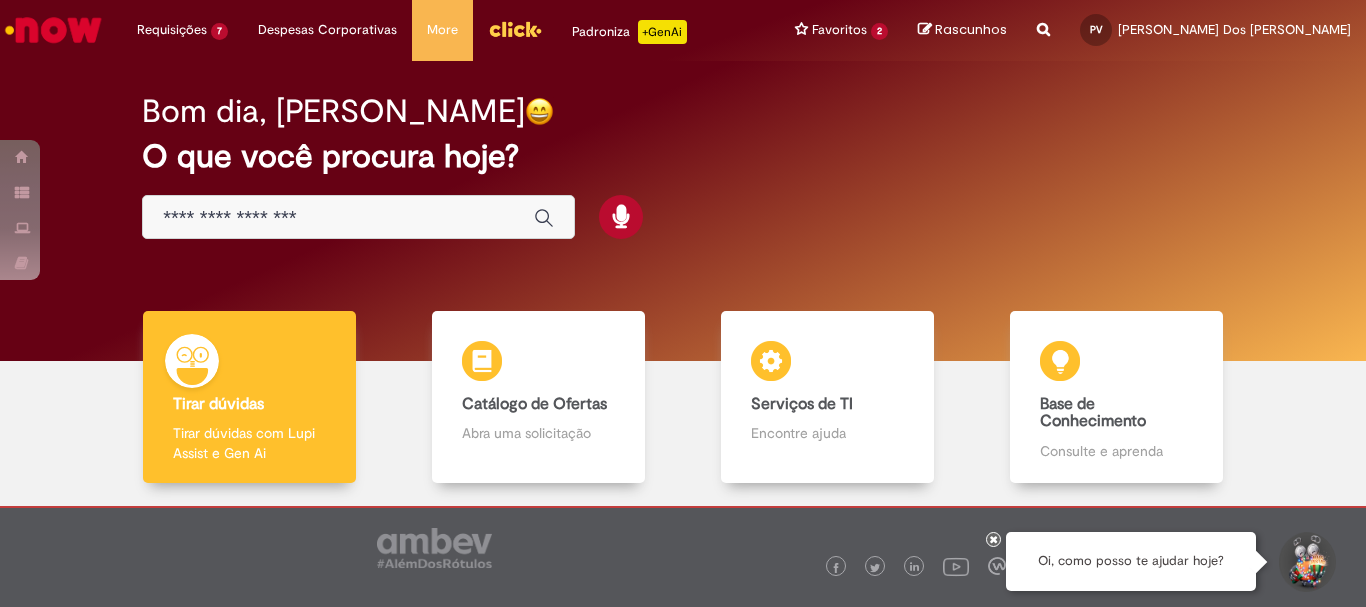 click at bounding box center (338, 218) 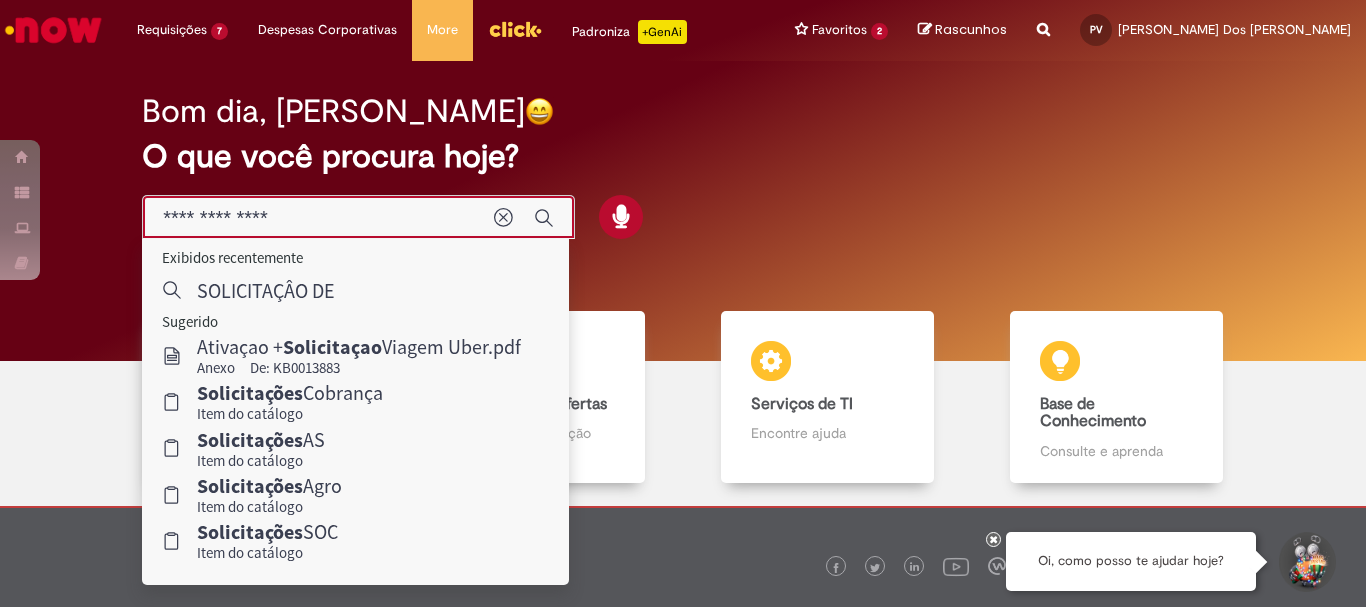 type on "**********" 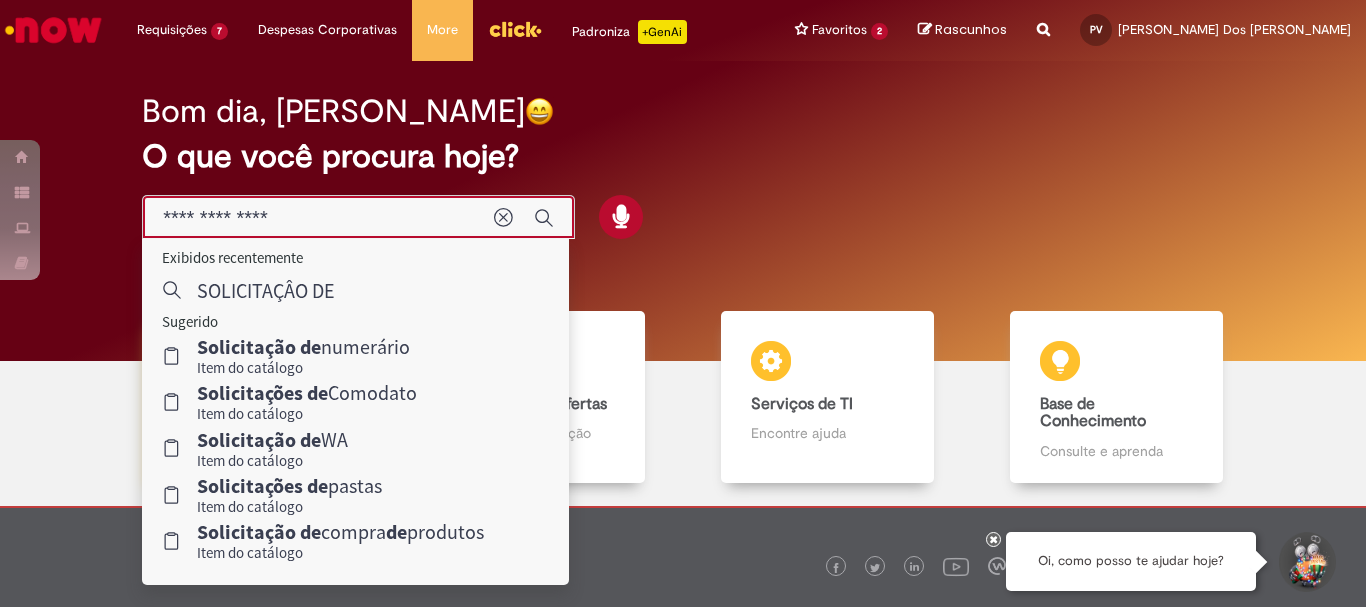 drag, startPoint x: 309, startPoint y: 356, endPoint x: 352, endPoint y: 360, distance: 43.185646 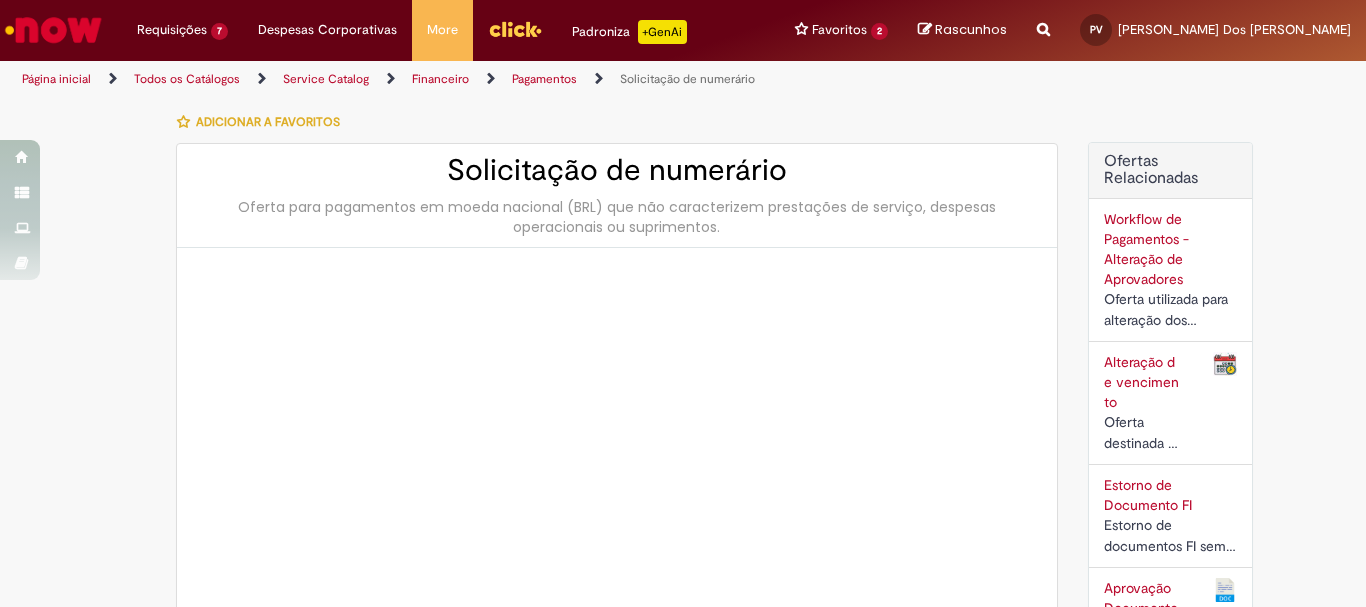type on "********" 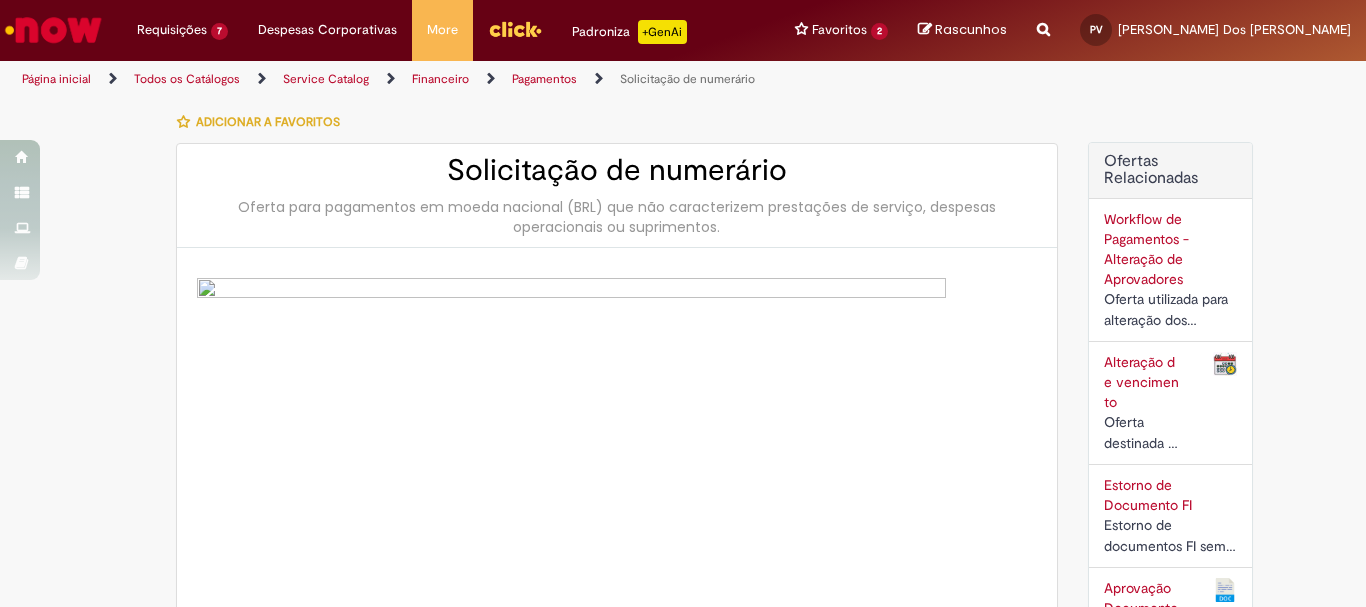 type on "**********" 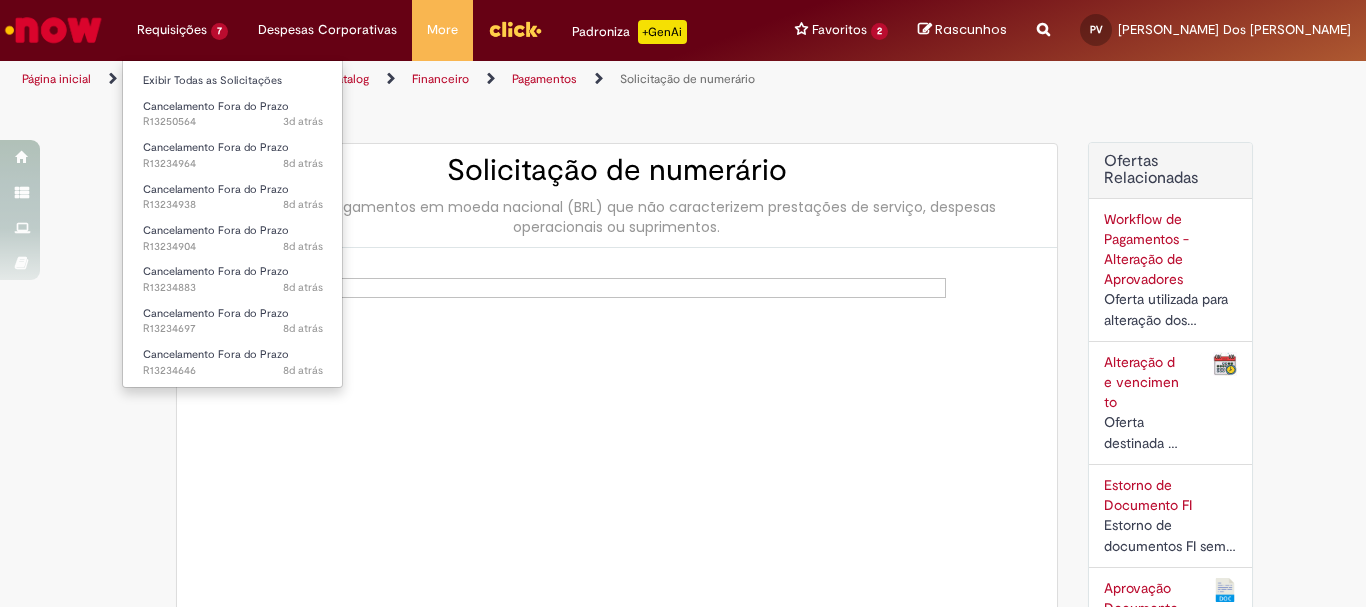 click on "Requisições   7
Exibir Todas as Solicitações
Cancelamento Fora do Prazo
3d atrás 3 [PERSON_NAME] atrás  R13250564
Cancelamento Fora do Prazo
8d atrás 8 [PERSON_NAME] atrás  R13234964
Cancelamento Fora do Prazo
8d atrás 8 [PERSON_NAME] atrás  R13234938
Cancelamento Fora do Prazo
8d atrás 8 [PERSON_NAME] atrás  R13234904
Cancelamento Fora do Prazo
8d atrás 8 [PERSON_NAME] atrás  R13234883
Cancelamento Fora do Prazo
8d atrás 8 [PERSON_NAME] atrás  R13234697
Cancelamento Fora do Prazo
8d atrás 8 [PERSON_NAME] atrás  R13234646" at bounding box center (182, 30) 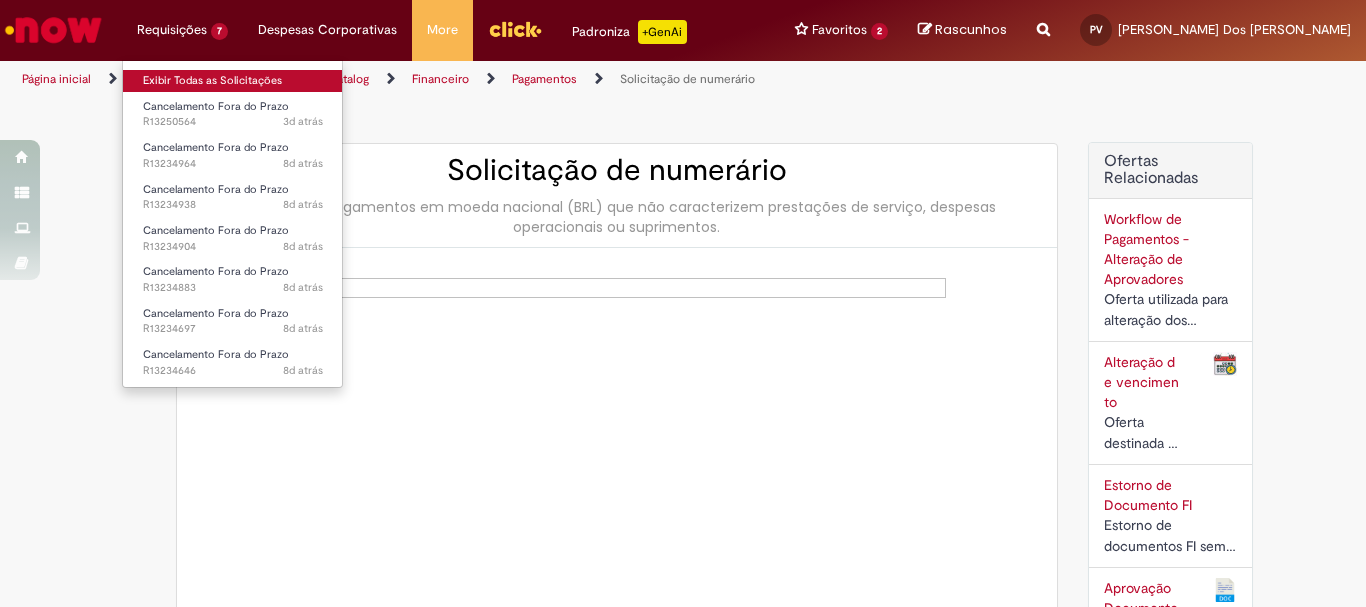 click on "Exibir Todas as Solicitações" at bounding box center [233, 81] 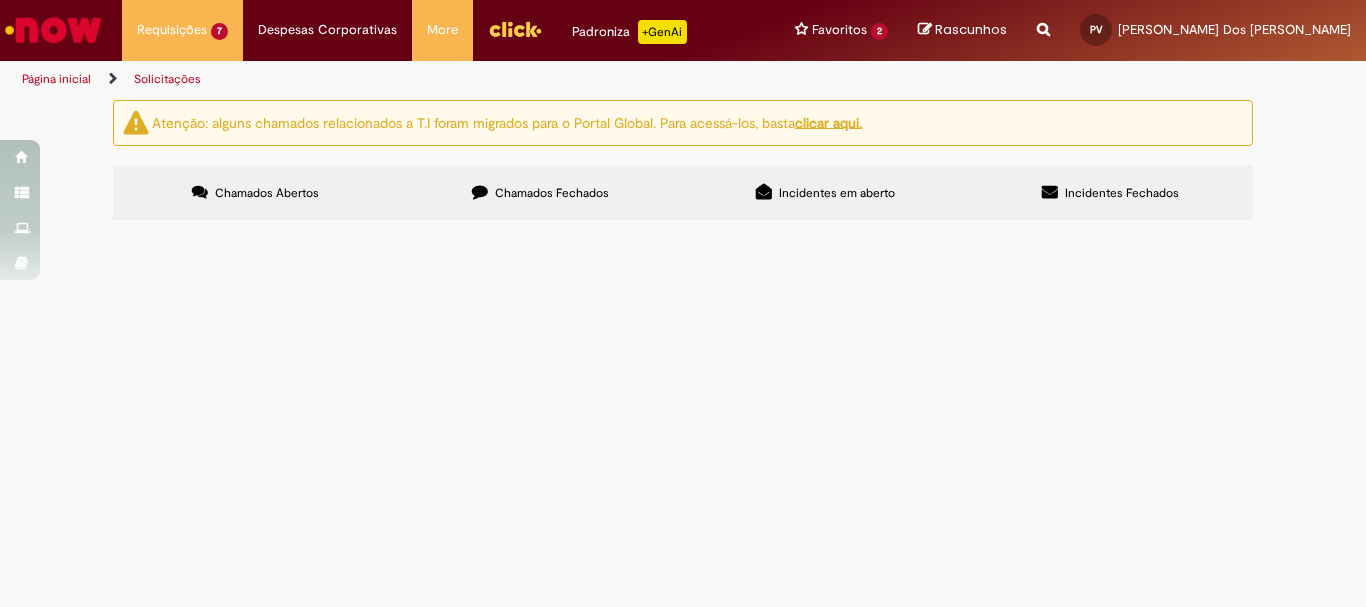scroll, scrollTop: 80, scrollLeft: 0, axis: vertical 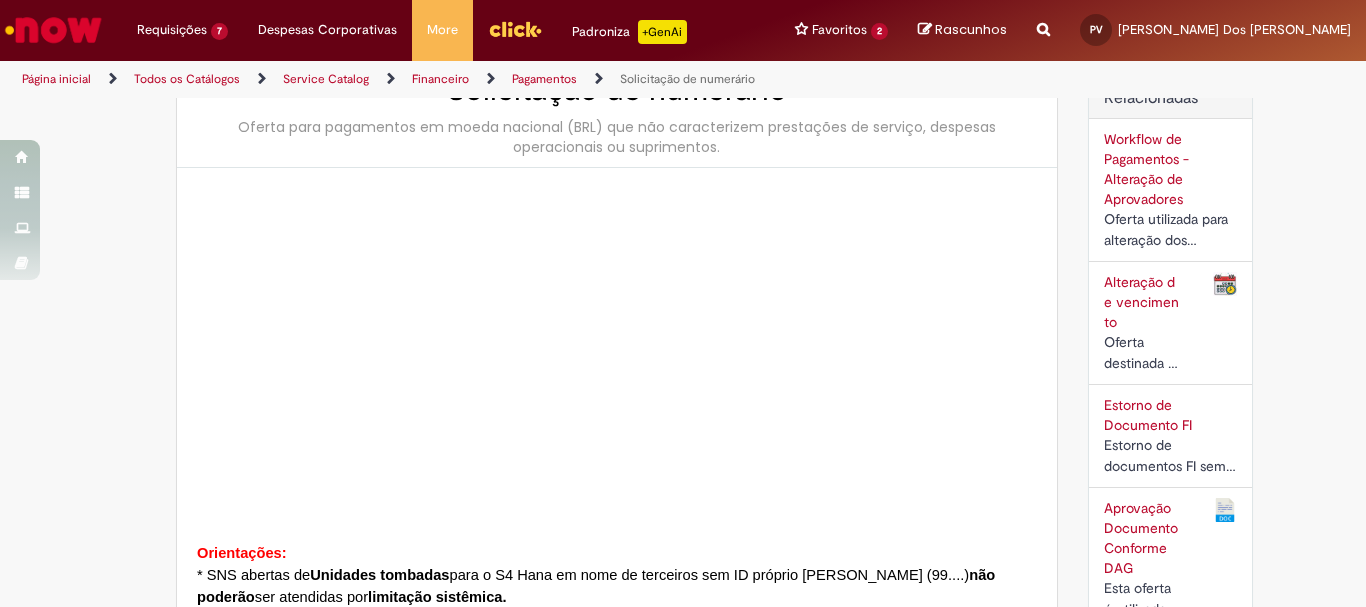 type on "********" 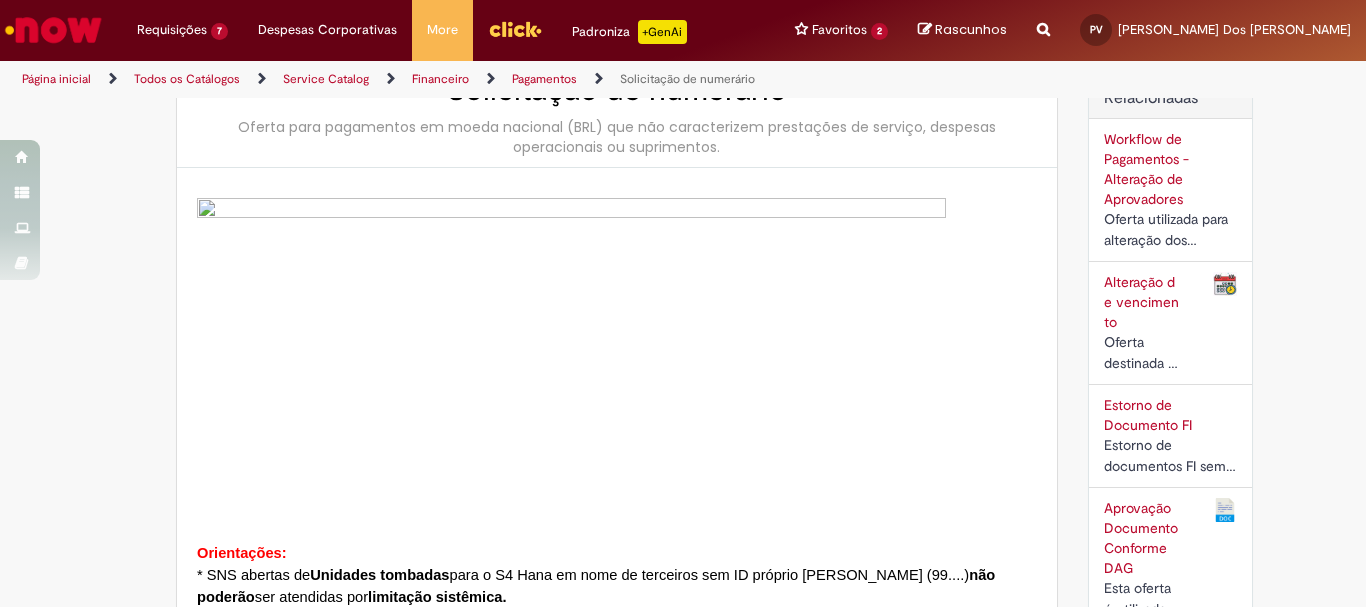 type on "**********" 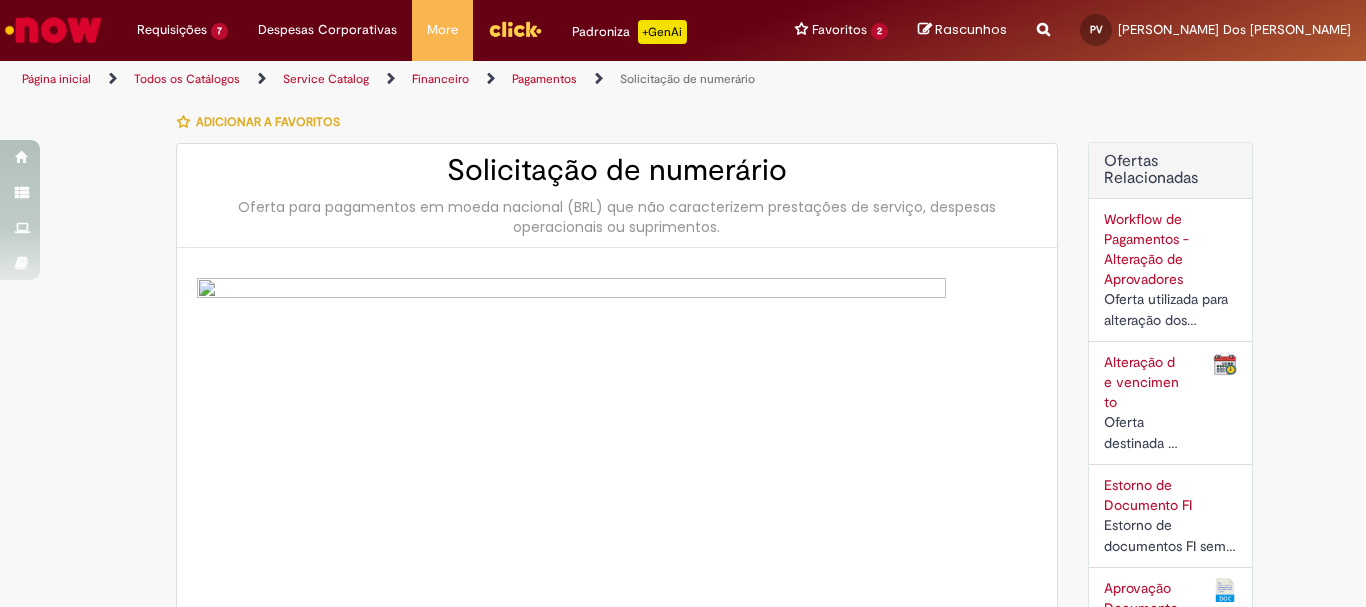 type on "**********" 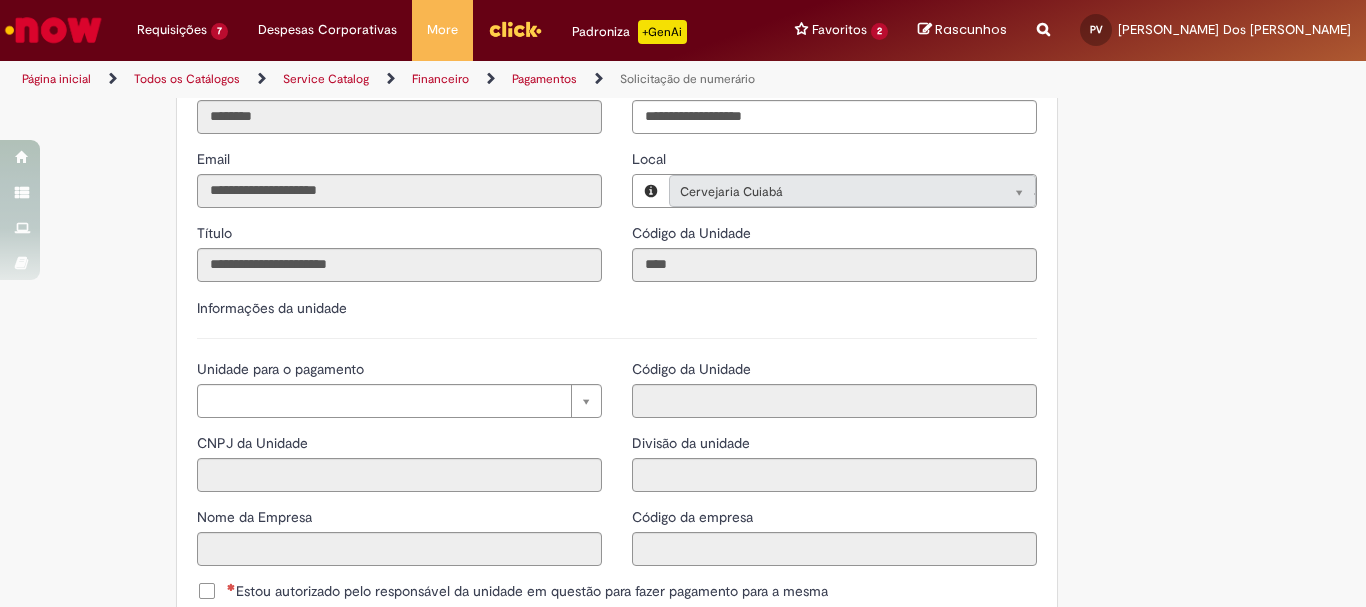 scroll, scrollTop: 2100, scrollLeft: 0, axis: vertical 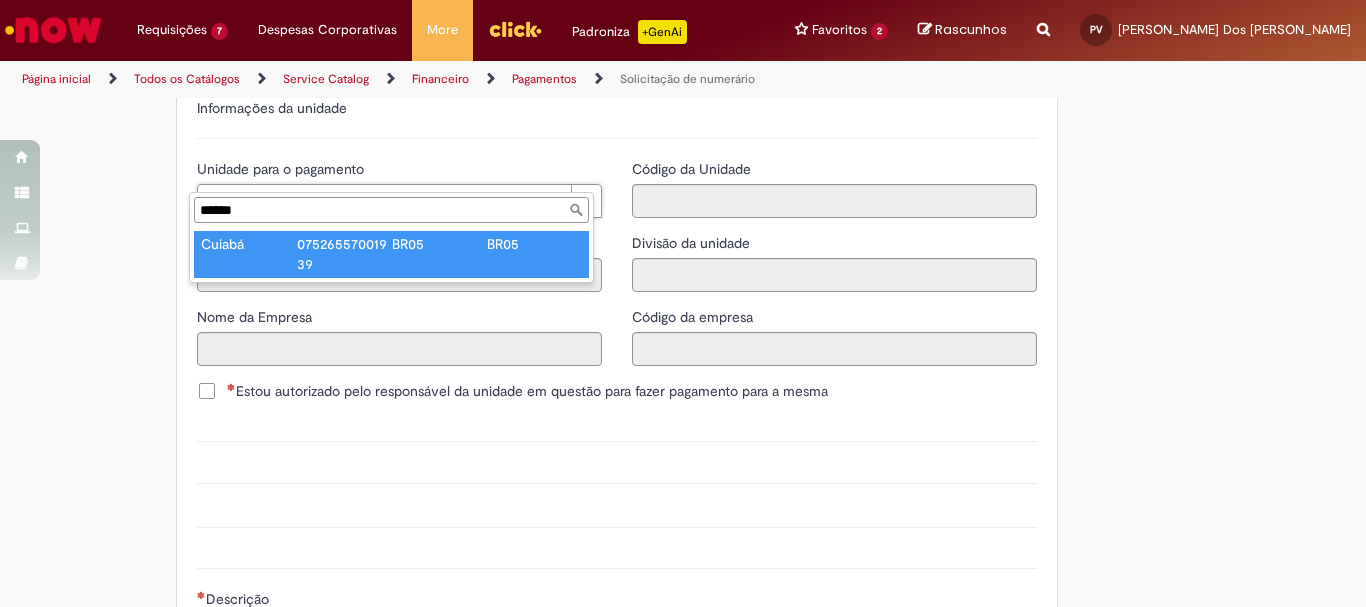 type on "******" 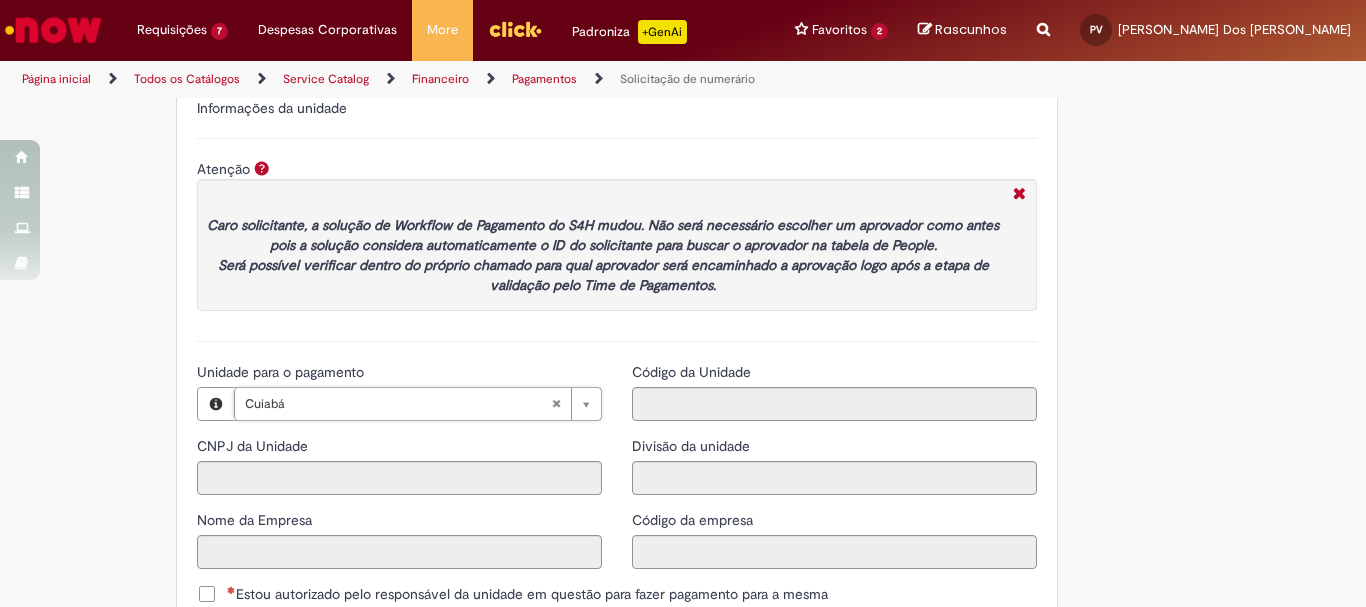type on "**********" 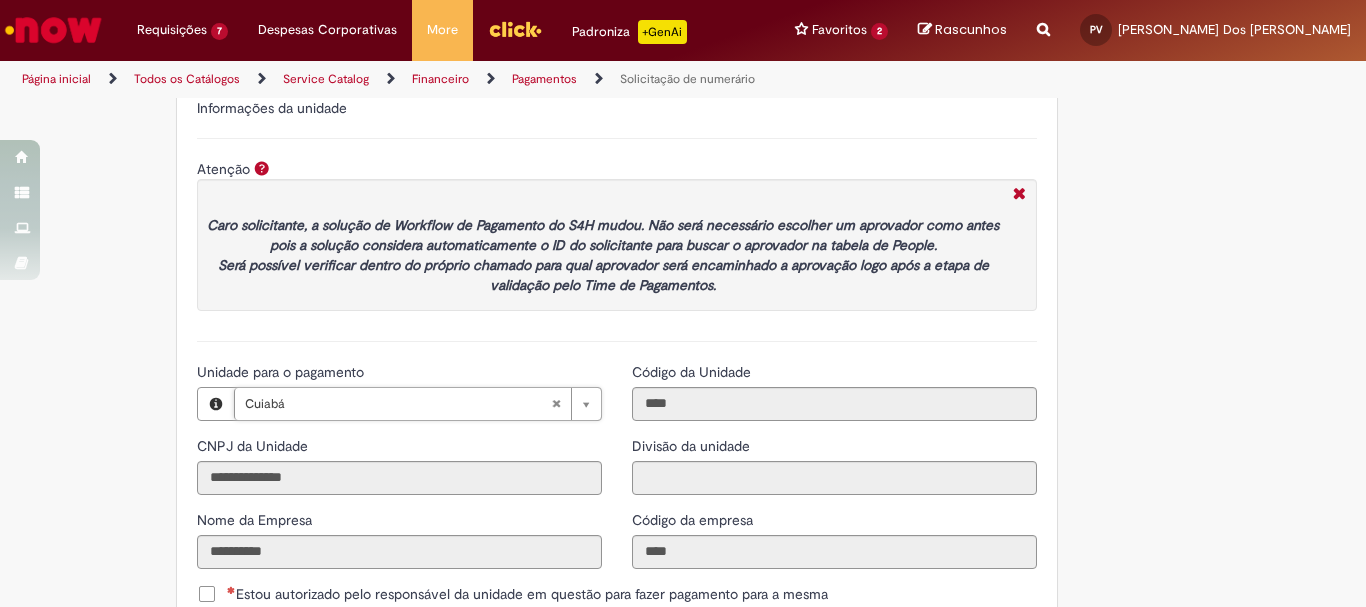 scroll, scrollTop: 2300, scrollLeft: 0, axis: vertical 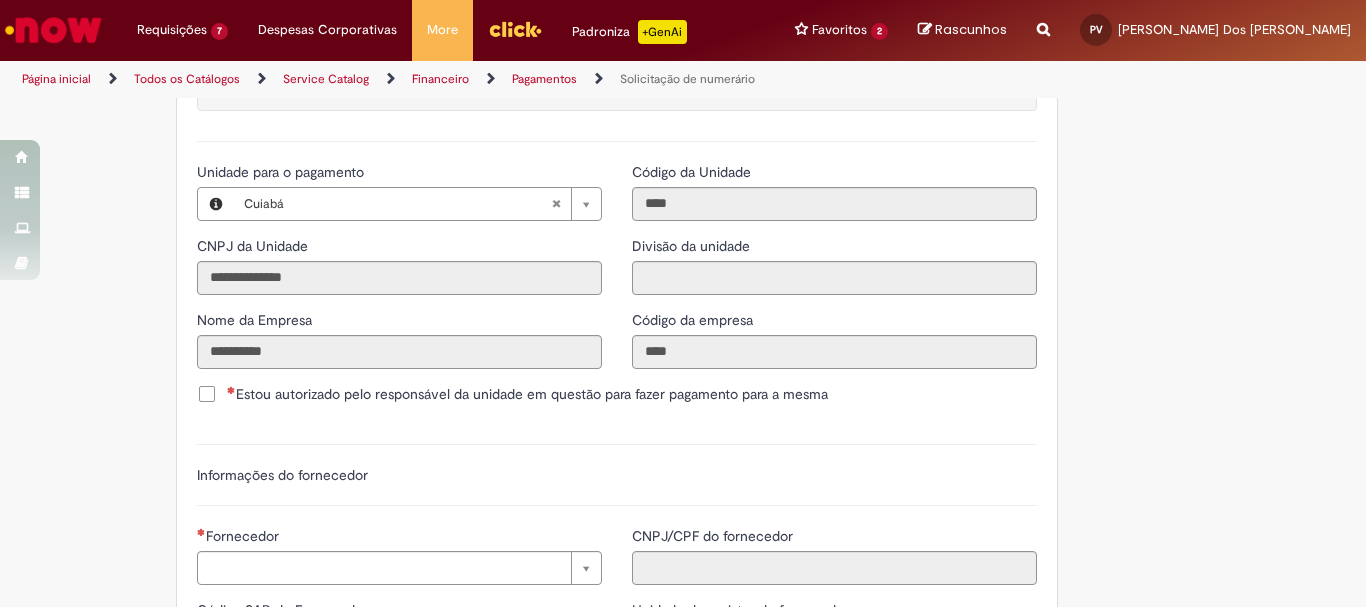 click on "Estou autorizado pelo responsável da unidade em questão para fazer pagamento para a mesma" at bounding box center [527, 394] 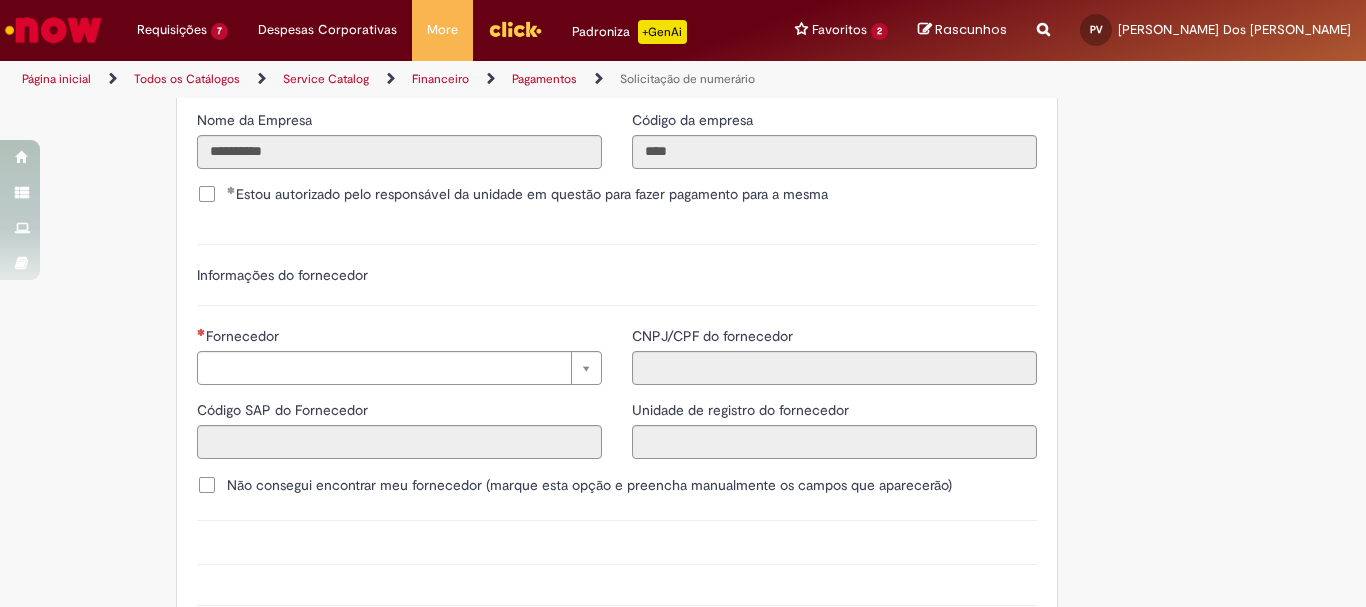 scroll, scrollTop: 2600, scrollLeft: 0, axis: vertical 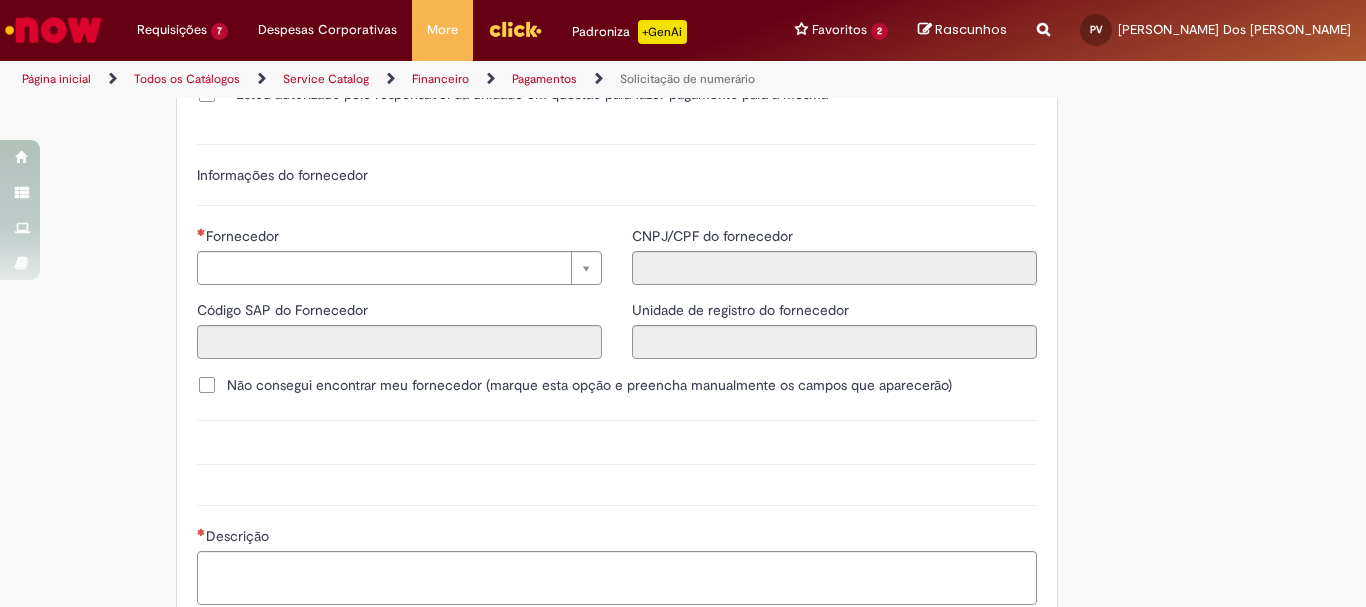 click on "Fornecedor                      Pesquisar usando lista                  Fornecedor                                 Código SAP do Fornecedor" at bounding box center [399, 300] 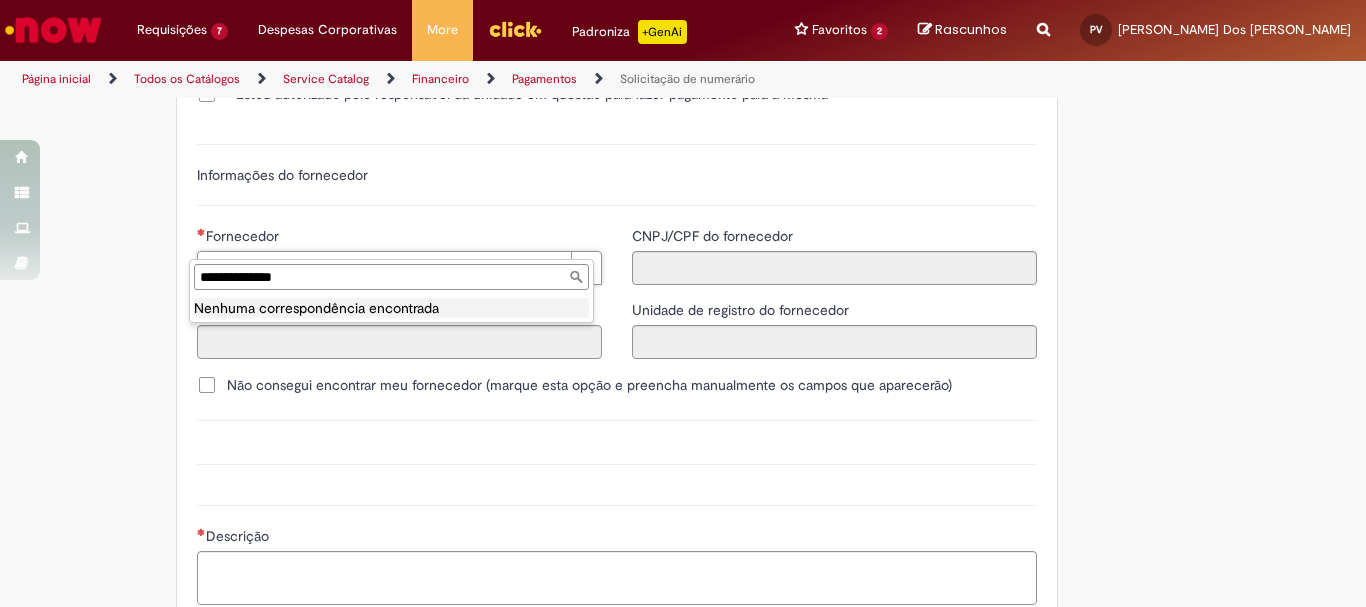 click on "**********" at bounding box center (391, 277) 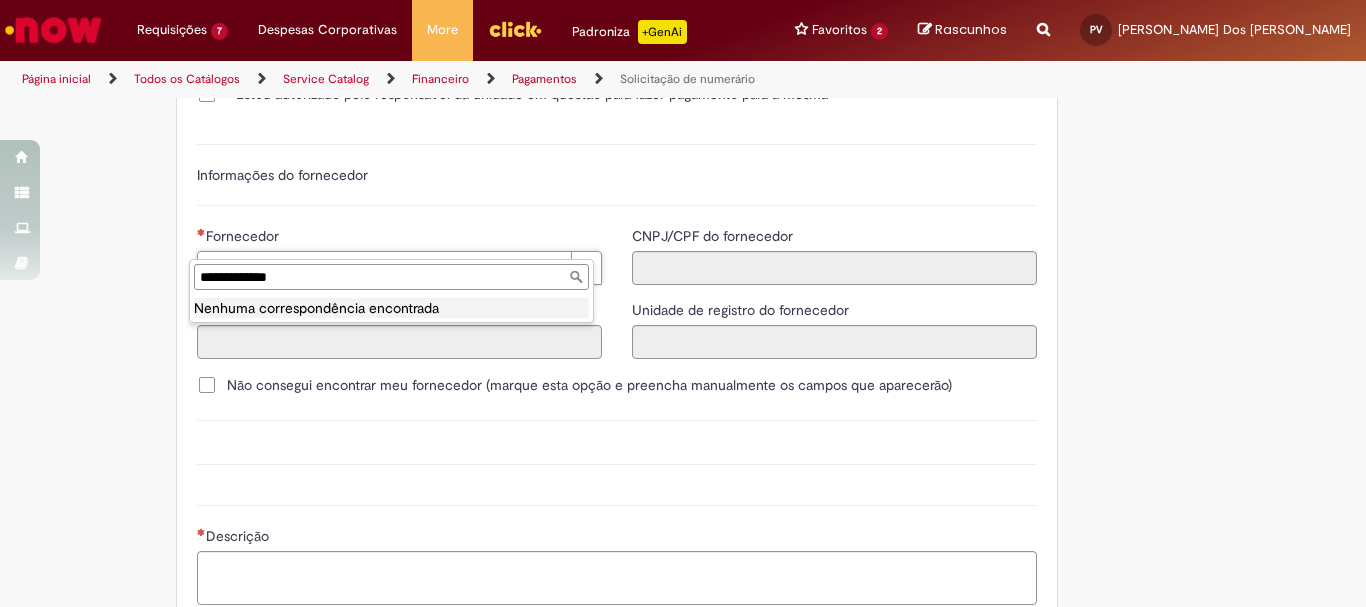 click on "**********" at bounding box center [391, 277] 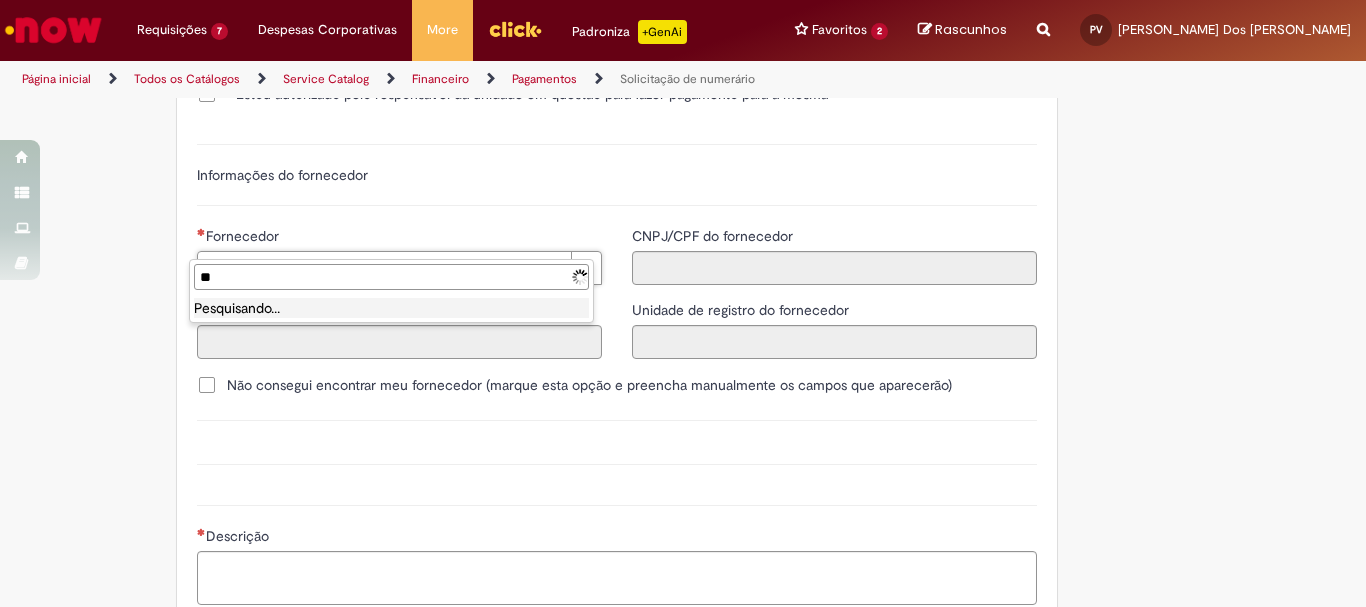 type on "*" 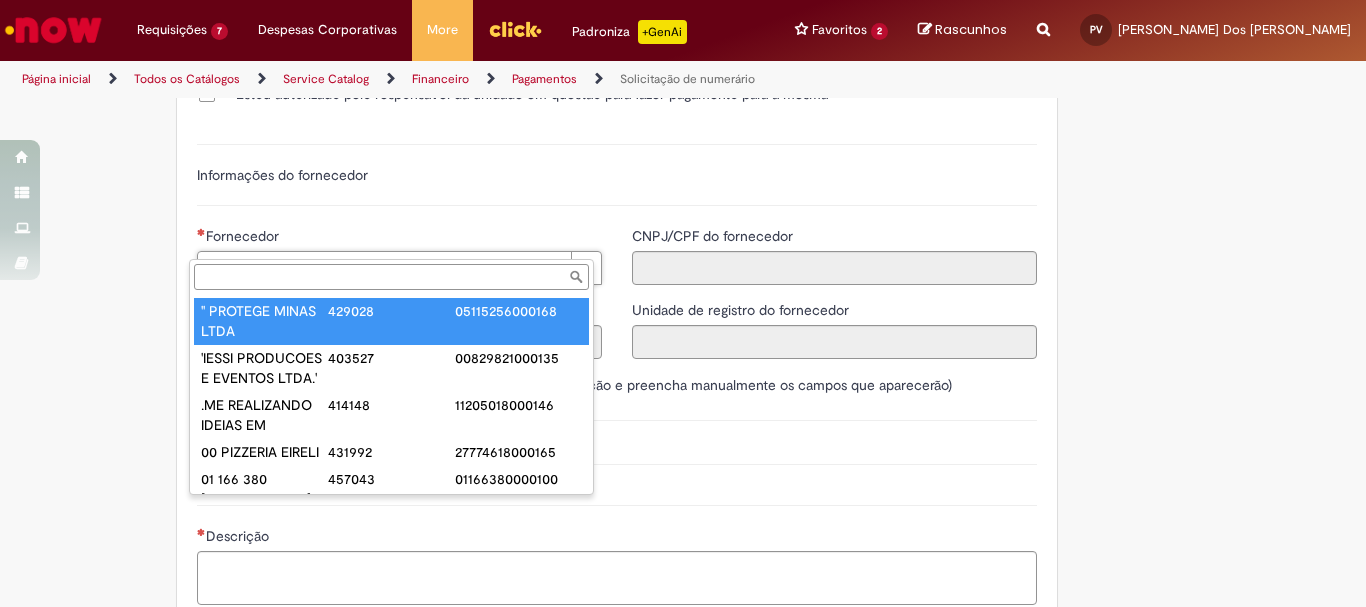 paste on "**********" 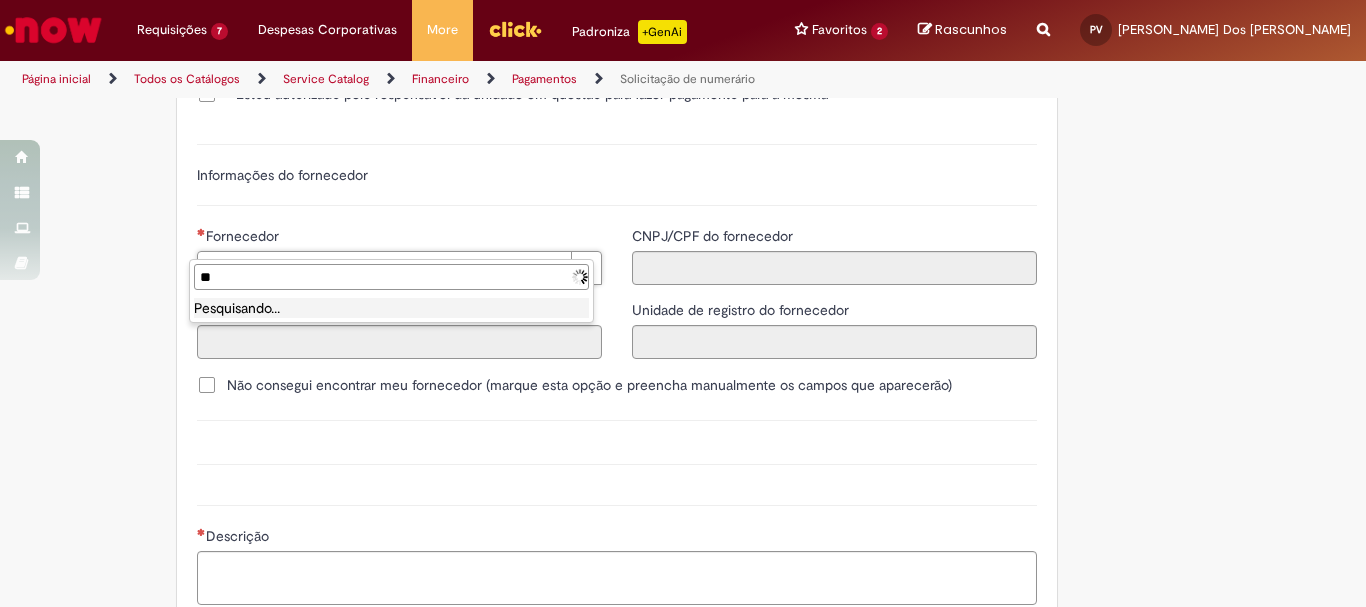 type on "*" 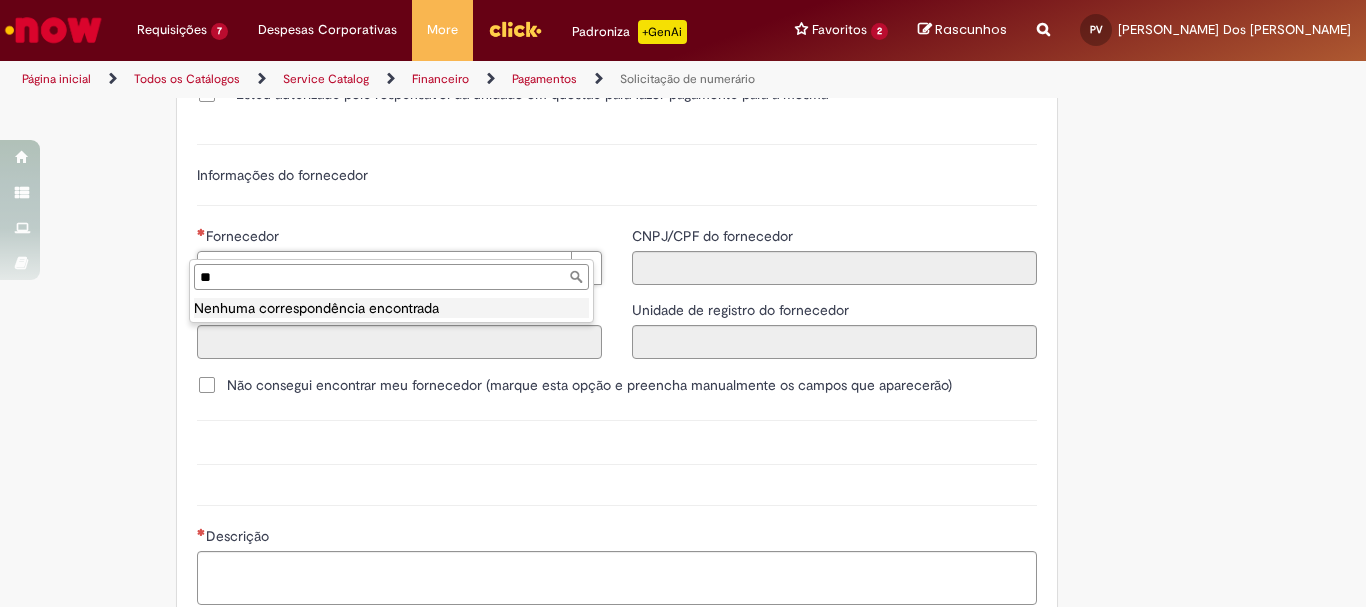 type on "*" 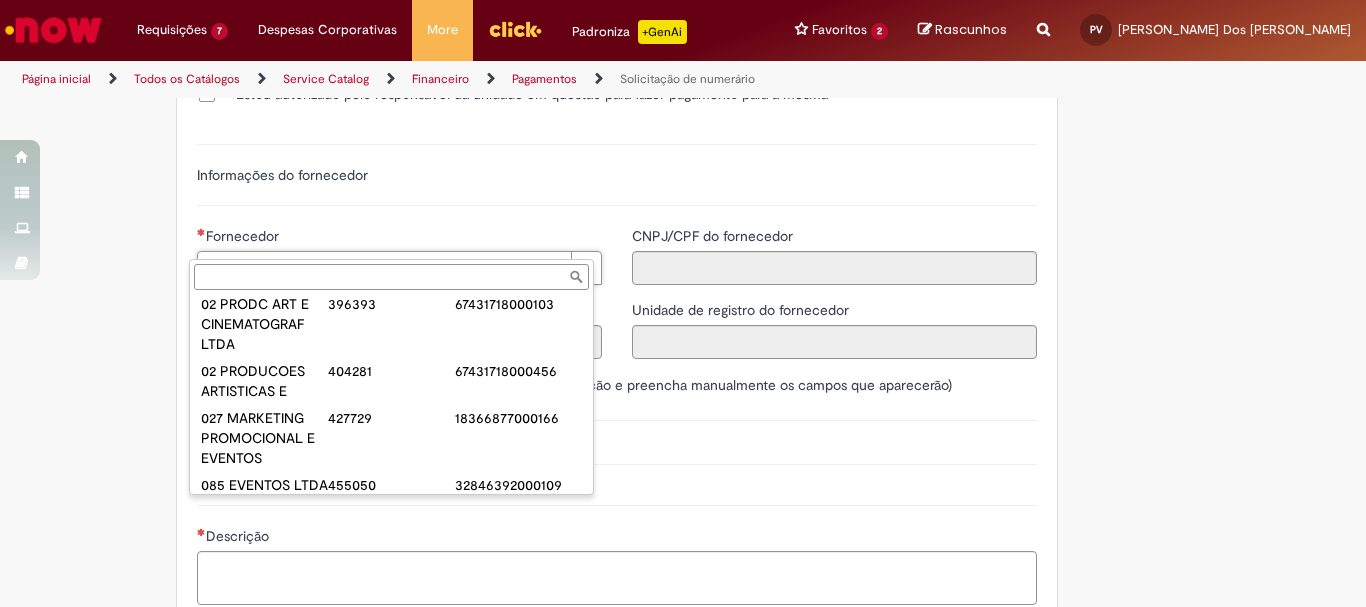 scroll, scrollTop: 357, scrollLeft: 0, axis: vertical 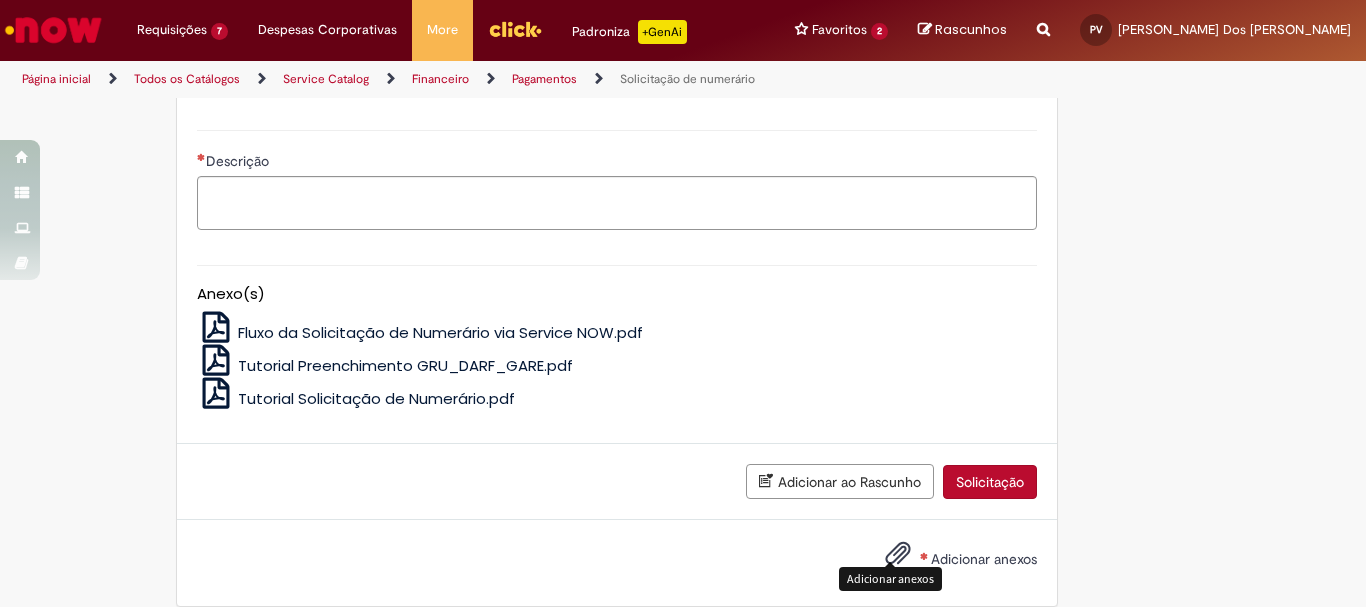 click at bounding box center (898, 554) 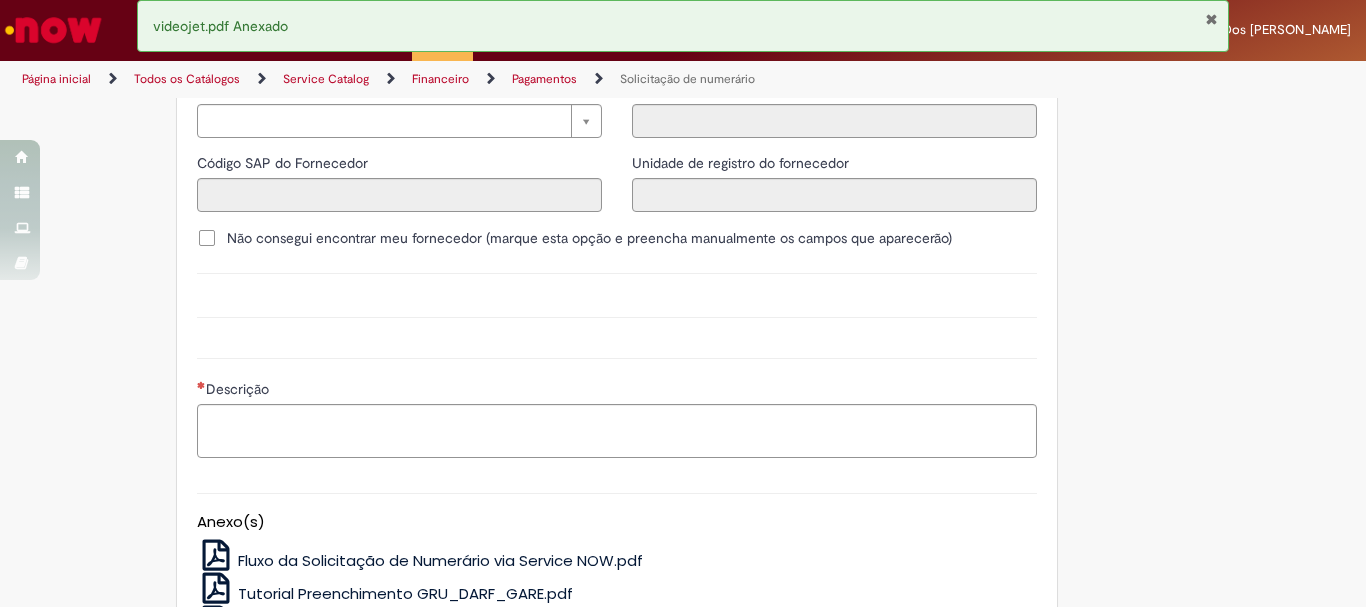 scroll, scrollTop: 2547, scrollLeft: 0, axis: vertical 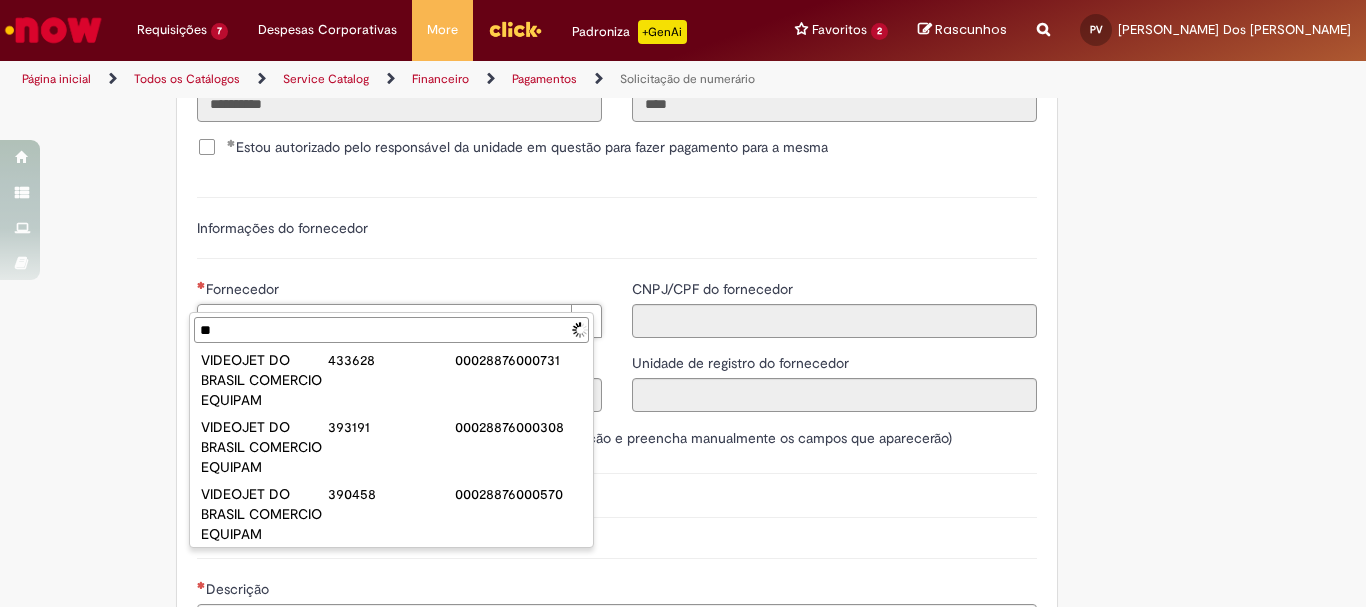 type on "*" 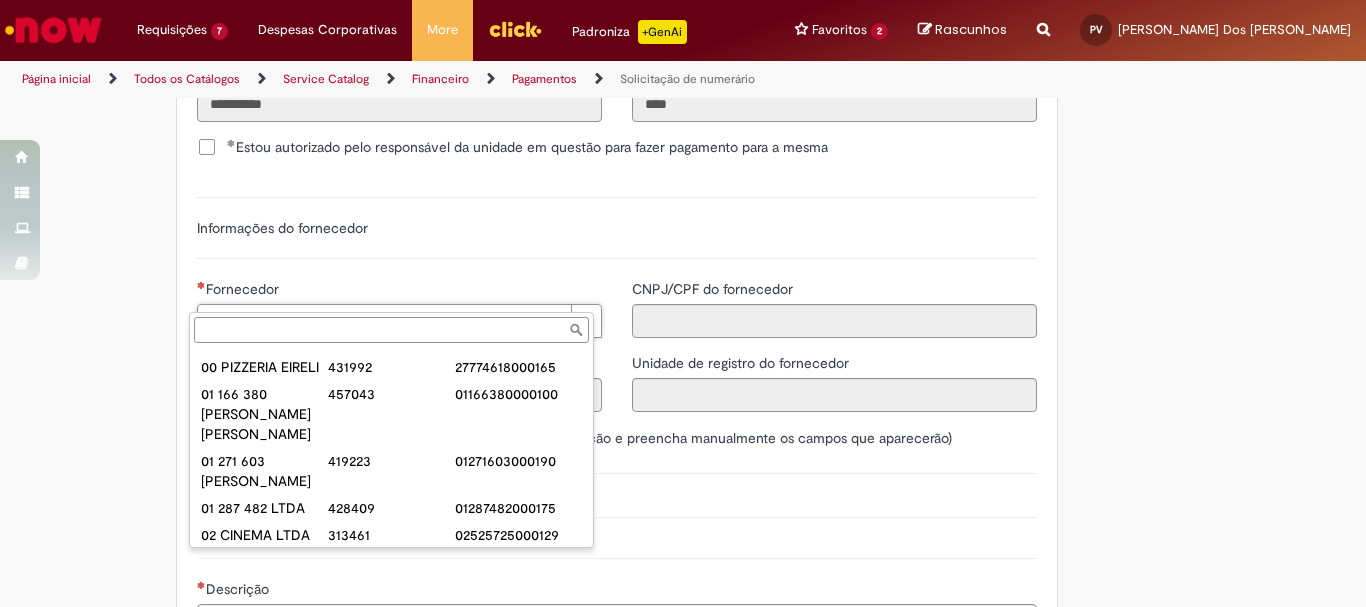 scroll, scrollTop: 0, scrollLeft: 0, axis: both 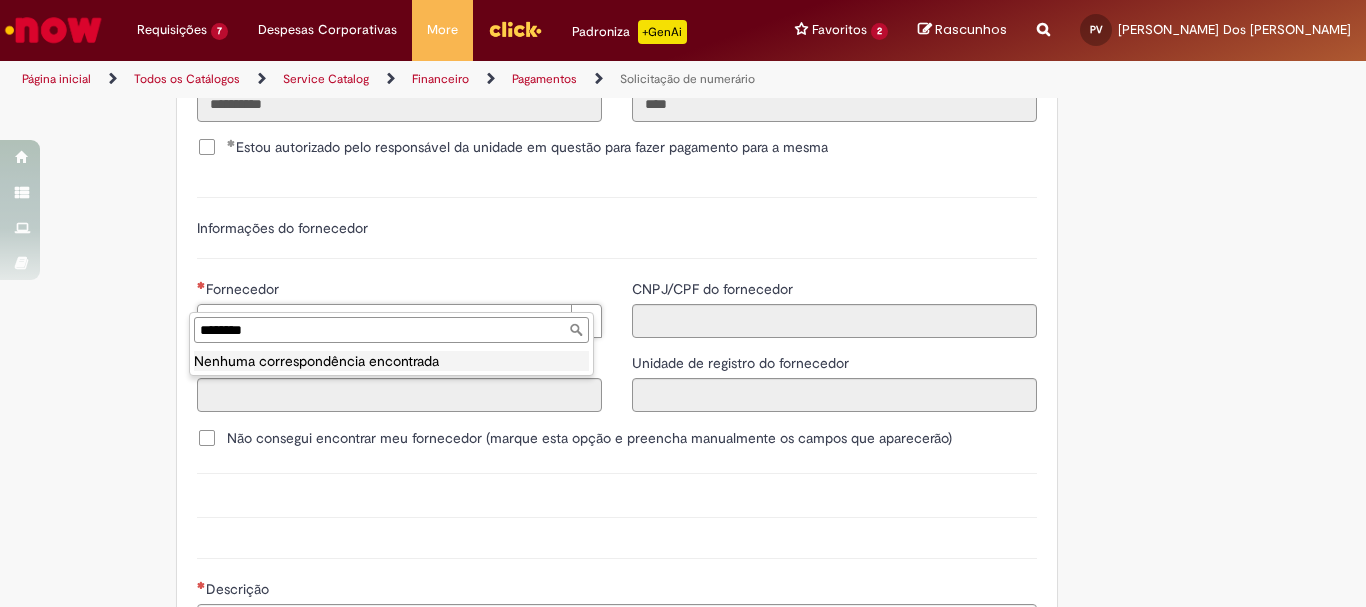 click on "********" at bounding box center [391, 330] 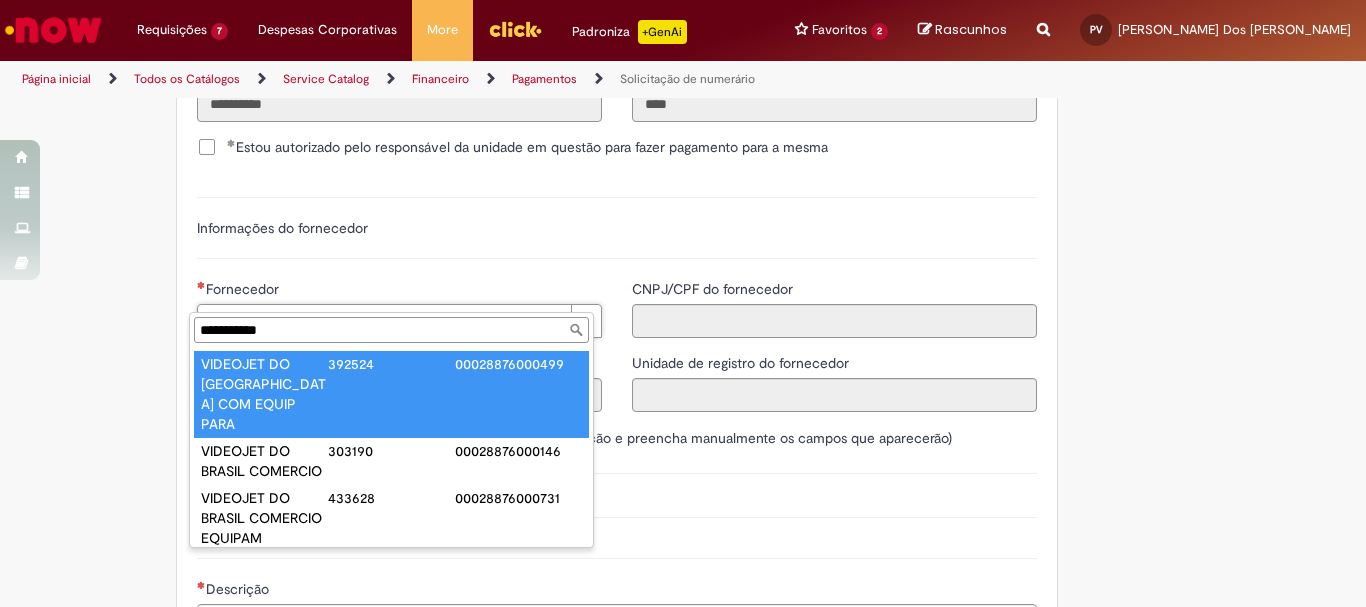 type on "**********" 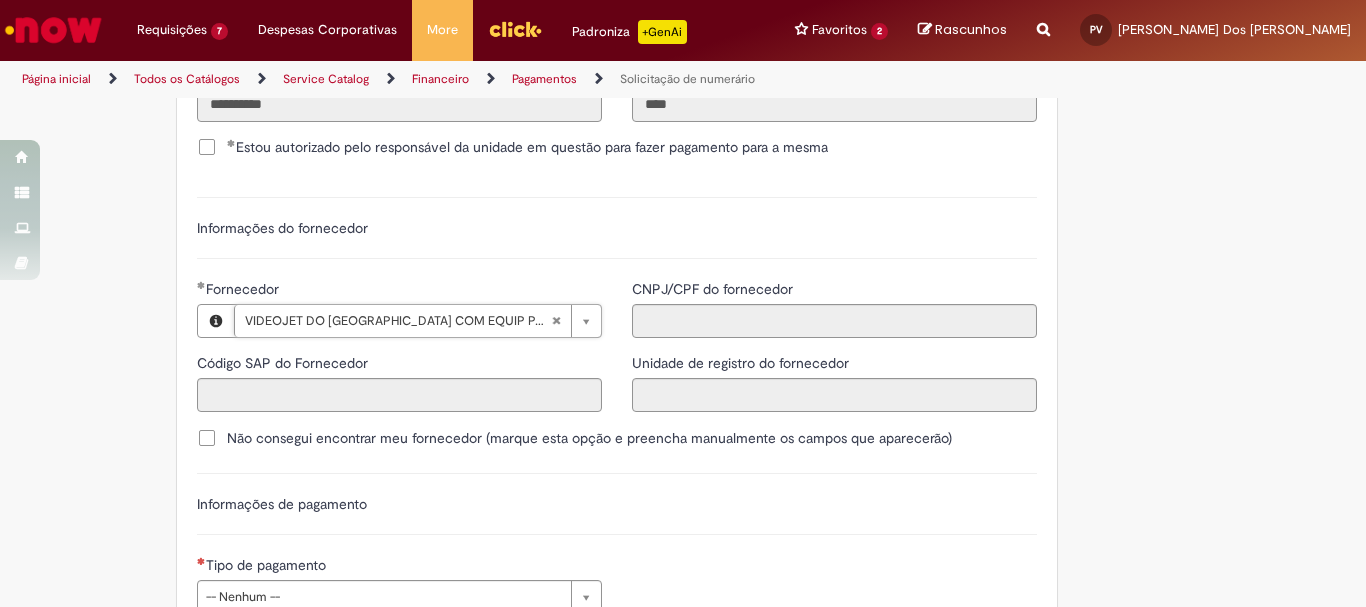 type on "******" 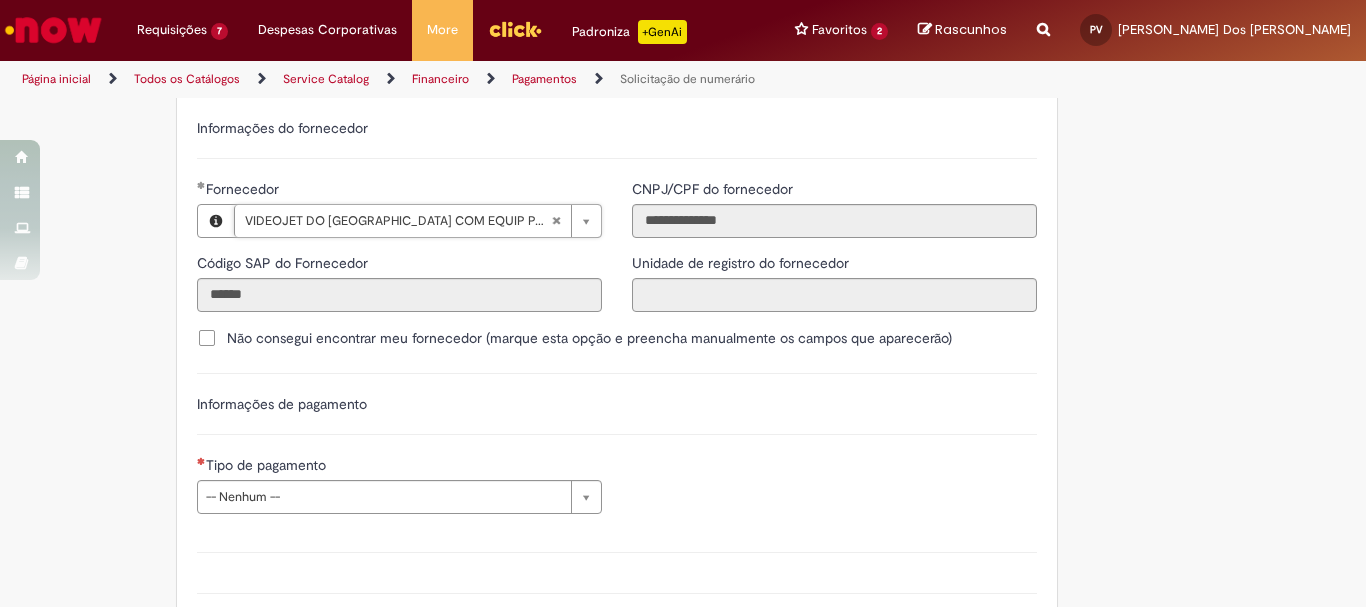 scroll, scrollTop: 2847, scrollLeft: 0, axis: vertical 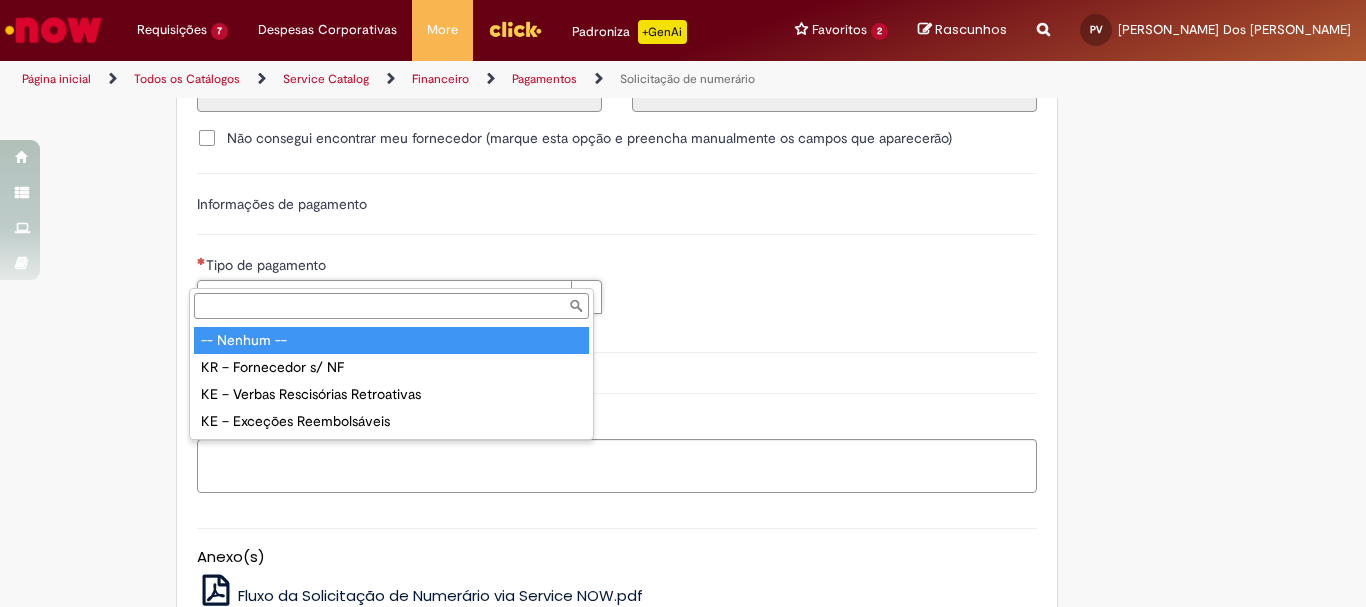 click on "**********" at bounding box center [0, 0] 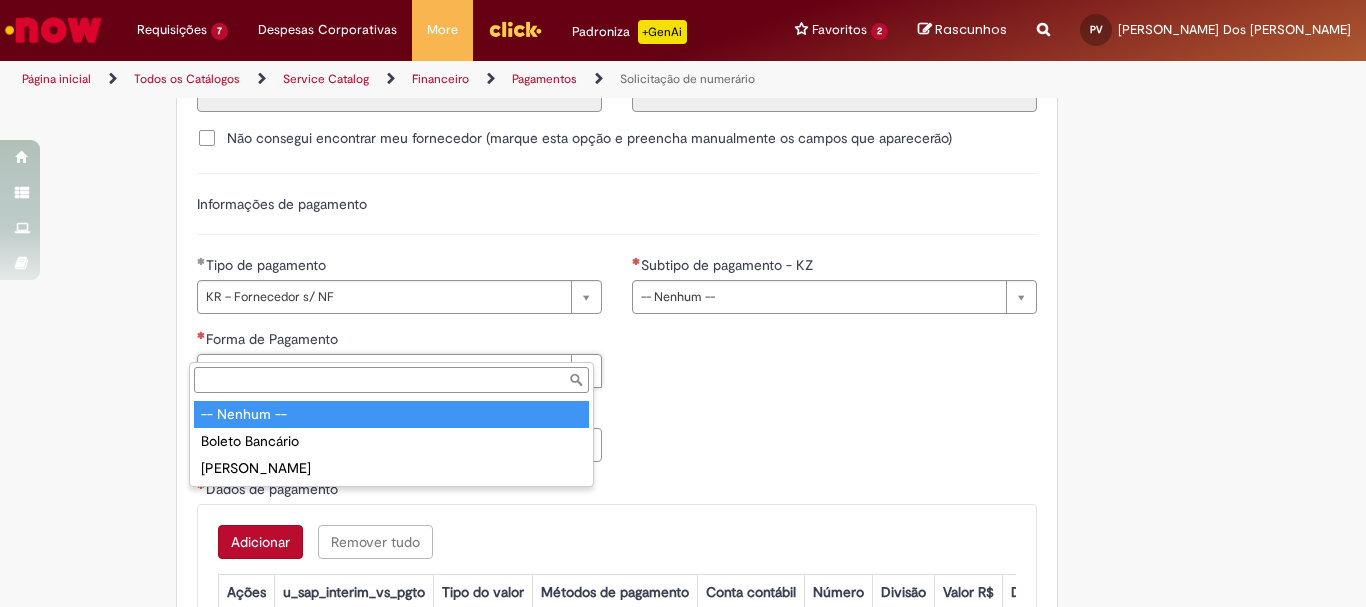 type on "**********" 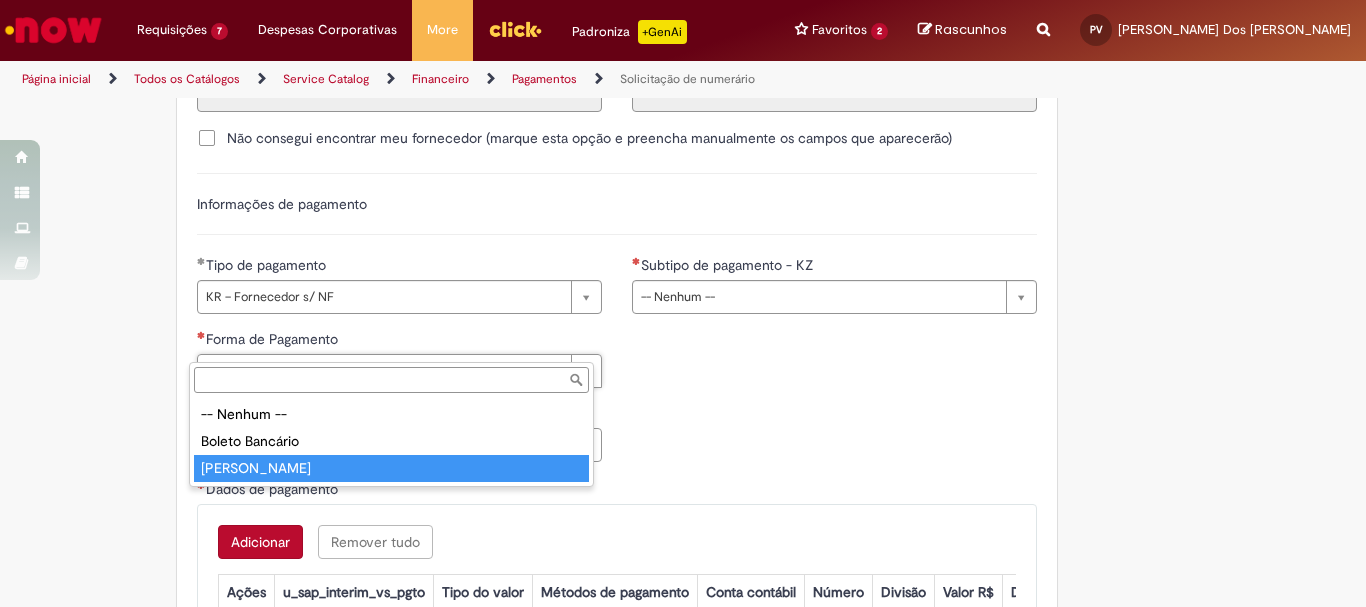 type on "**********" 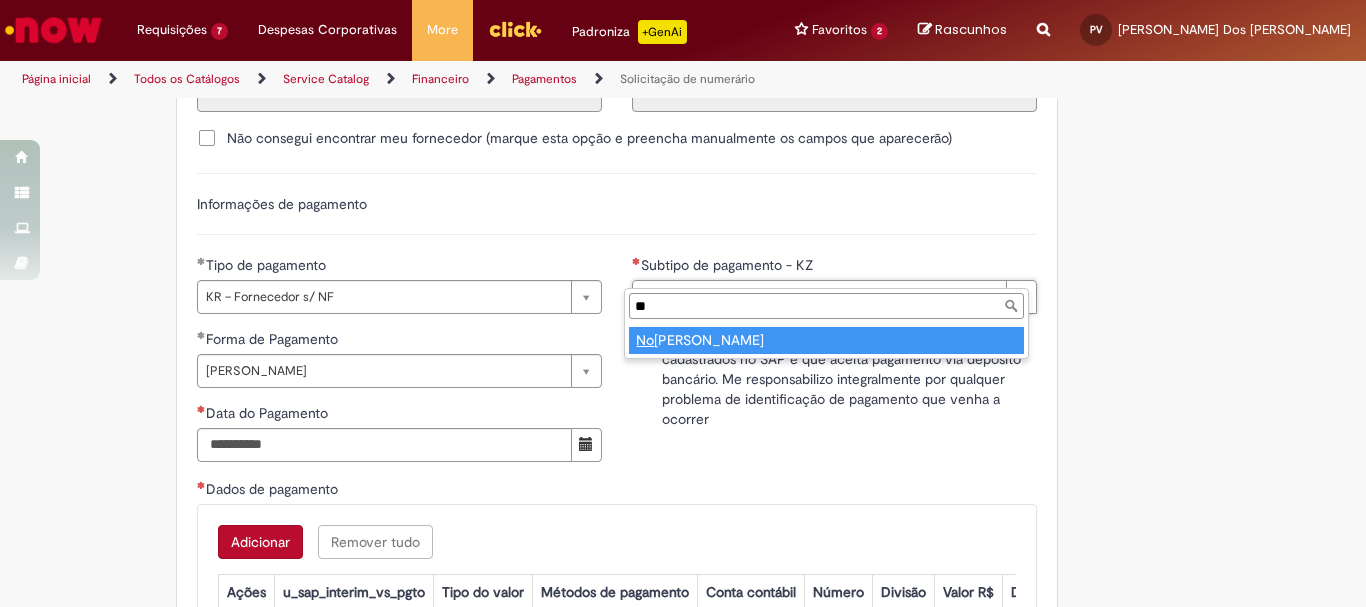 type on "**" 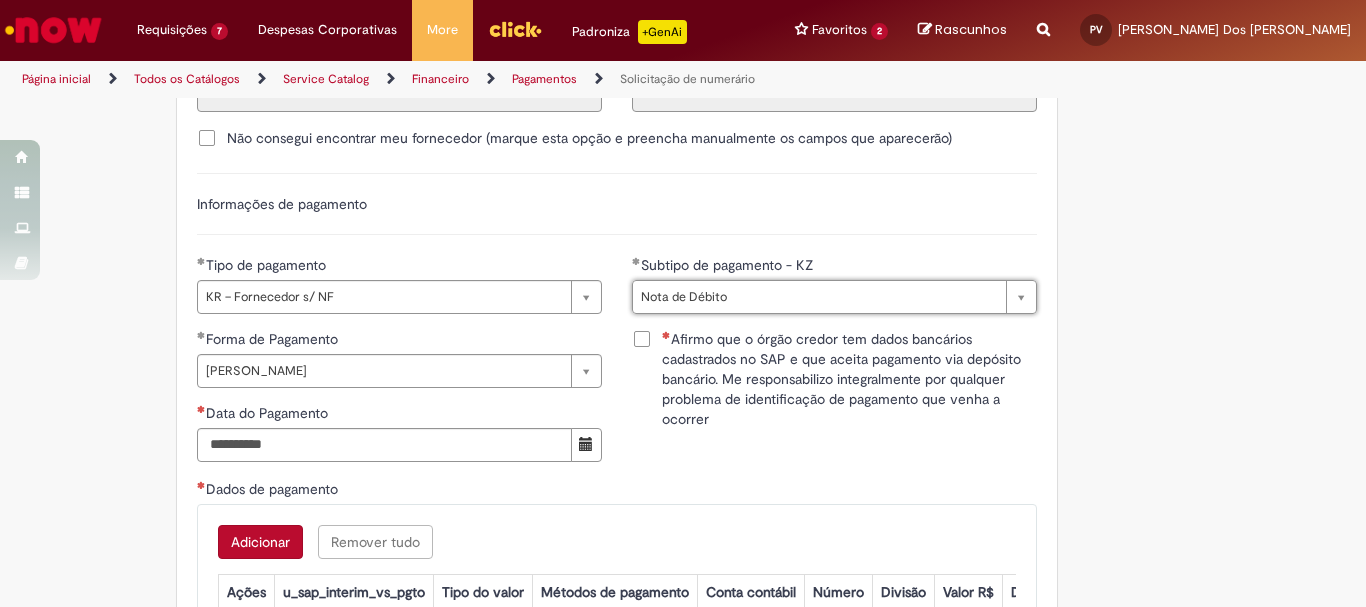 click on "Afirmo que o órgão credor tem dados bancários cadastrados no SAP e que aceita pagamento via depósito bancário. Me responsabilizo integralmente por qualquer problema de identificação de pagamento que venha a ocorrer" at bounding box center [849, 379] 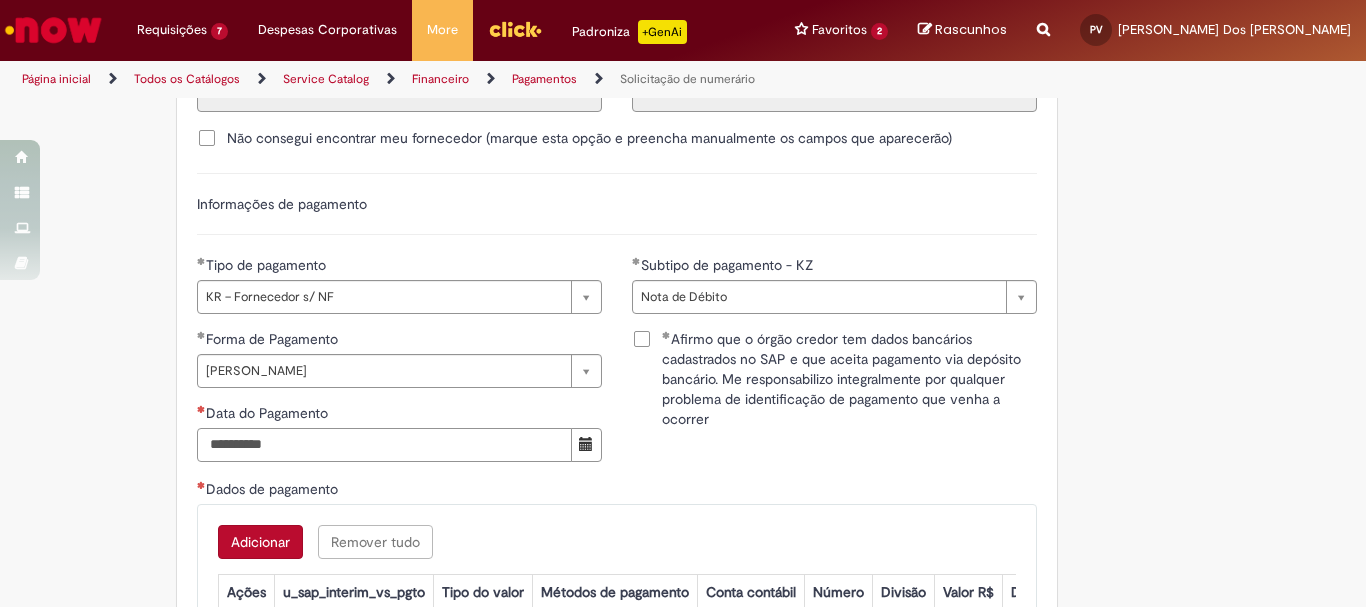 click on "Data do Pagamento" at bounding box center [384, 445] 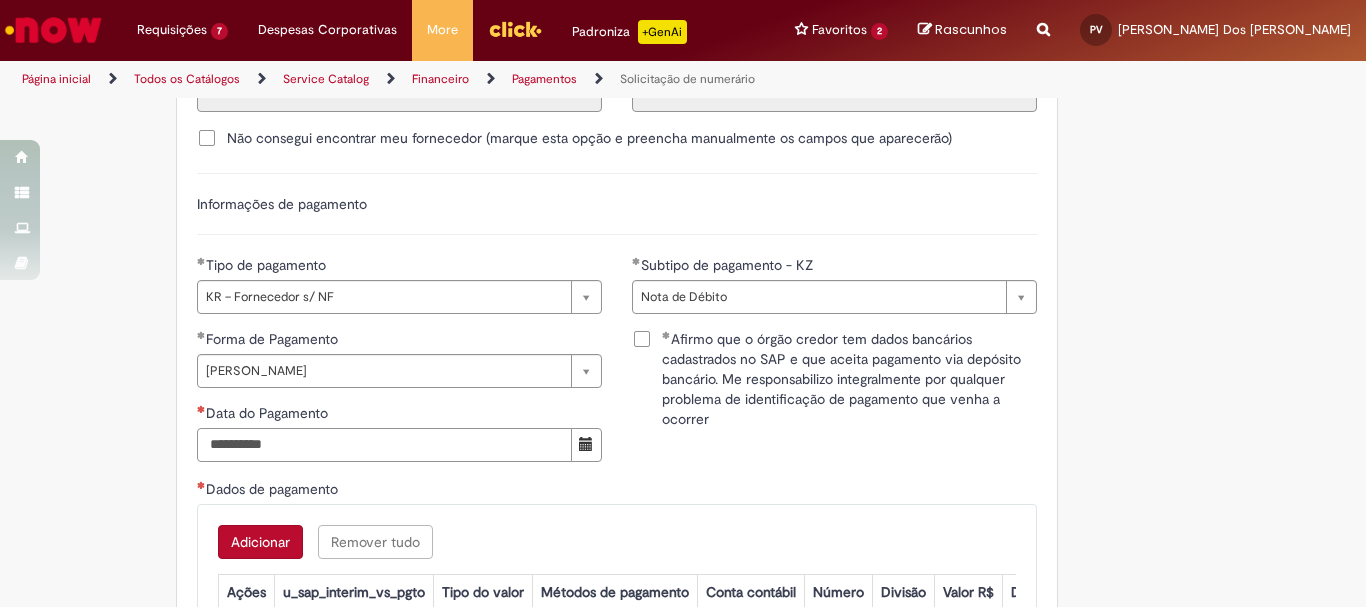 scroll, scrollTop: 2947, scrollLeft: 0, axis: vertical 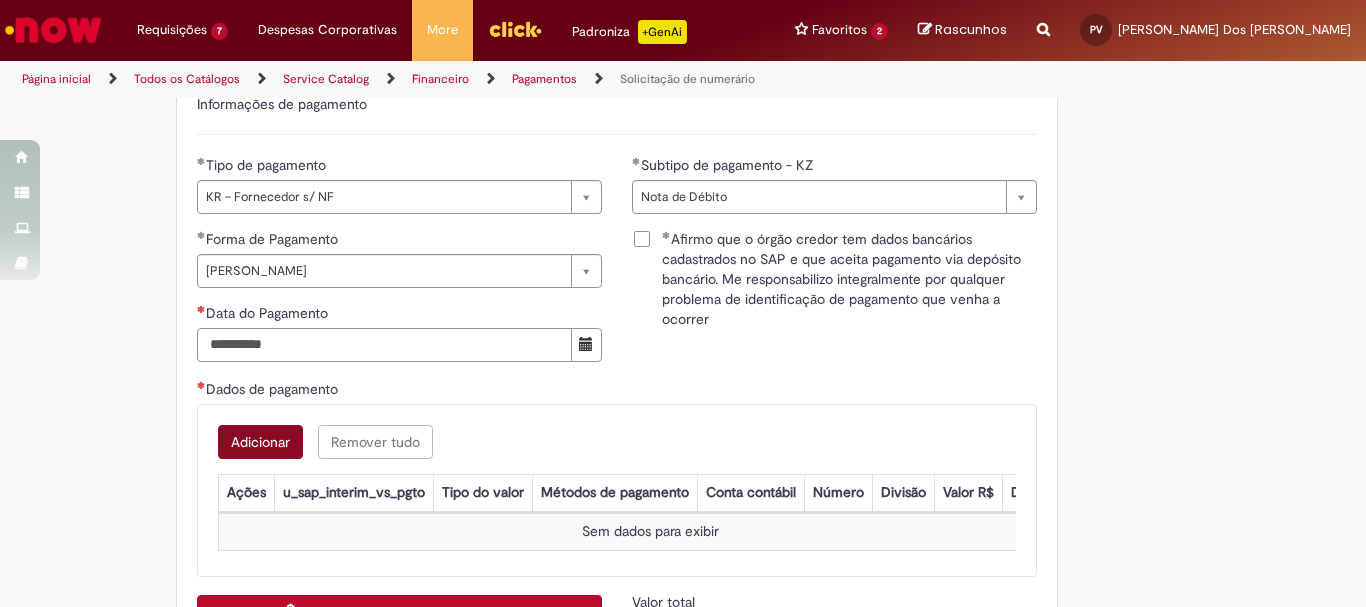 type on "**********" 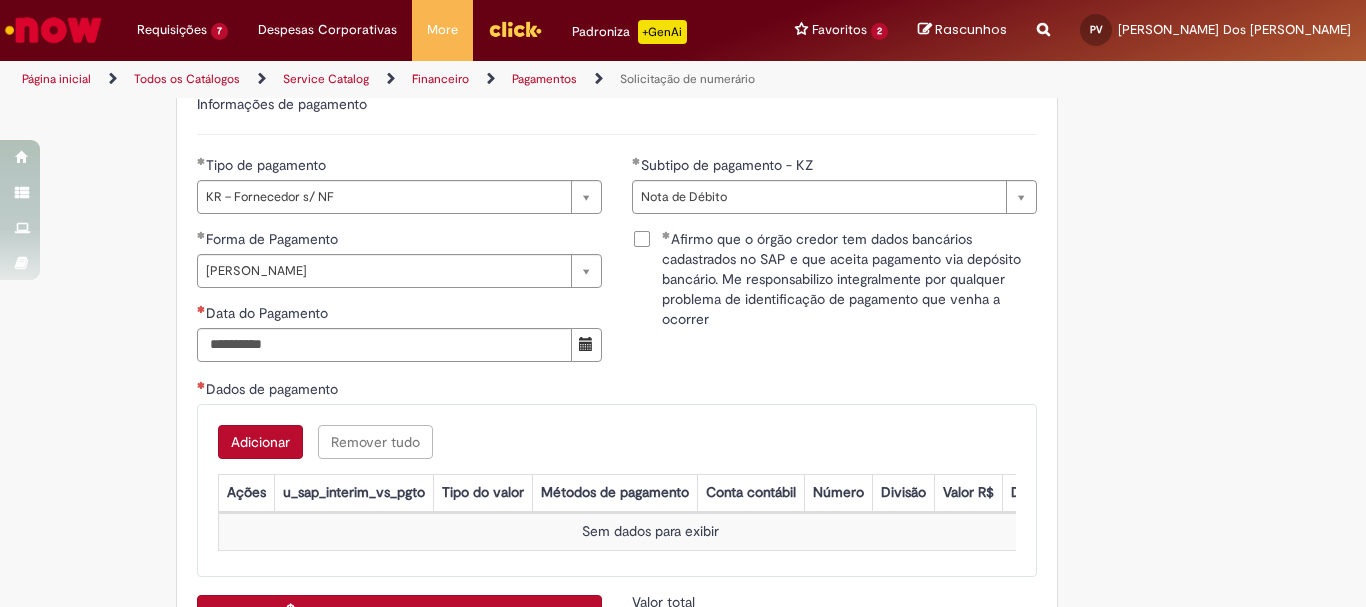 click on "Adicionar Remover tudo Dados de pagamento Ações u_sap_interim_vs_pgto Tipo do valor Métodos de pagamento Conta contábil Número Divisão Valor R$ Descrição Sem dados para exibir" at bounding box center (617, 490) 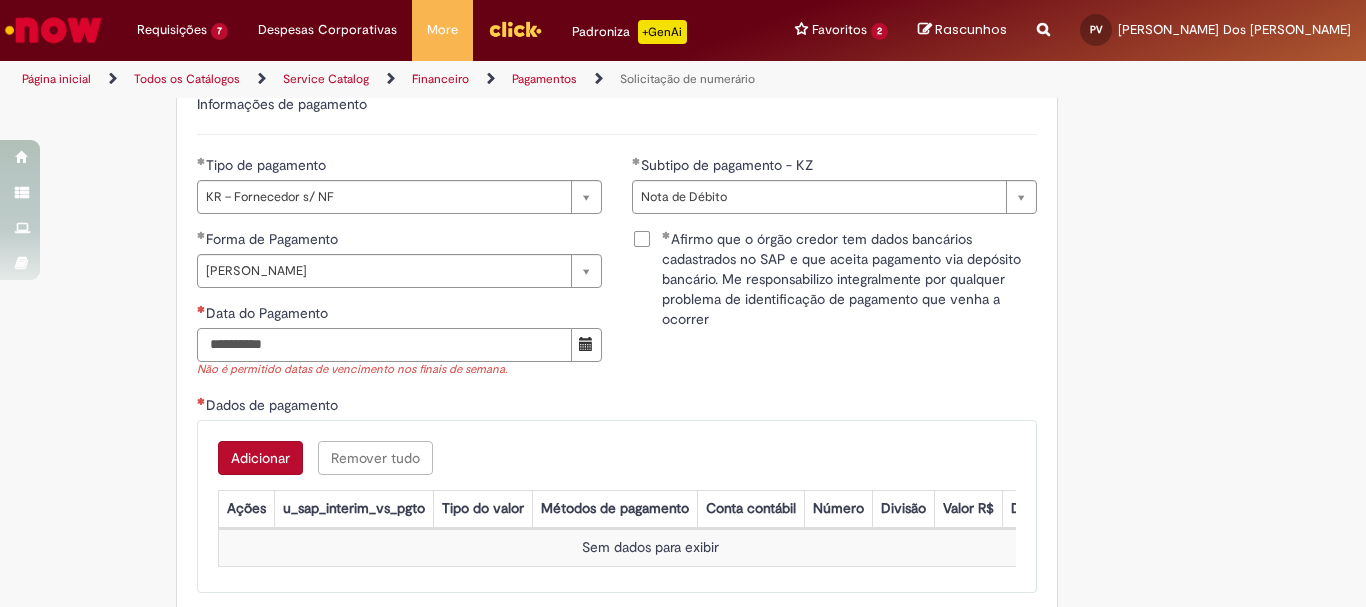 click on "Data do Pagamento" at bounding box center [384, 345] 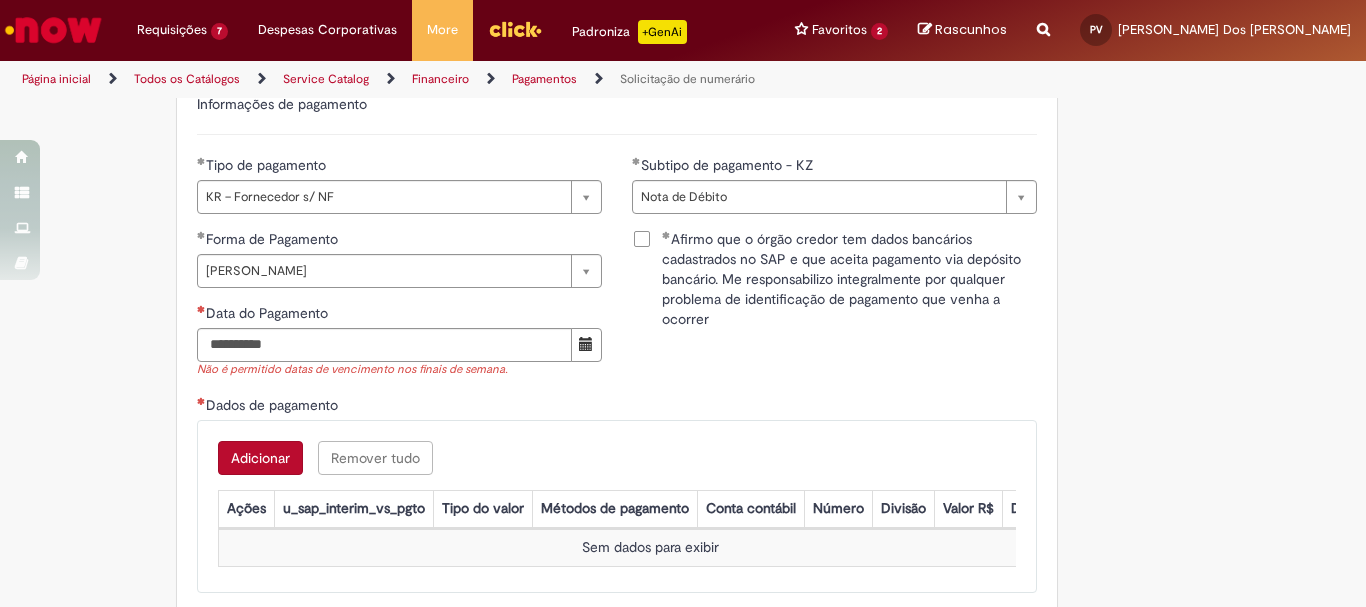 click on "Data do Pagamento" at bounding box center (399, 315) 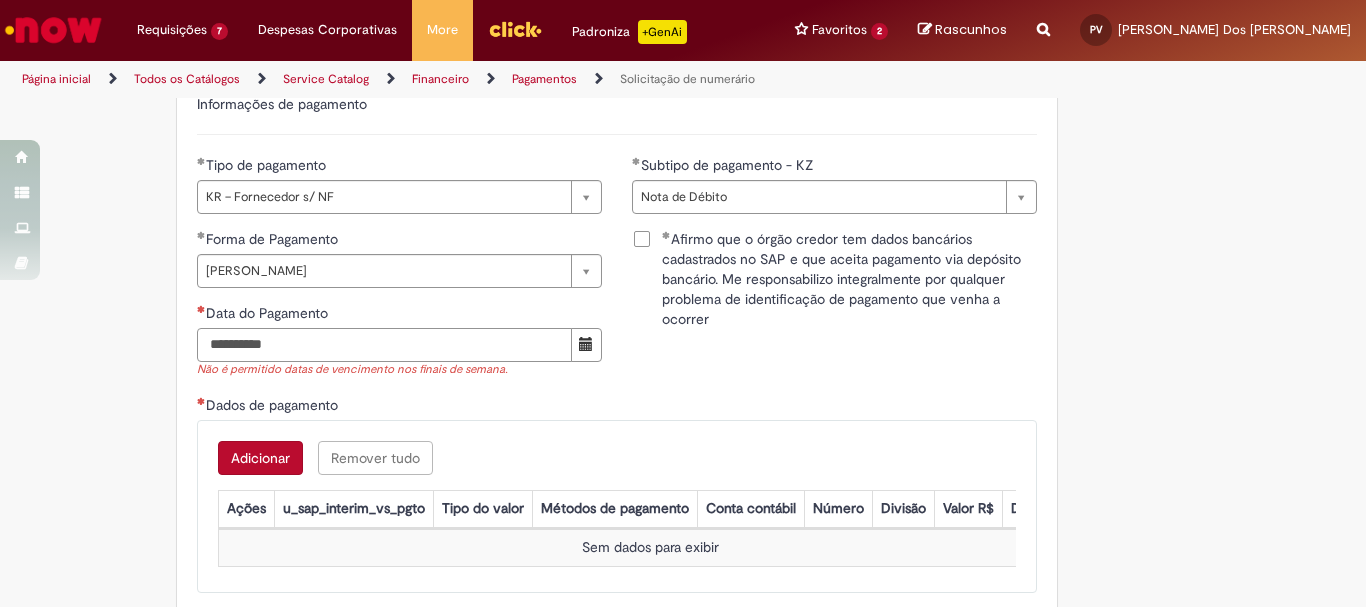 click on "Data do Pagamento" at bounding box center [384, 345] 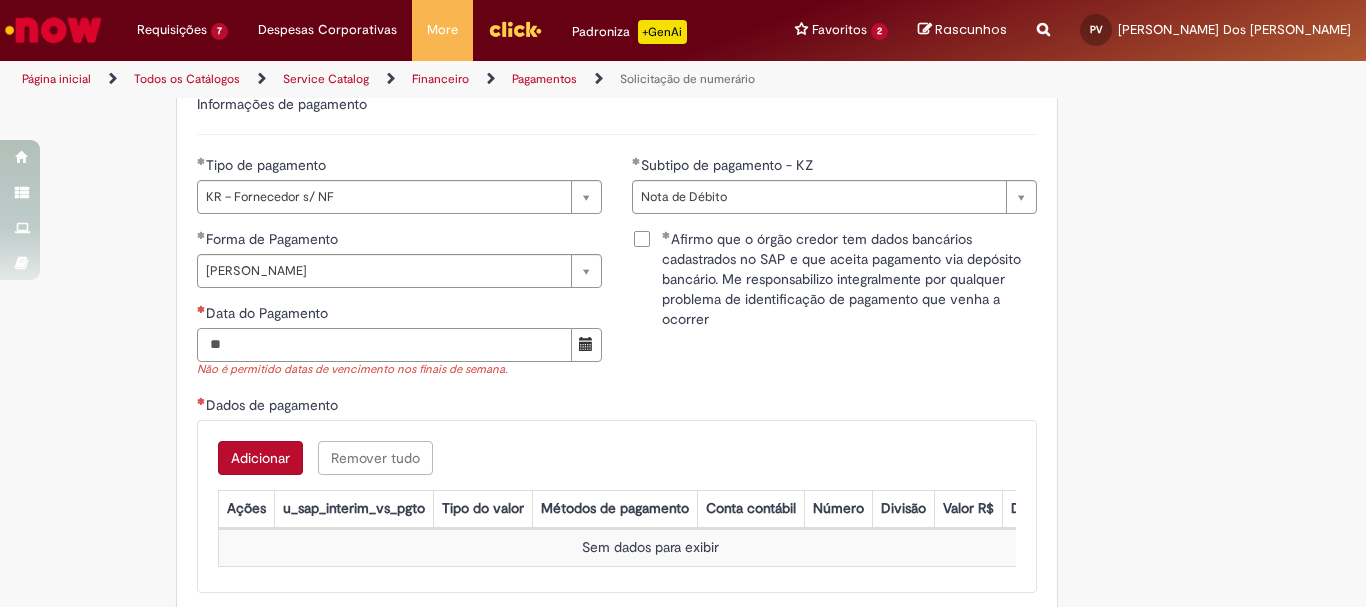 type on "*" 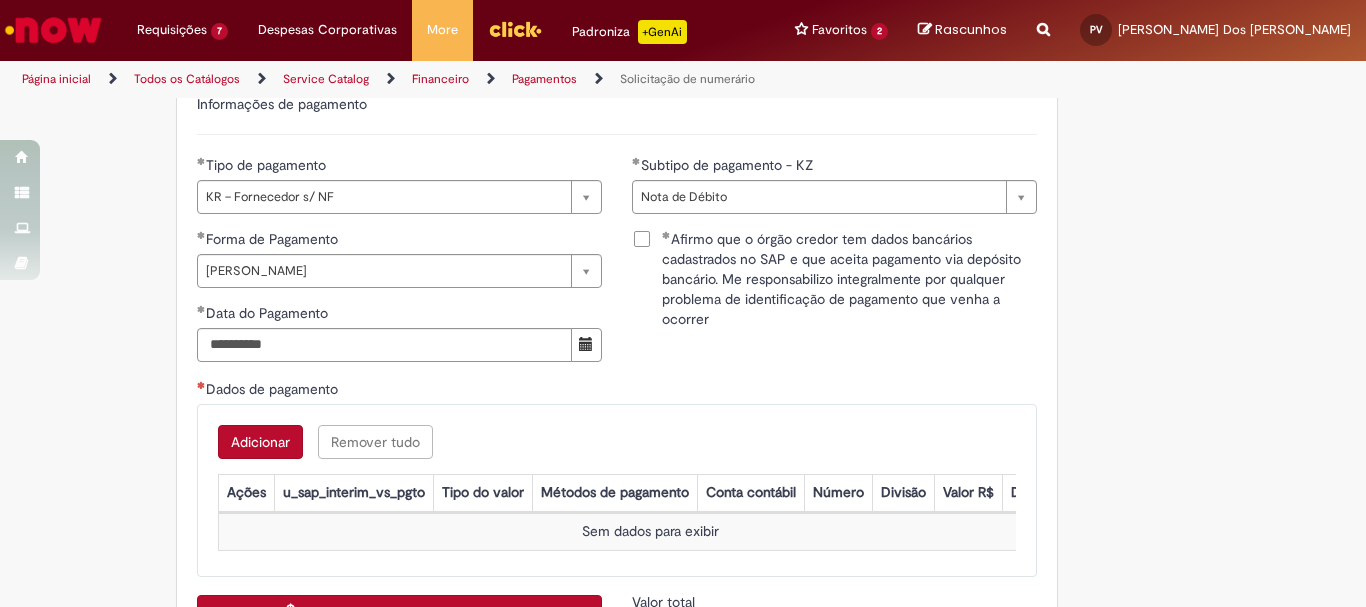click on "Adicionar Remover tudo Dados de pagamento Ações u_sap_interim_vs_pgto Tipo do valor Métodos de pagamento Conta contábil Número Divisão Valor R$ Descrição Sem dados para exibir" at bounding box center (617, 490) 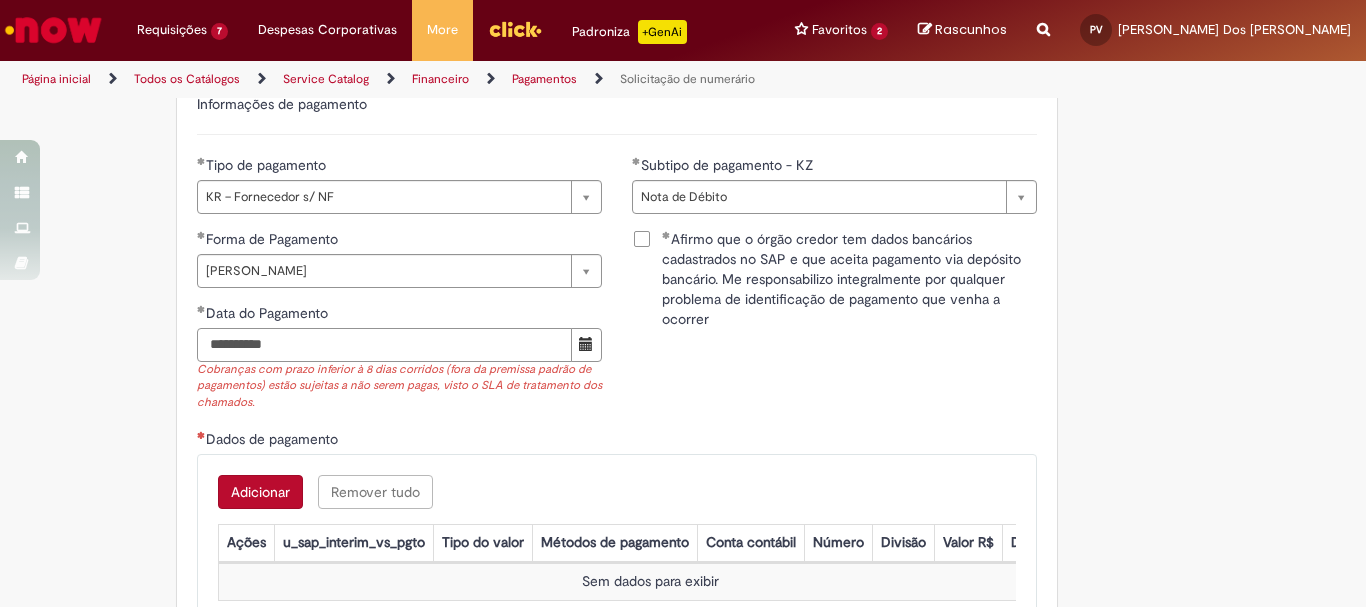 click on "**********" at bounding box center (384, 345) 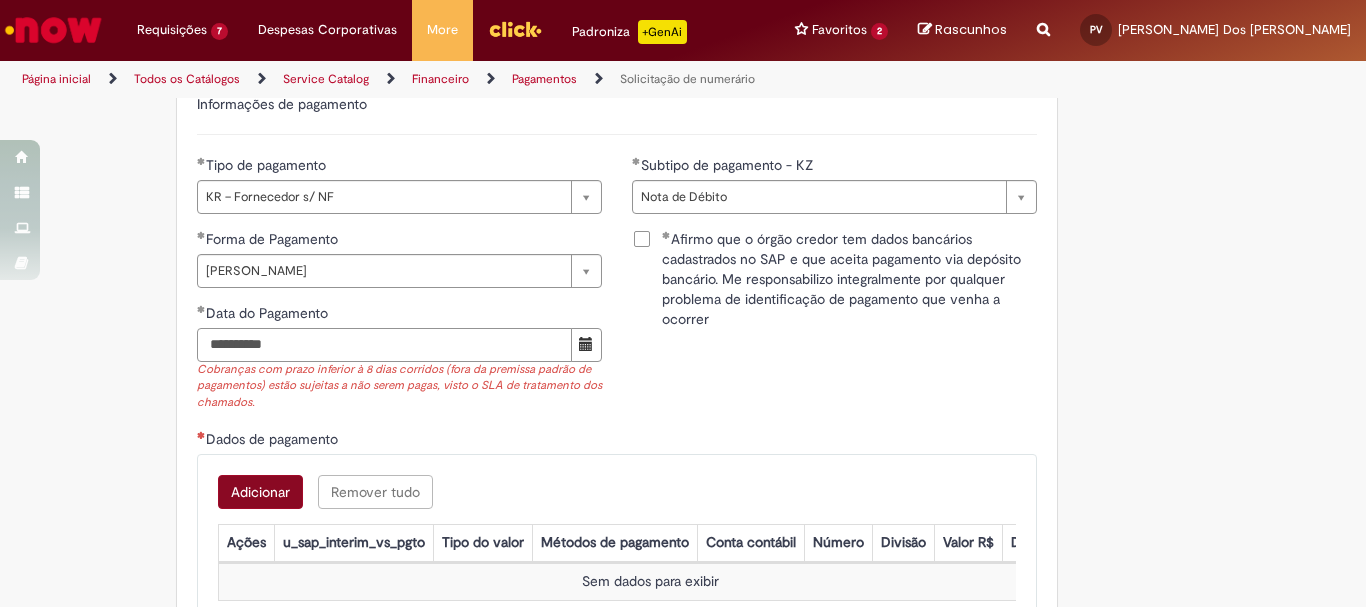 type on "**********" 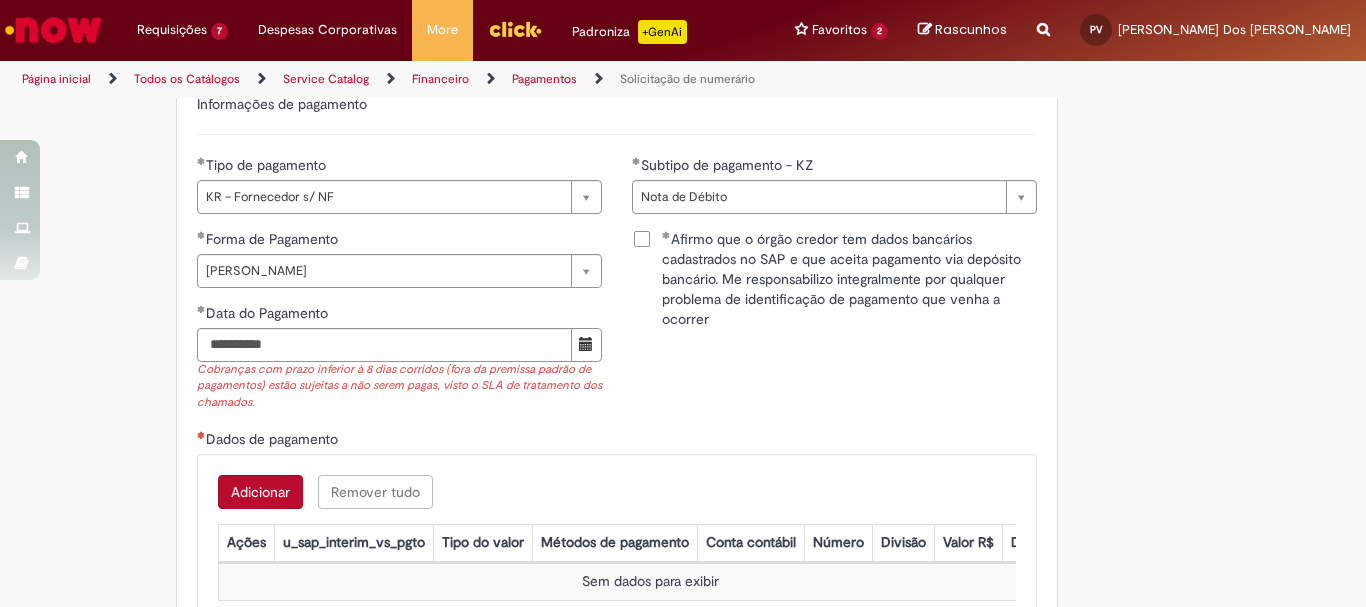 click on "Adicionar Remover tudo Dados de pagamento Ações u_sap_interim_vs_pgto Tipo do valor Métodos de pagamento Conta contábil Número Divisão Valor R$ Descrição Sem dados para exibir" at bounding box center (617, 540) 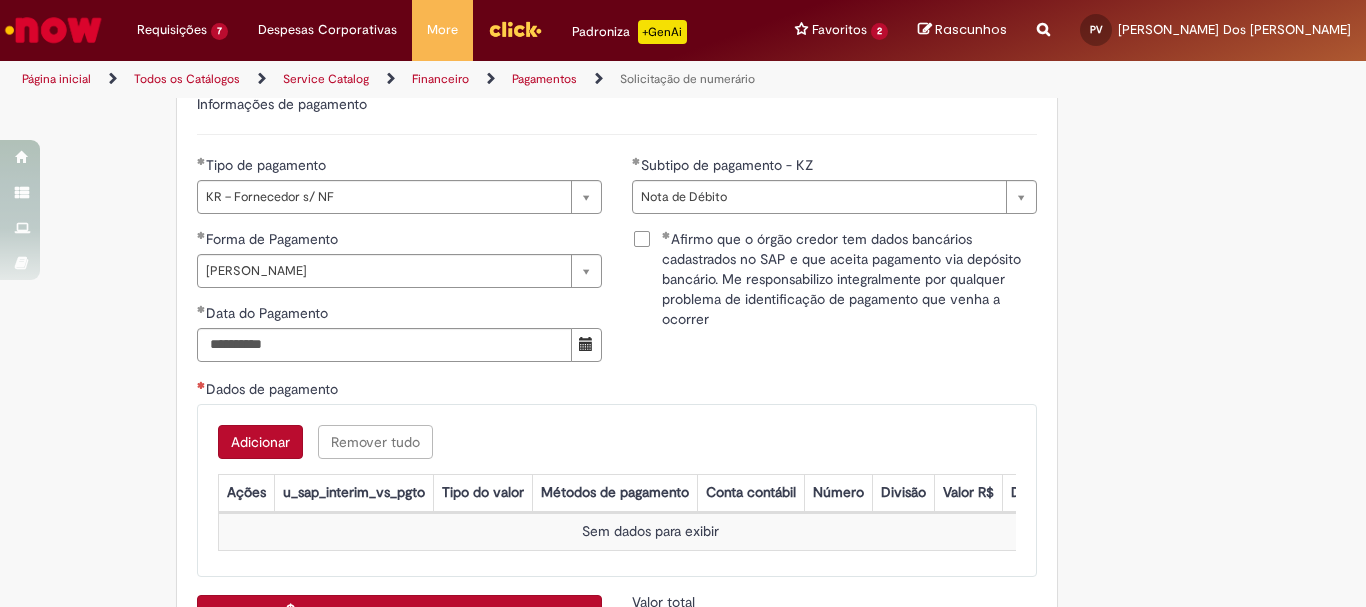 click on "Adicionar" at bounding box center (260, 442) 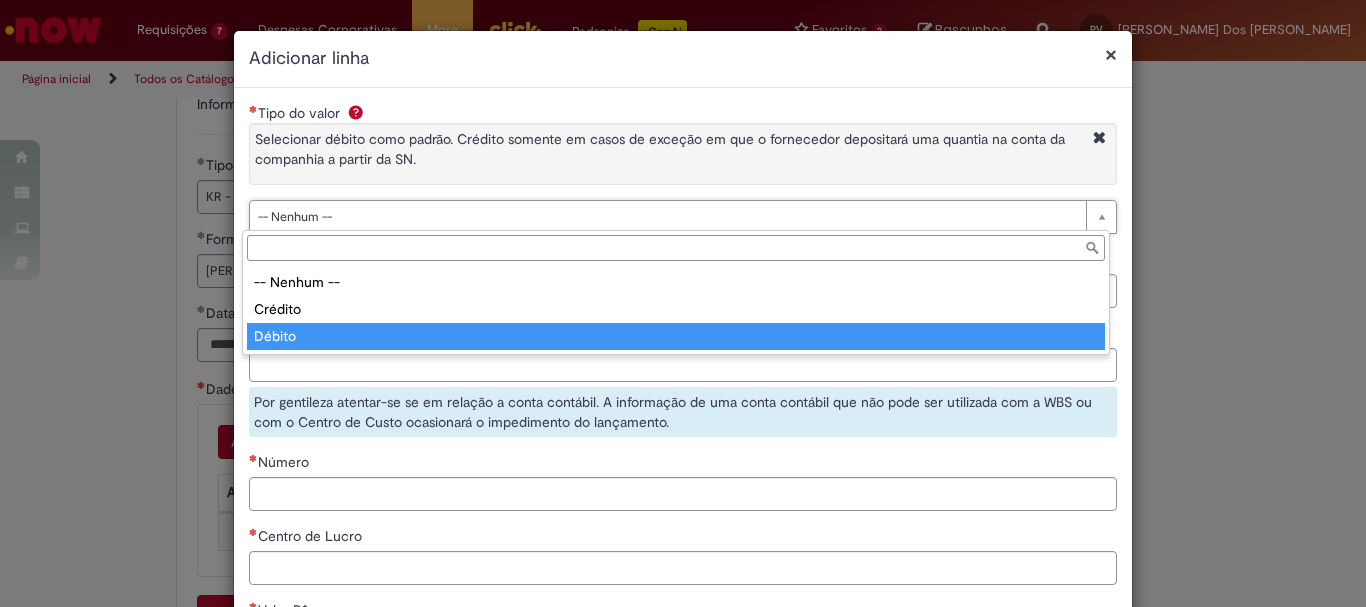 type on "******" 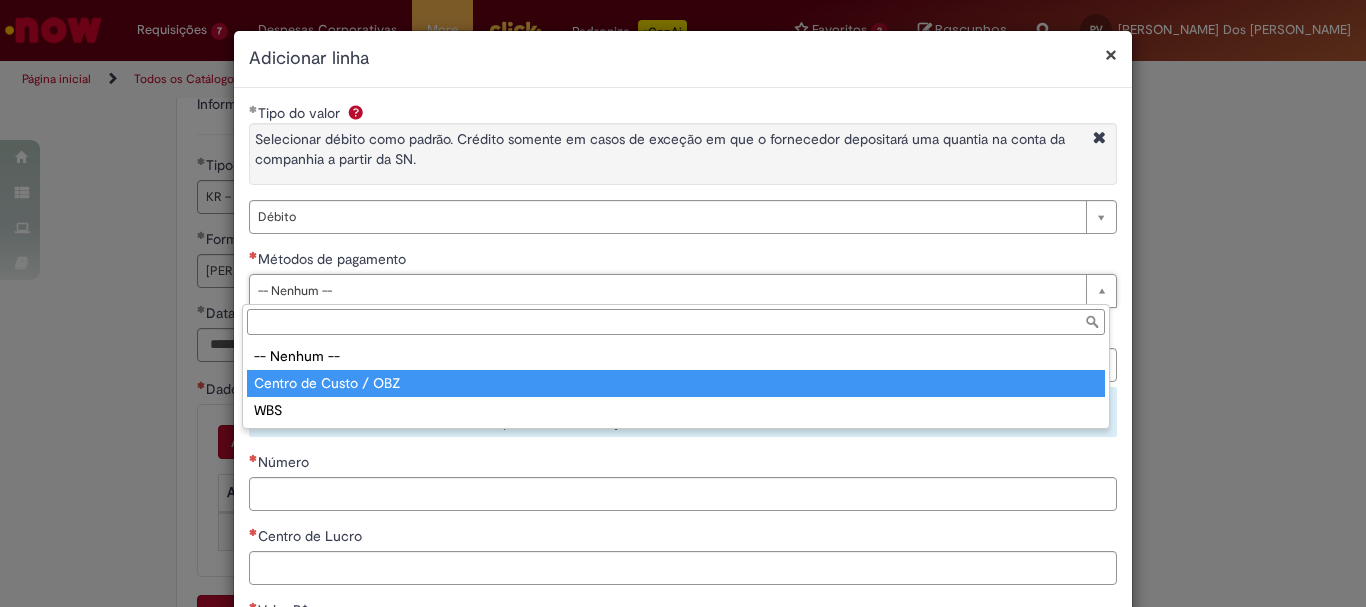 type on "**********" 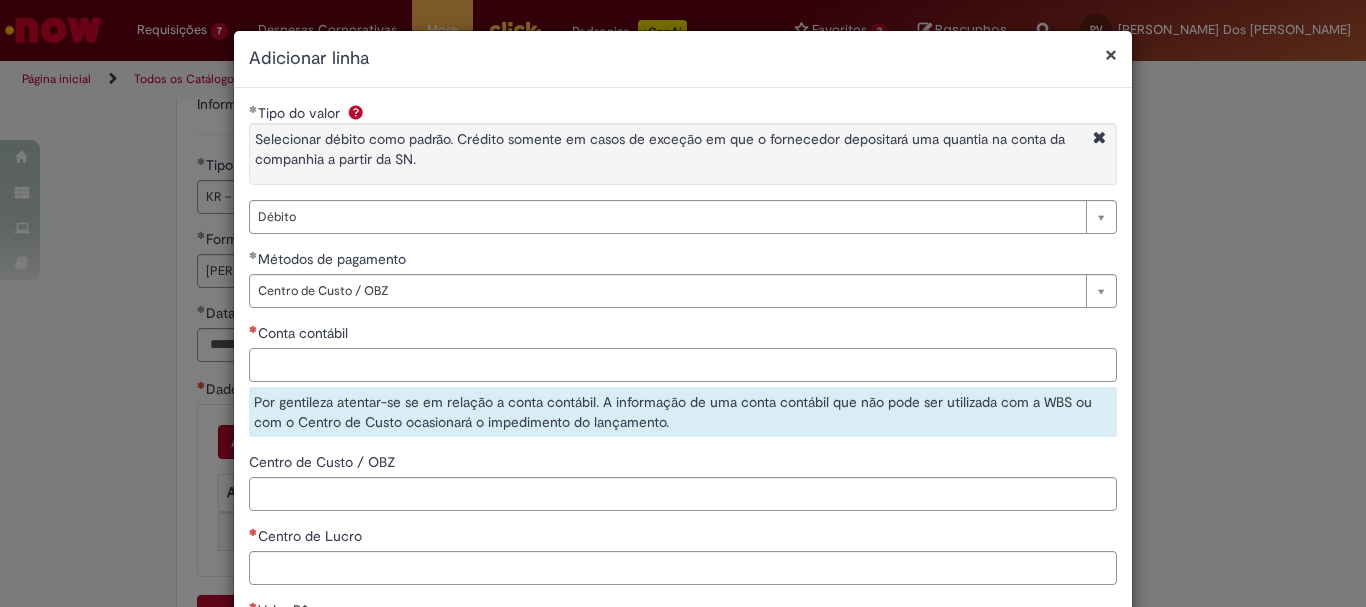 click on "Conta contábil" at bounding box center (683, 365) 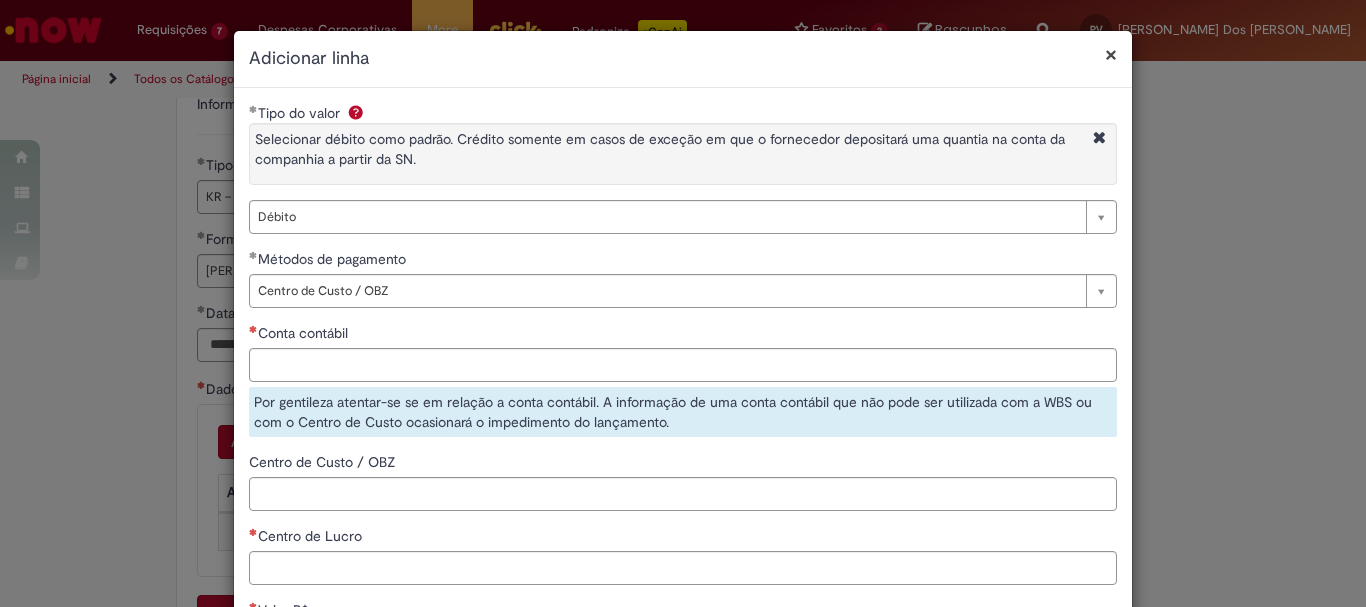 click on "Centro de Custo / OBZ" at bounding box center (324, 462) 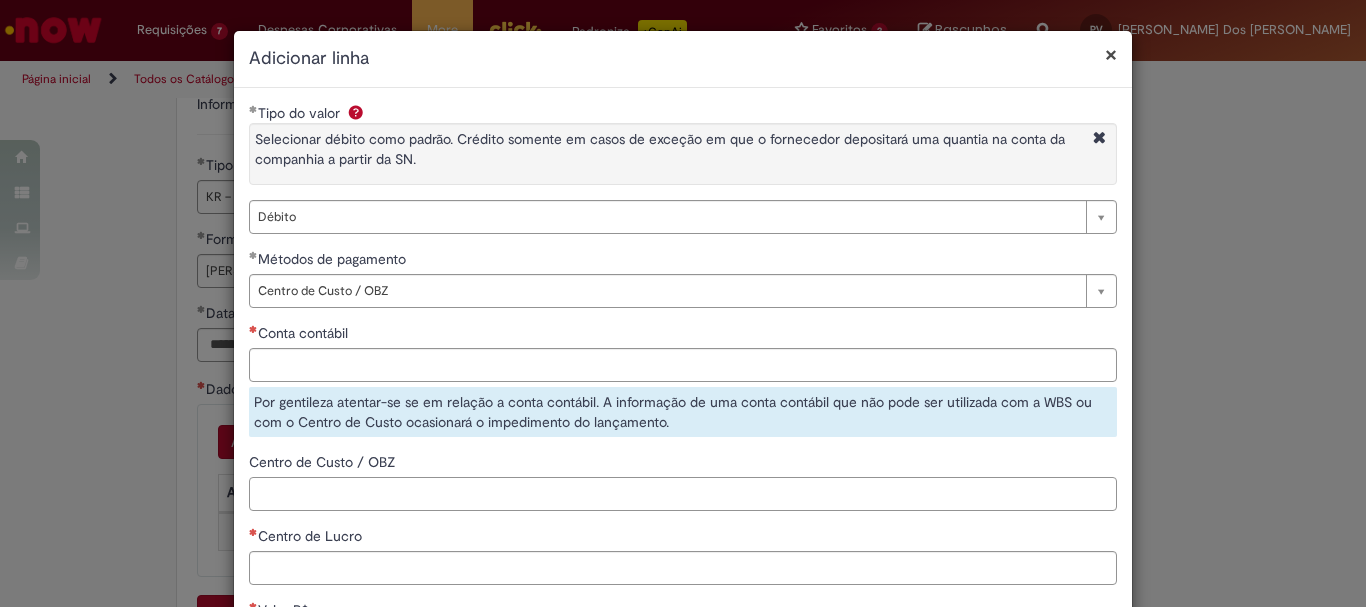 click on "Centro de Custo / OBZ" at bounding box center [683, 494] 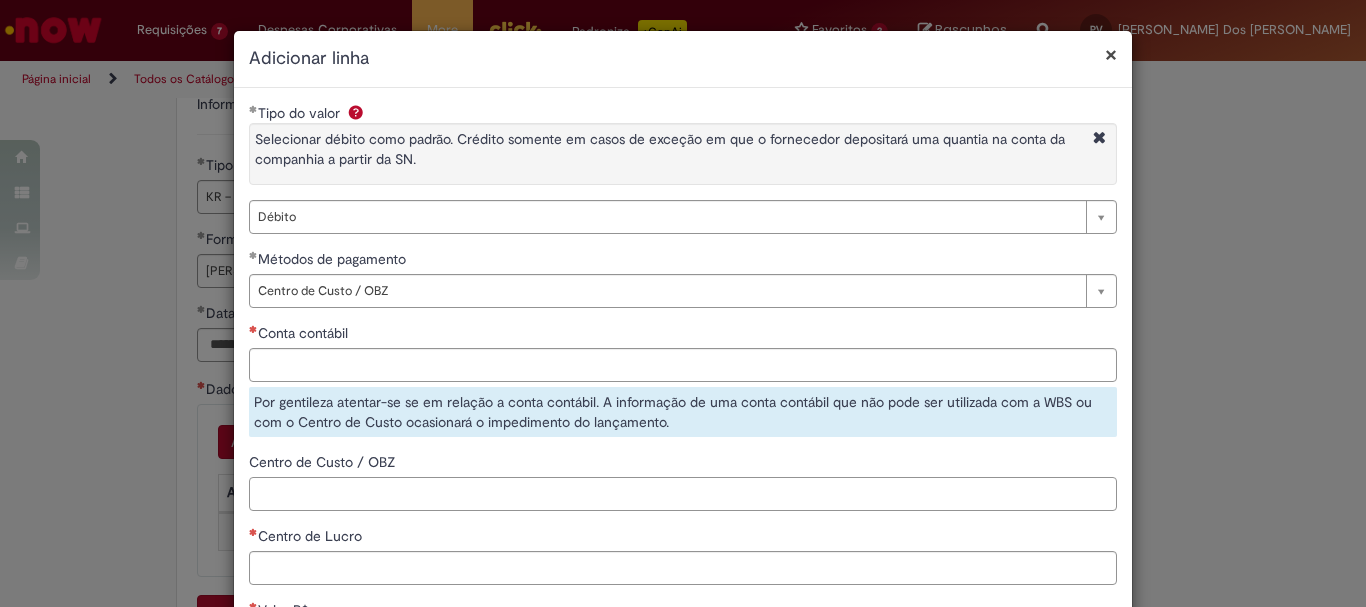 click on "Centro de Custo / OBZ" at bounding box center [683, 494] 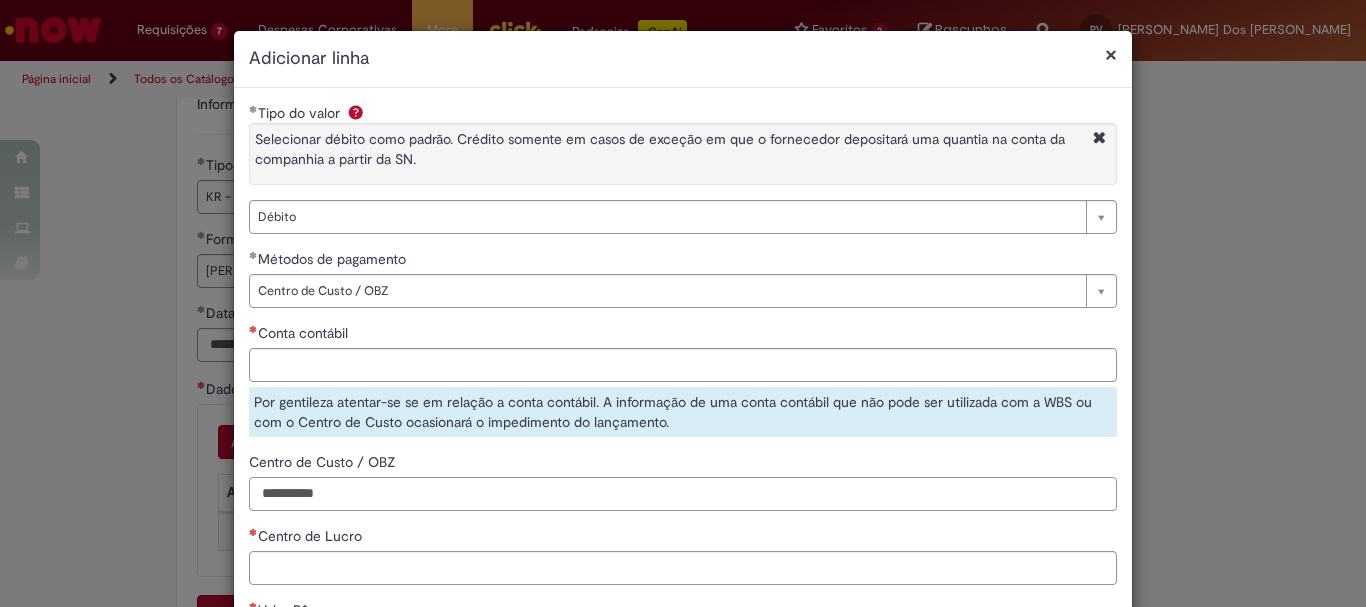 type on "**********" 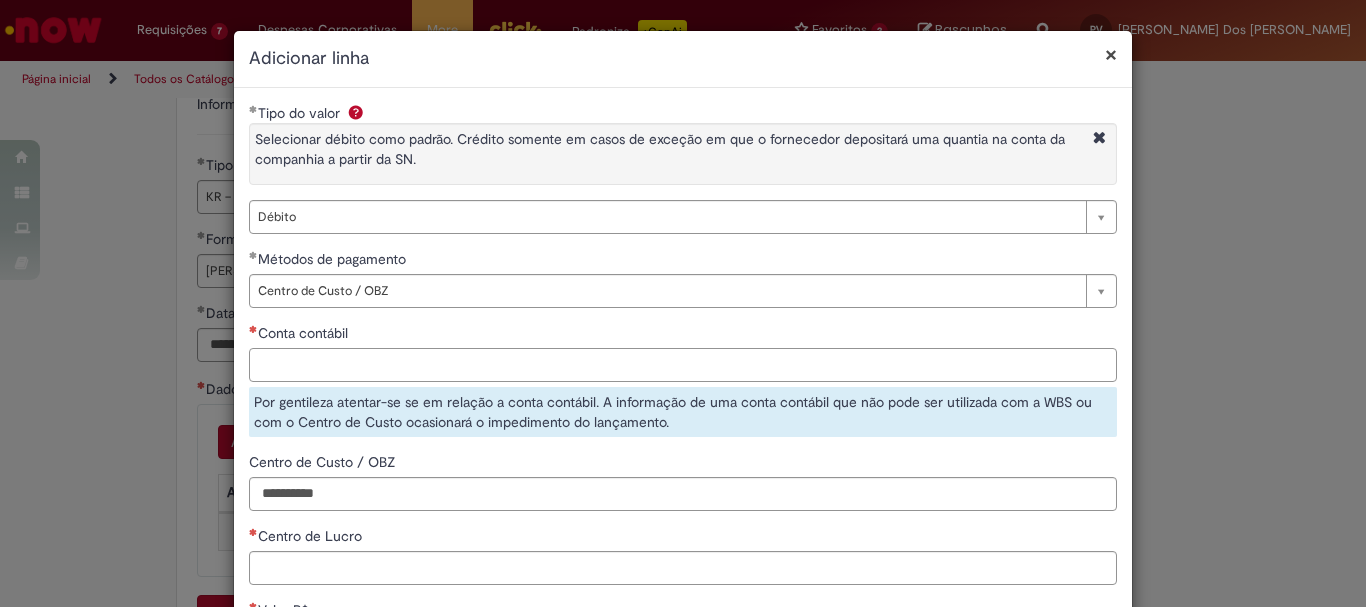 click on "Conta contábil" at bounding box center [683, 365] 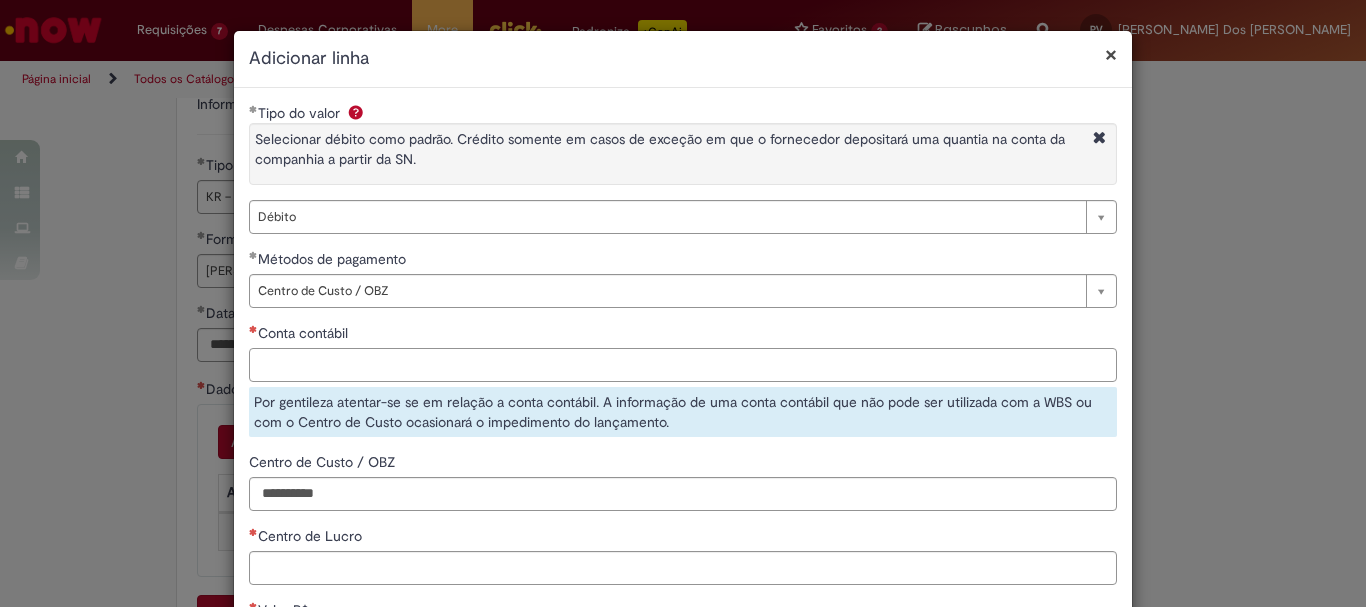 paste on "********" 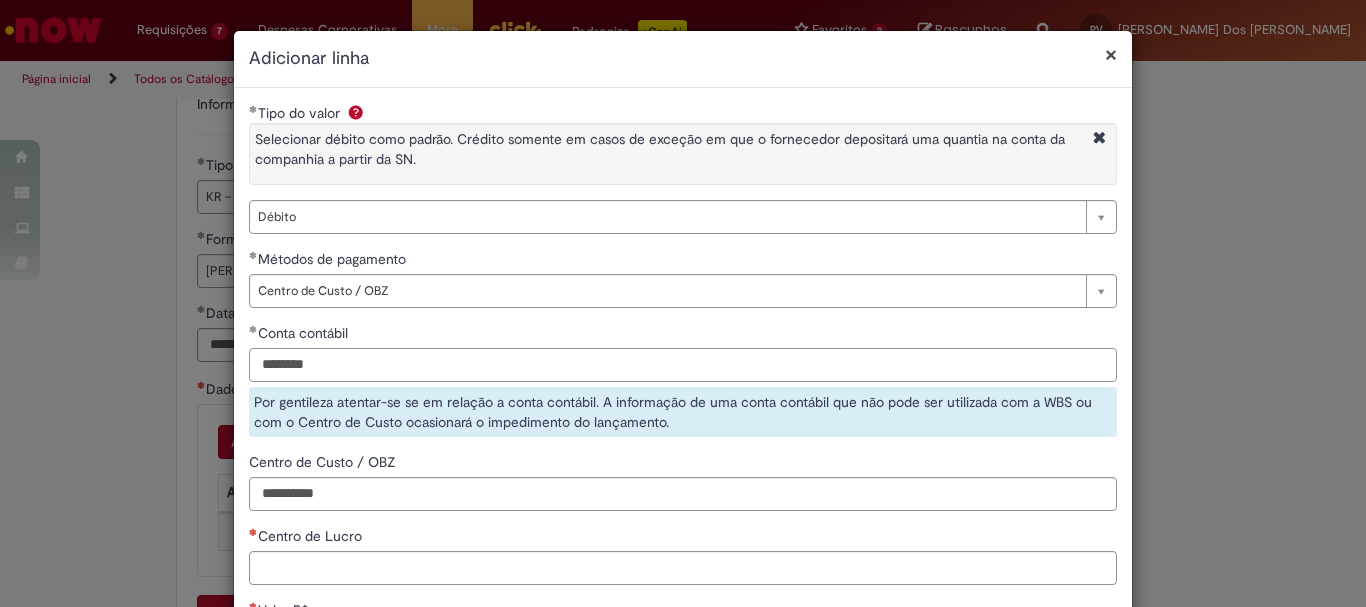 scroll, scrollTop: 200, scrollLeft: 0, axis: vertical 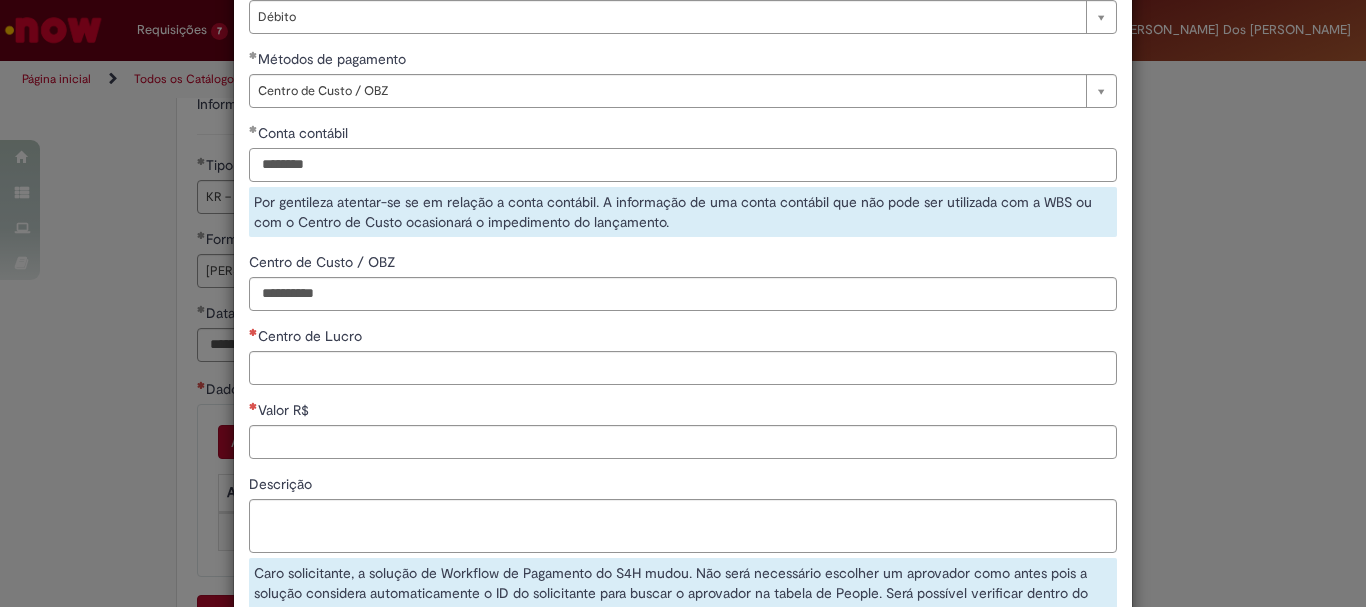 type on "********" 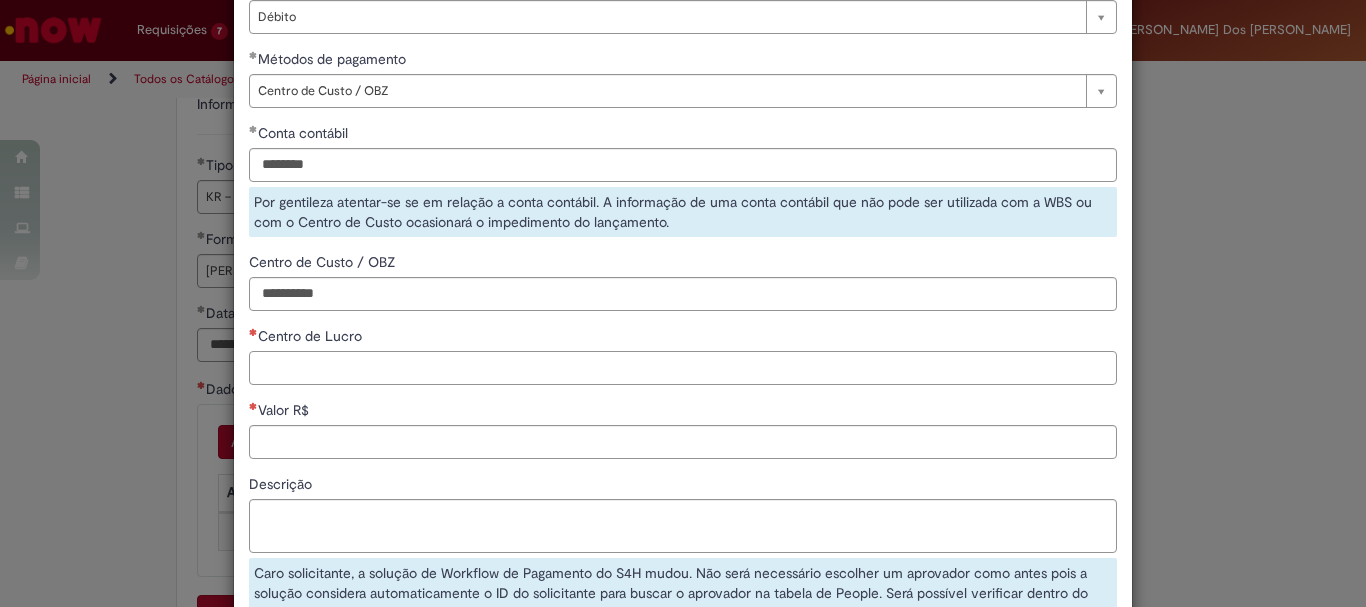 click on "**********" at bounding box center [683, 273] 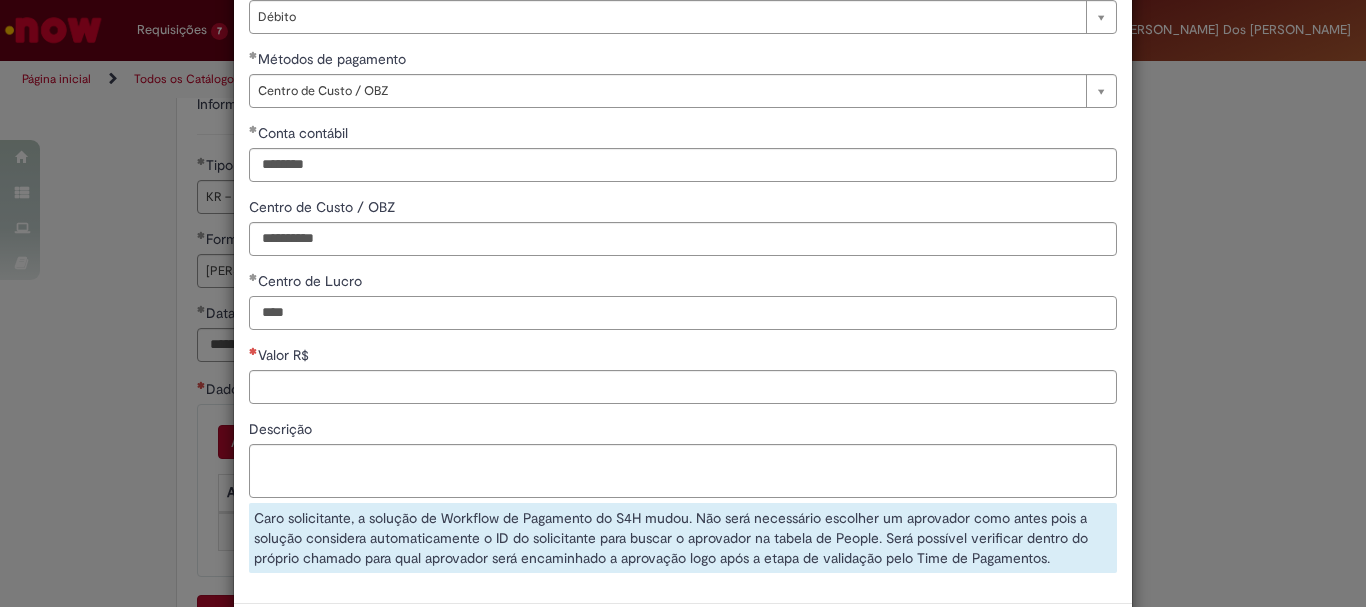 type on "****" 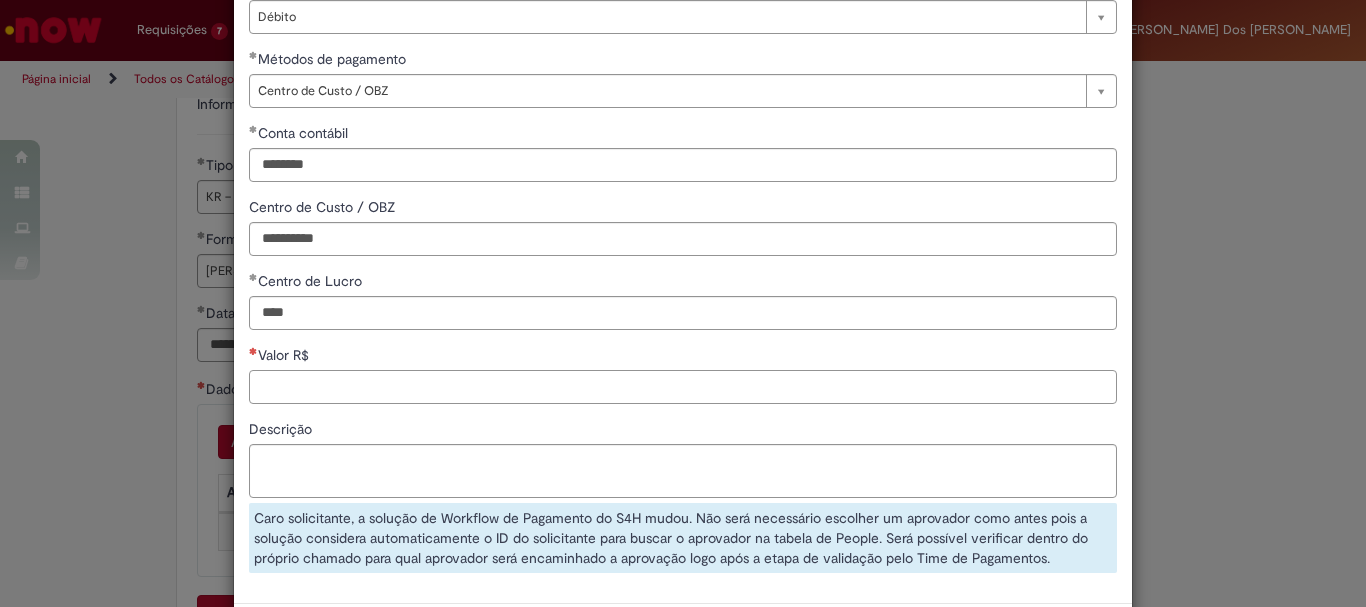click on "Valor R$" at bounding box center (683, 387) 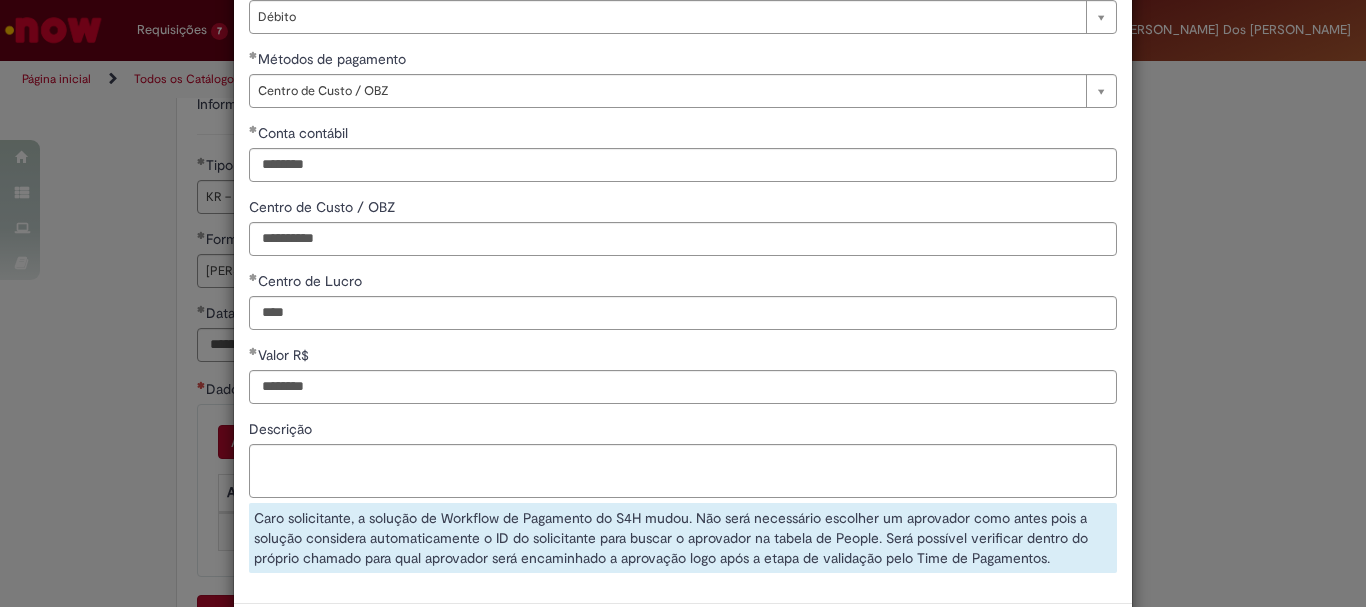 type on "*********" 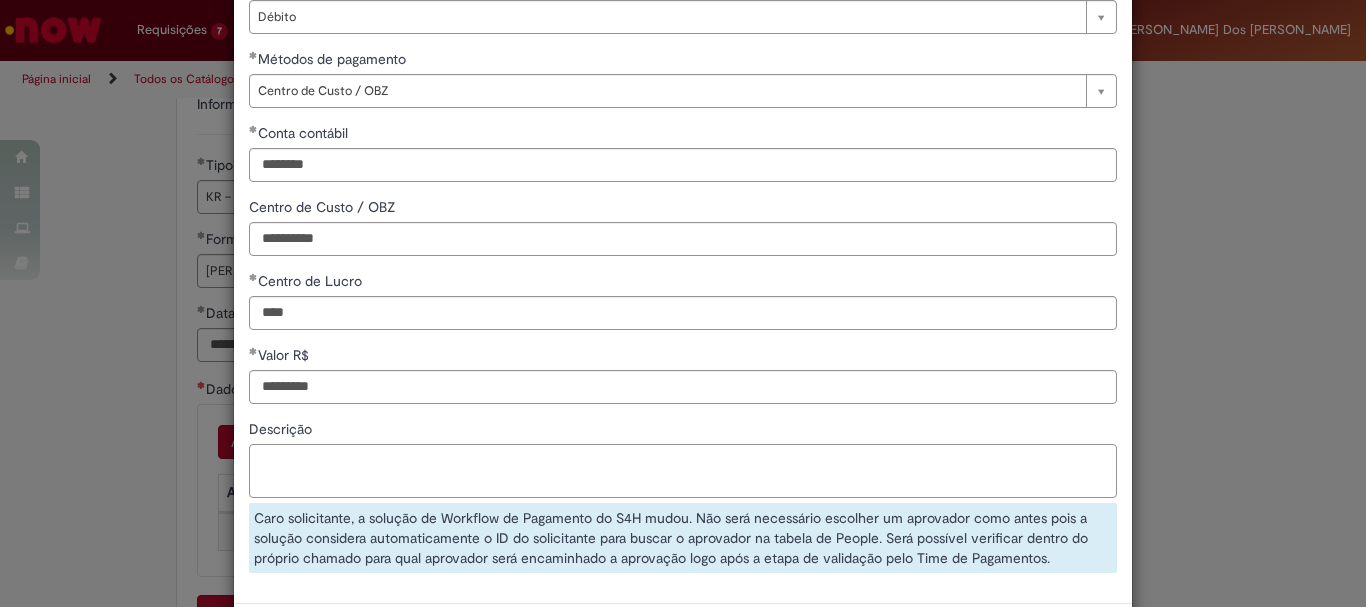 click on "Descrição" at bounding box center (683, 471) 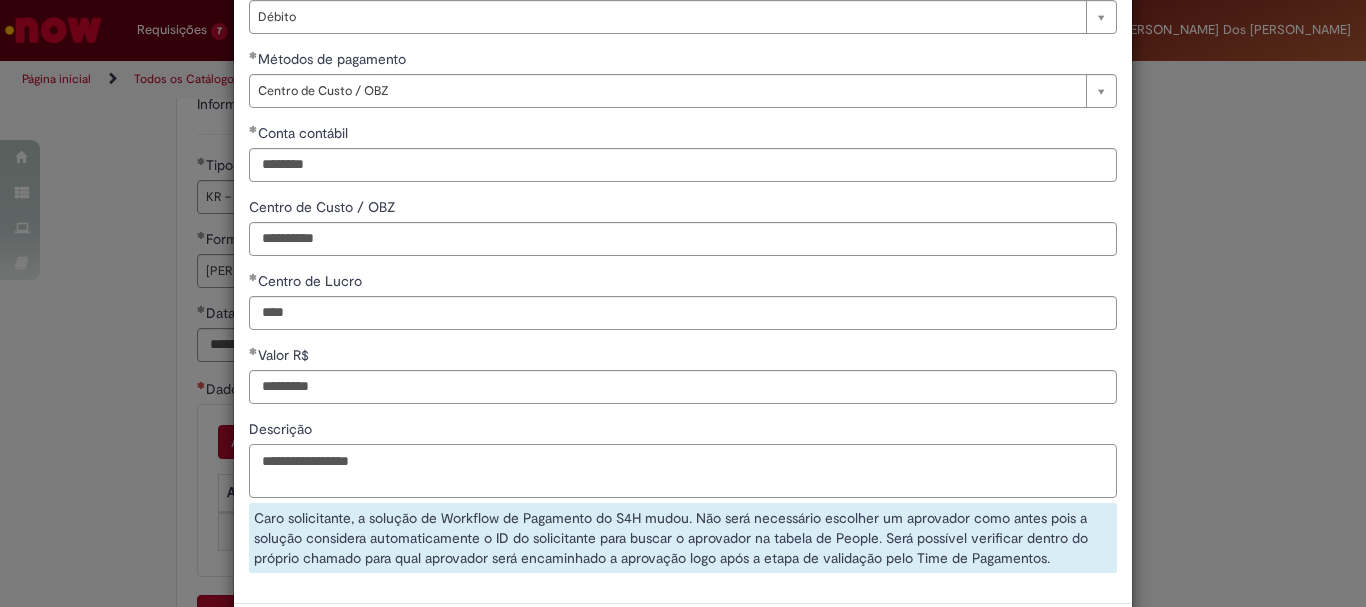 click on "**********" at bounding box center [683, 471] 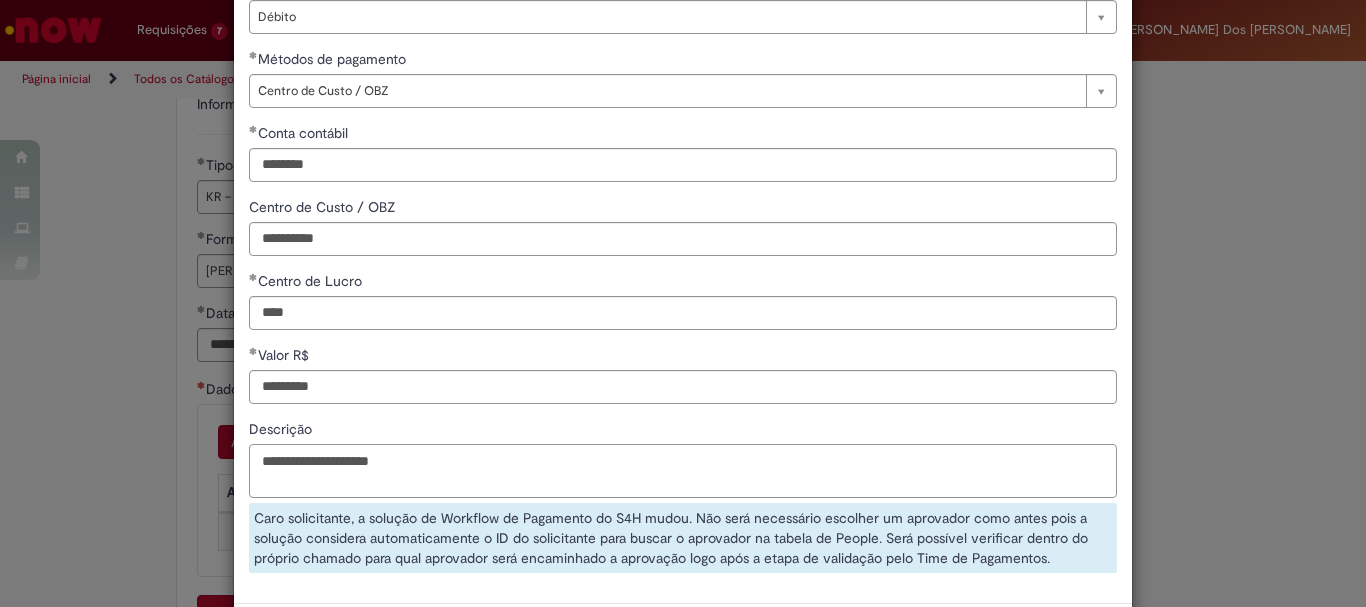 click on "**********" at bounding box center (683, 471) 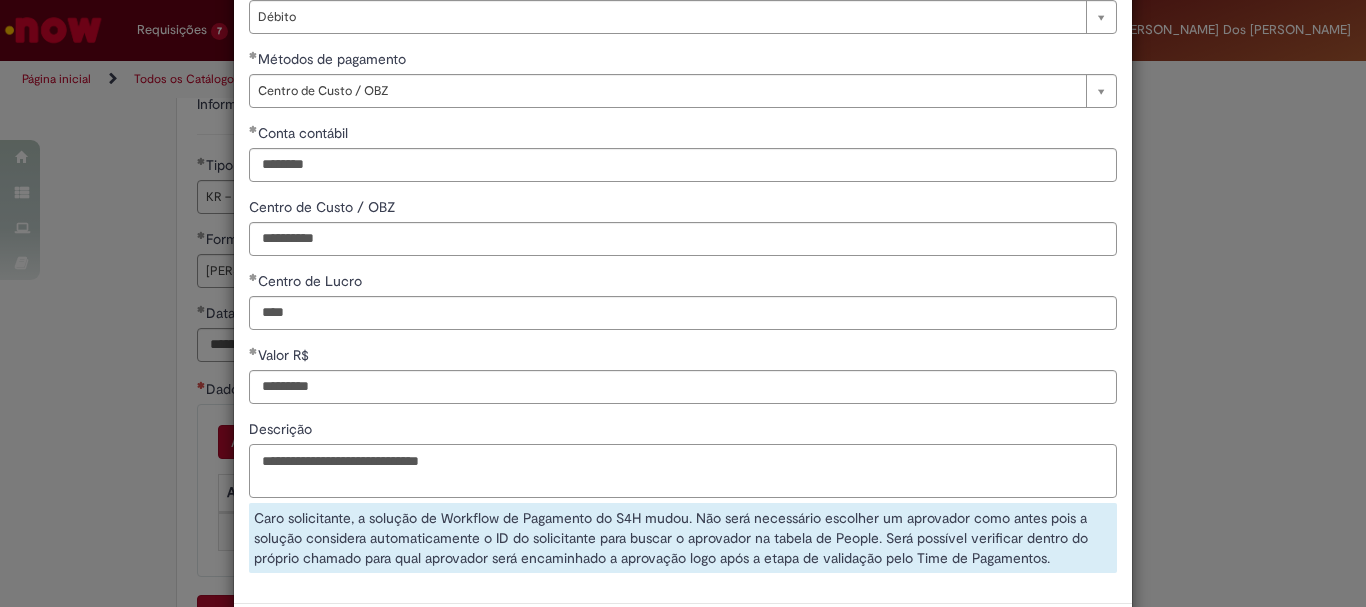 scroll, scrollTop: 292, scrollLeft: 0, axis: vertical 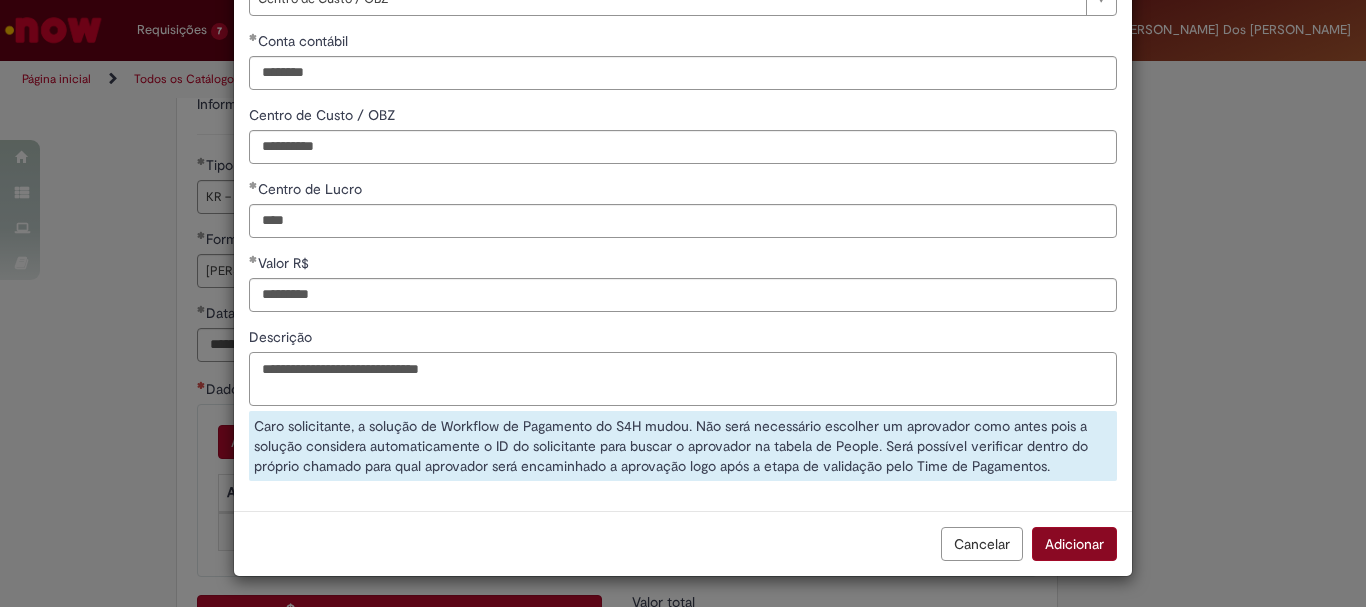 type on "**********" 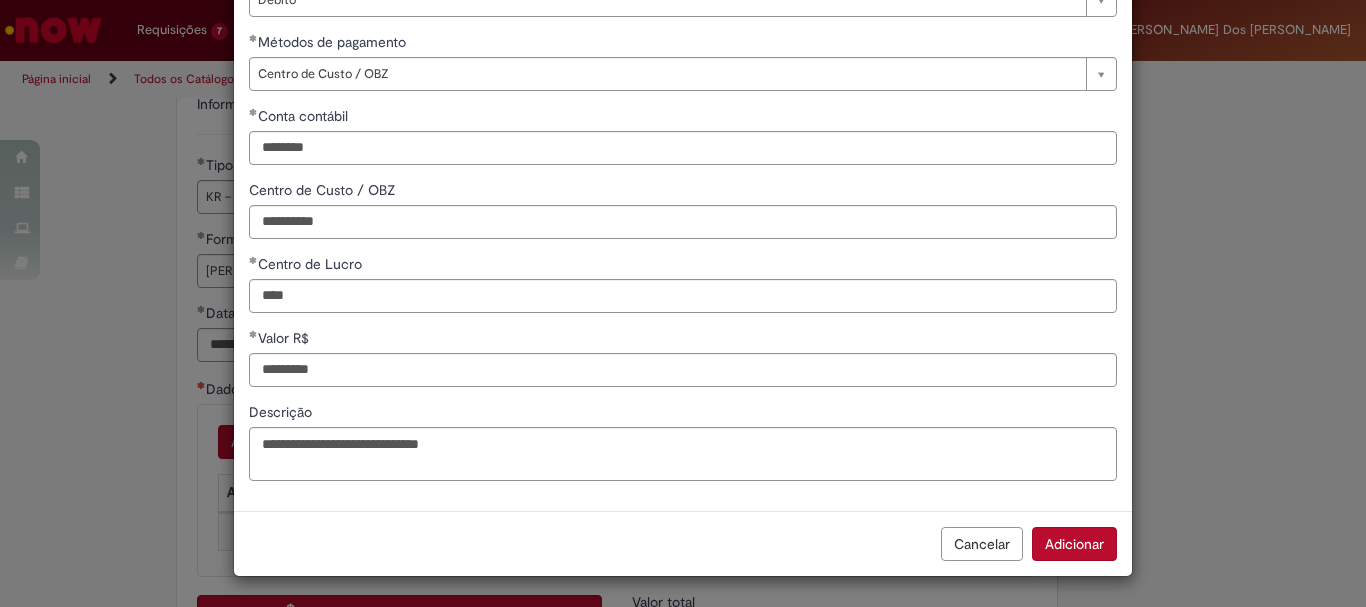 click on "Adicionar" at bounding box center [1074, 544] 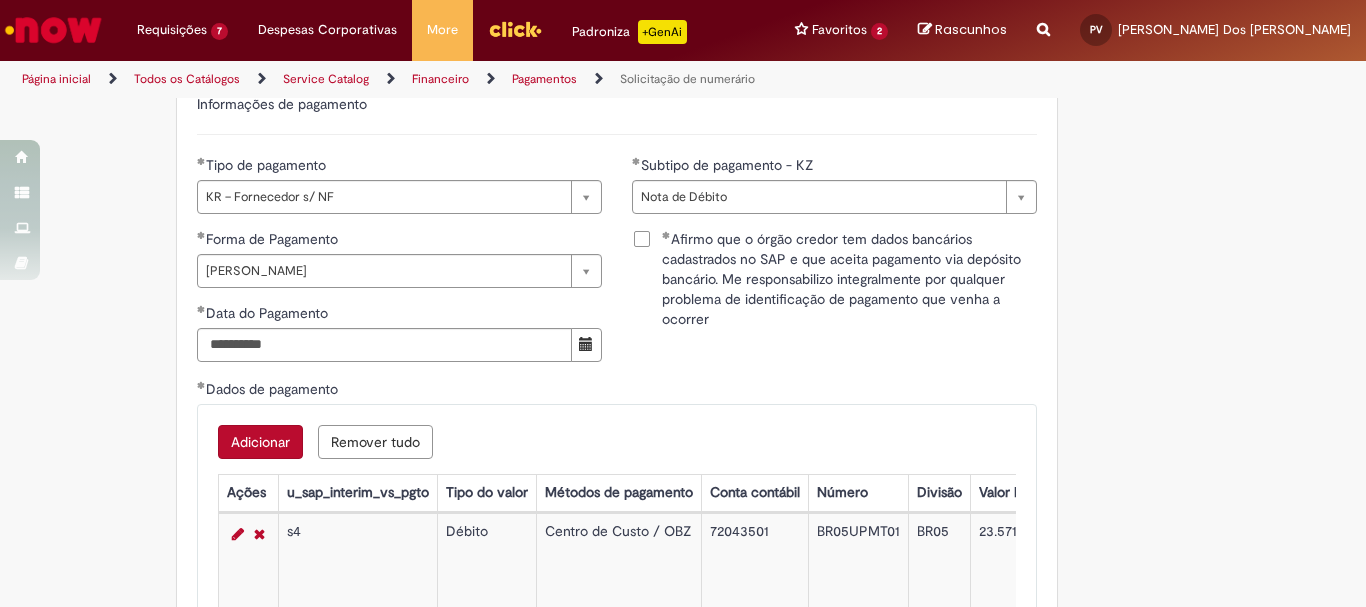 scroll, scrollTop: 217, scrollLeft: 0, axis: vertical 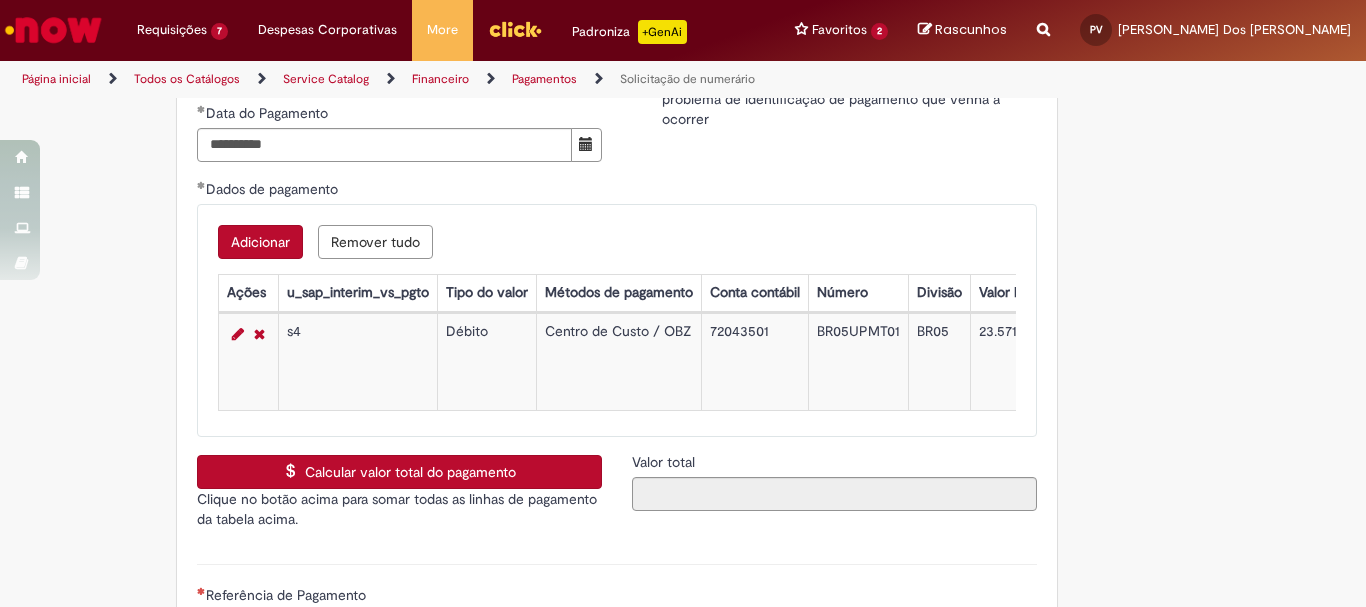 click on "Calcular valor total do pagamento" at bounding box center [399, 472] 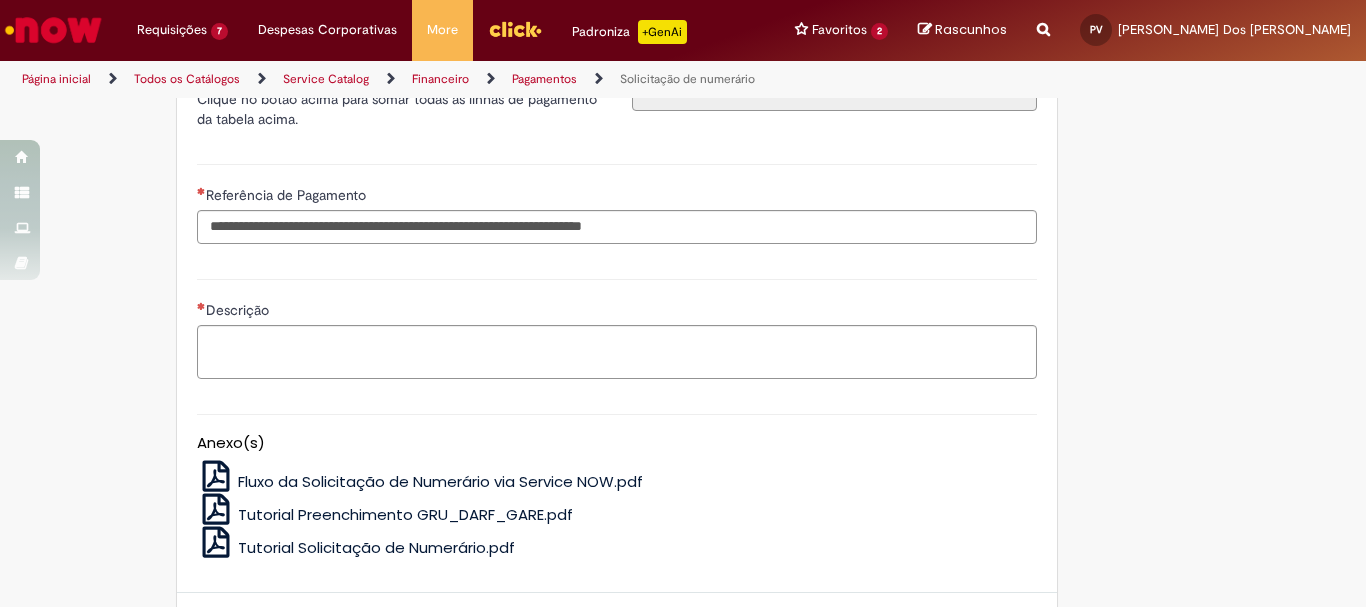 scroll, scrollTop: 3247, scrollLeft: 0, axis: vertical 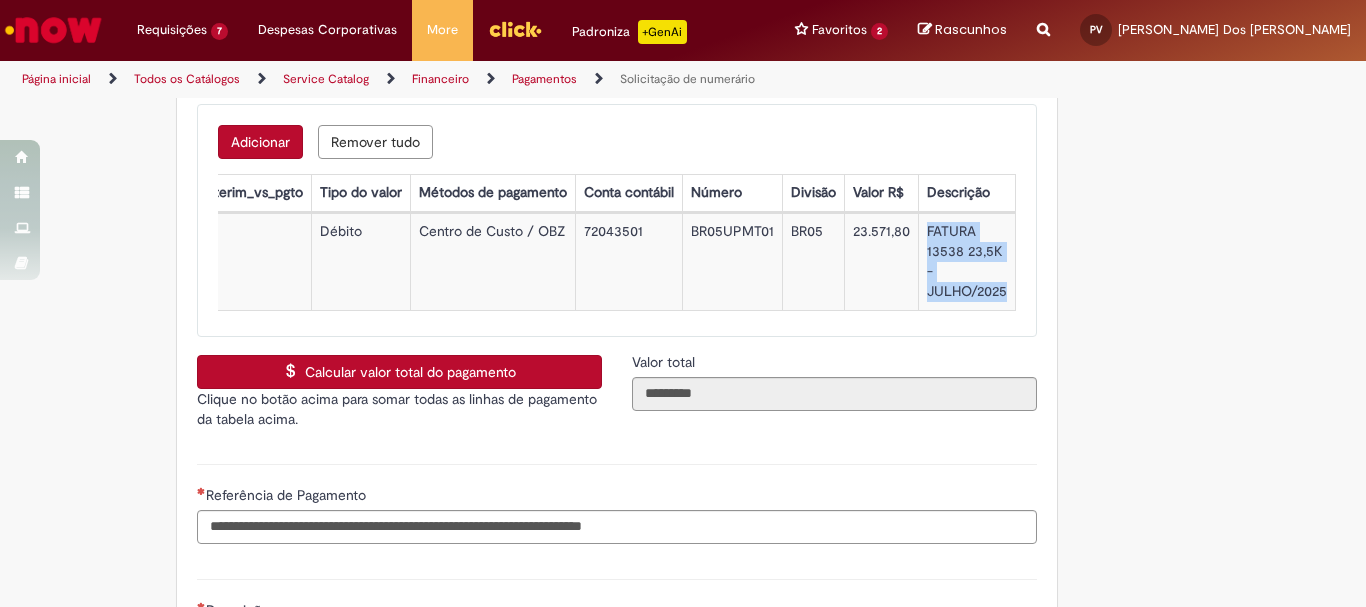 drag, startPoint x: 916, startPoint y: 206, endPoint x: 1001, endPoint y: 272, distance: 107.61505 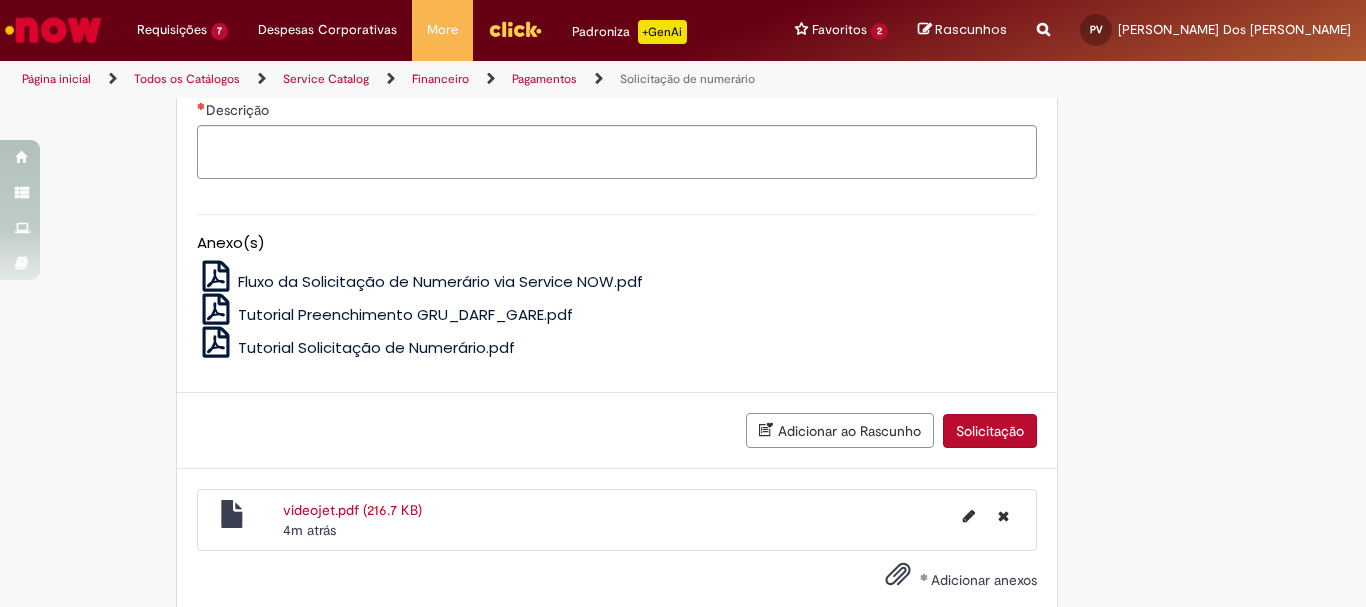 scroll, scrollTop: 3547, scrollLeft: 0, axis: vertical 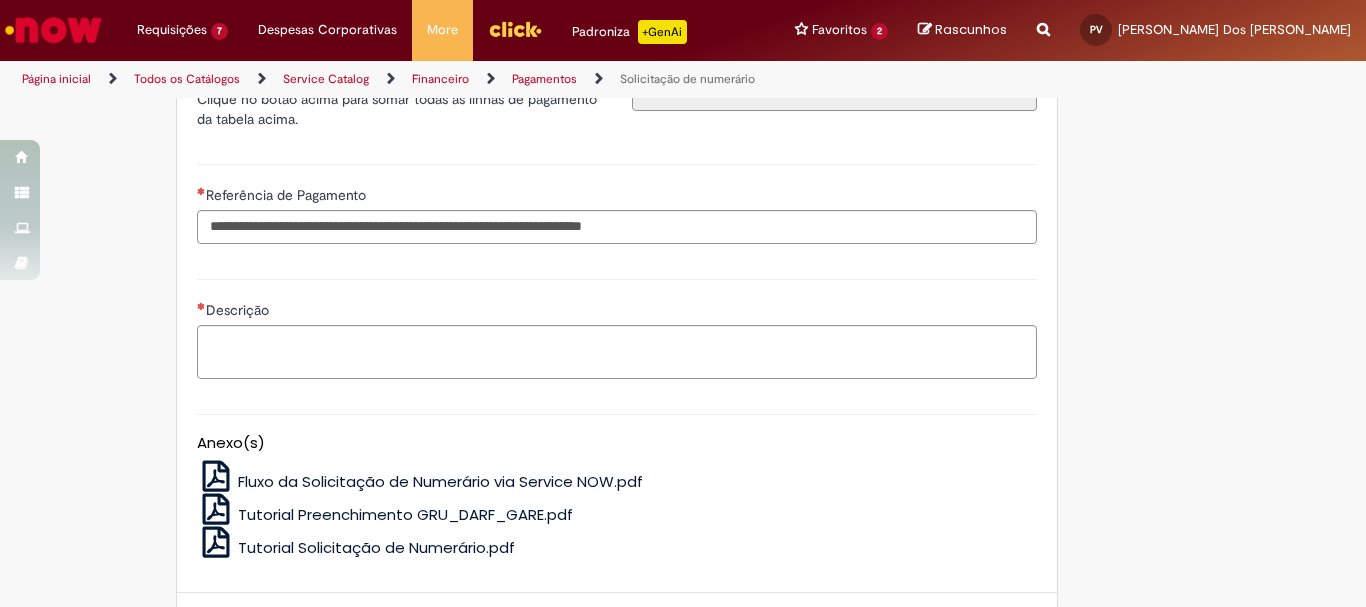 click on "**********" at bounding box center (617, 201) 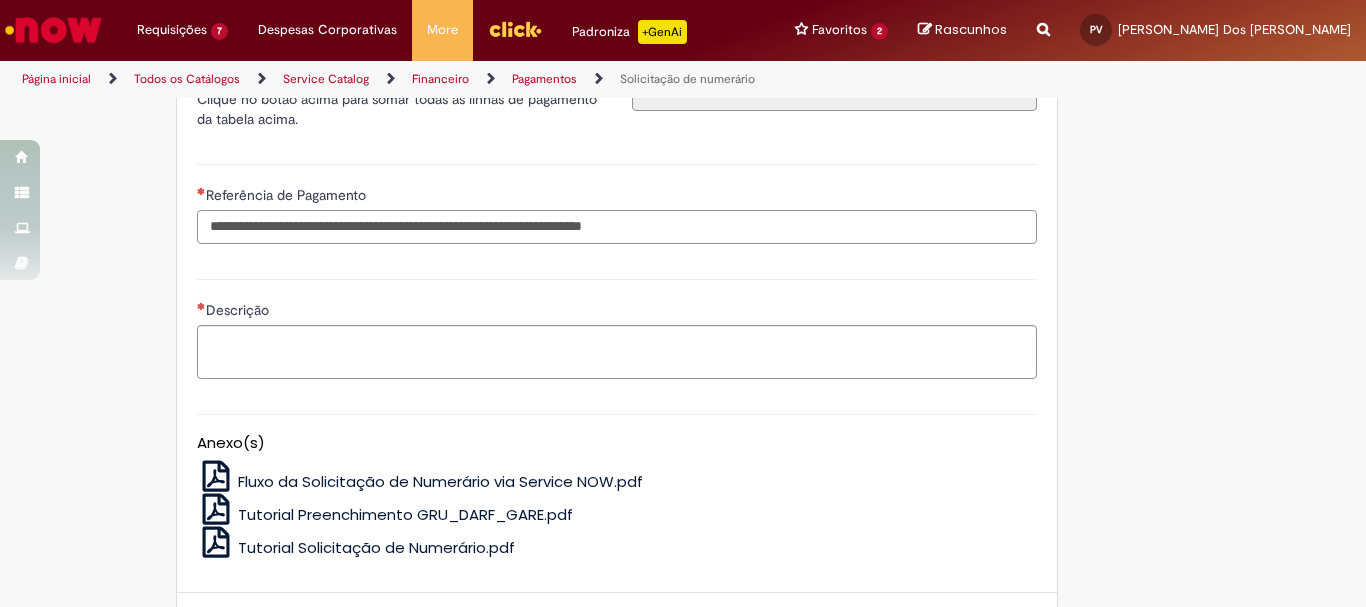 click on "Referência de Pagamento" at bounding box center (617, 227) 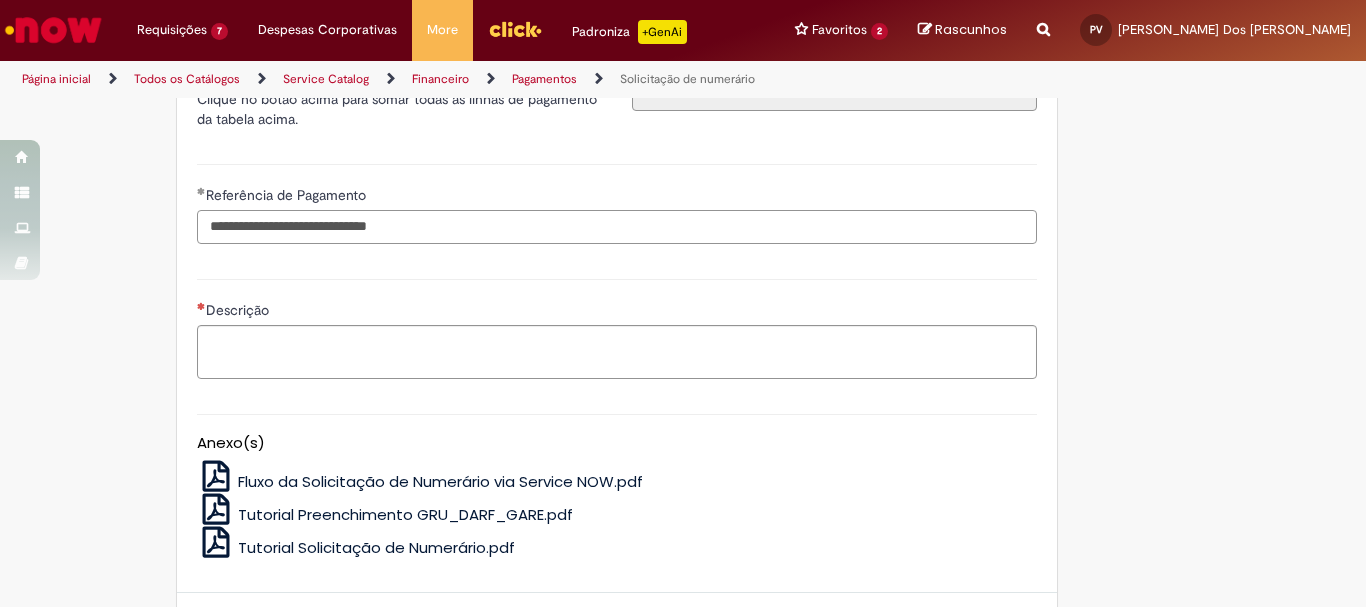 type on "**********" 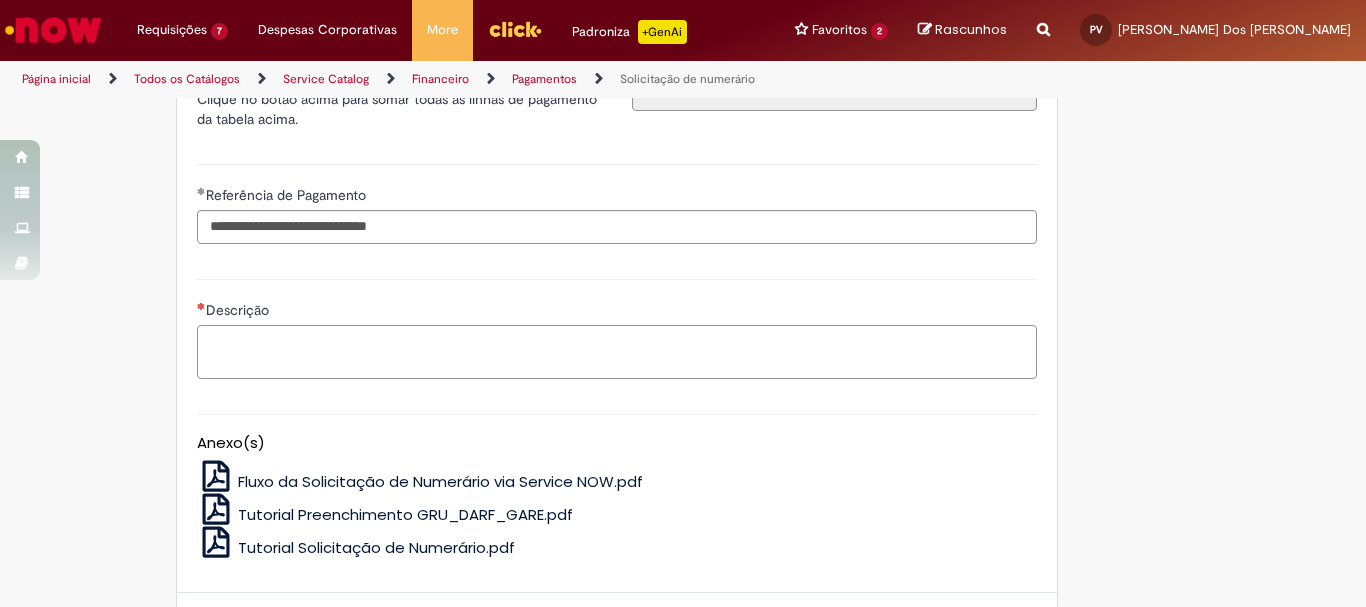 click on "Descrição" at bounding box center [617, 352] 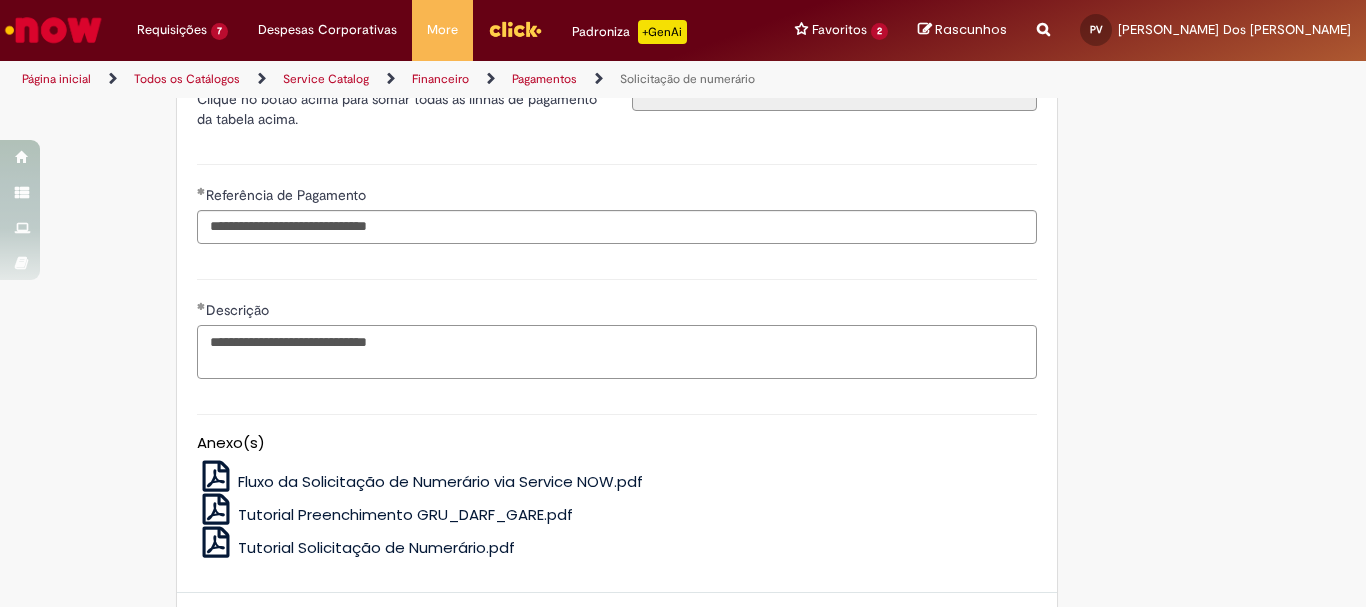 scroll, scrollTop: 3783, scrollLeft: 0, axis: vertical 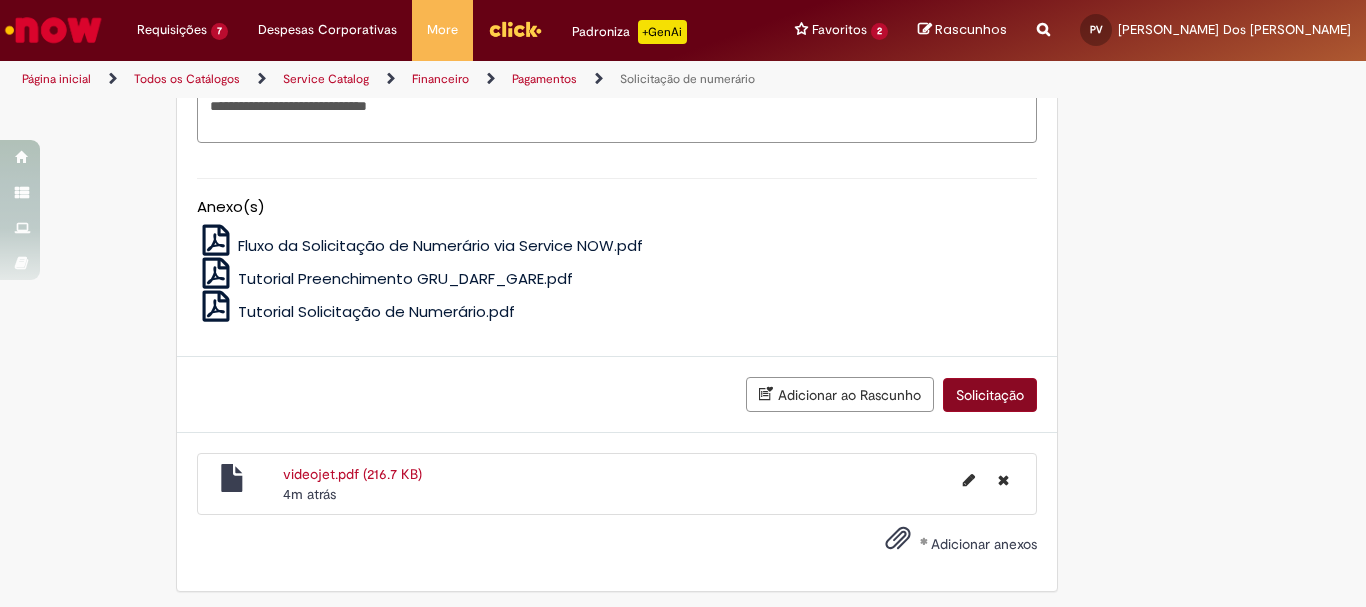 type on "**********" 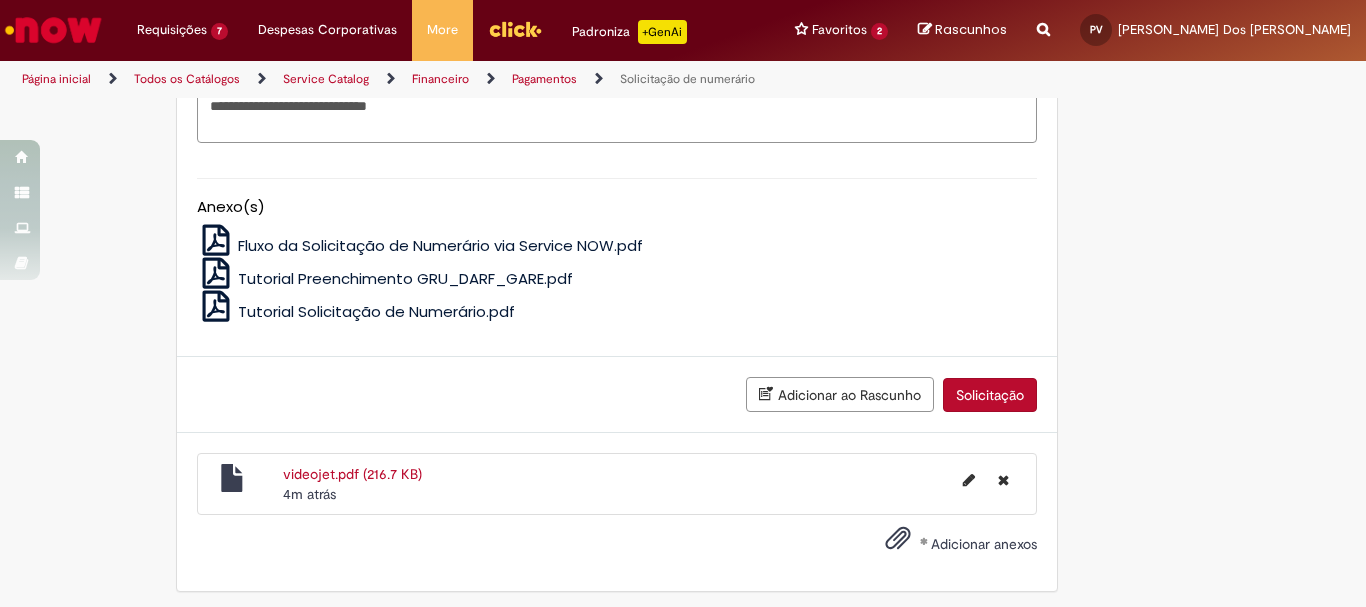 click on "Solicitação" at bounding box center (990, 395) 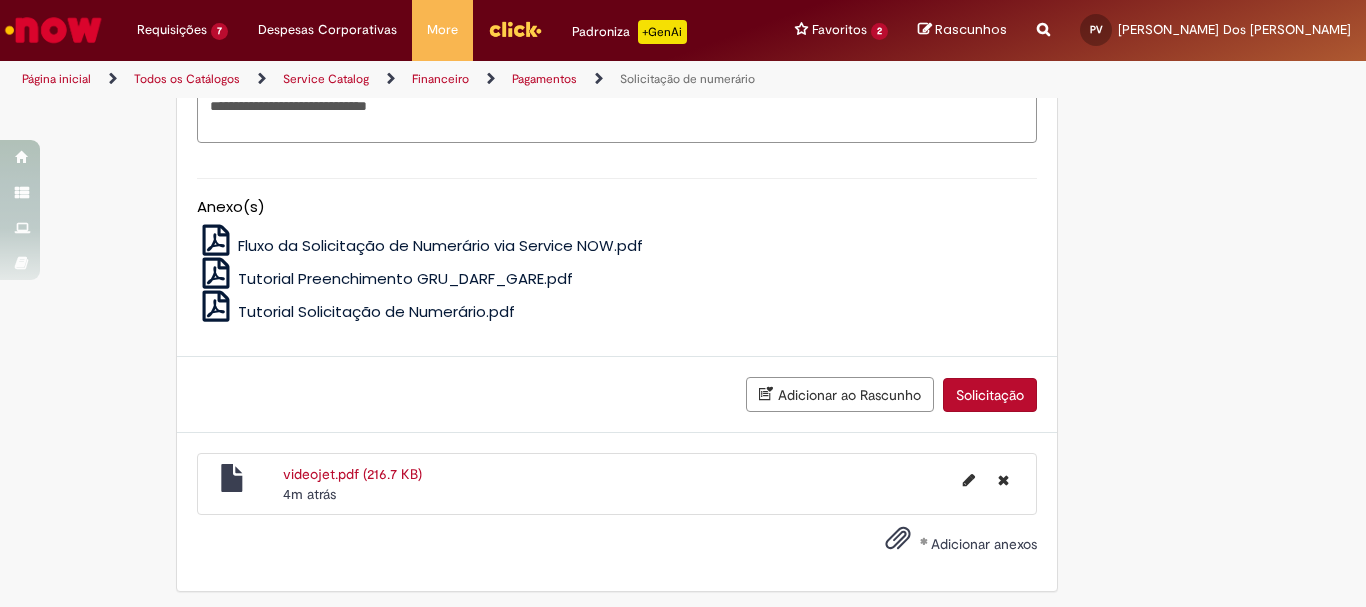 scroll, scrollTop: 3737, scrollLeft: 0, axis: vertical 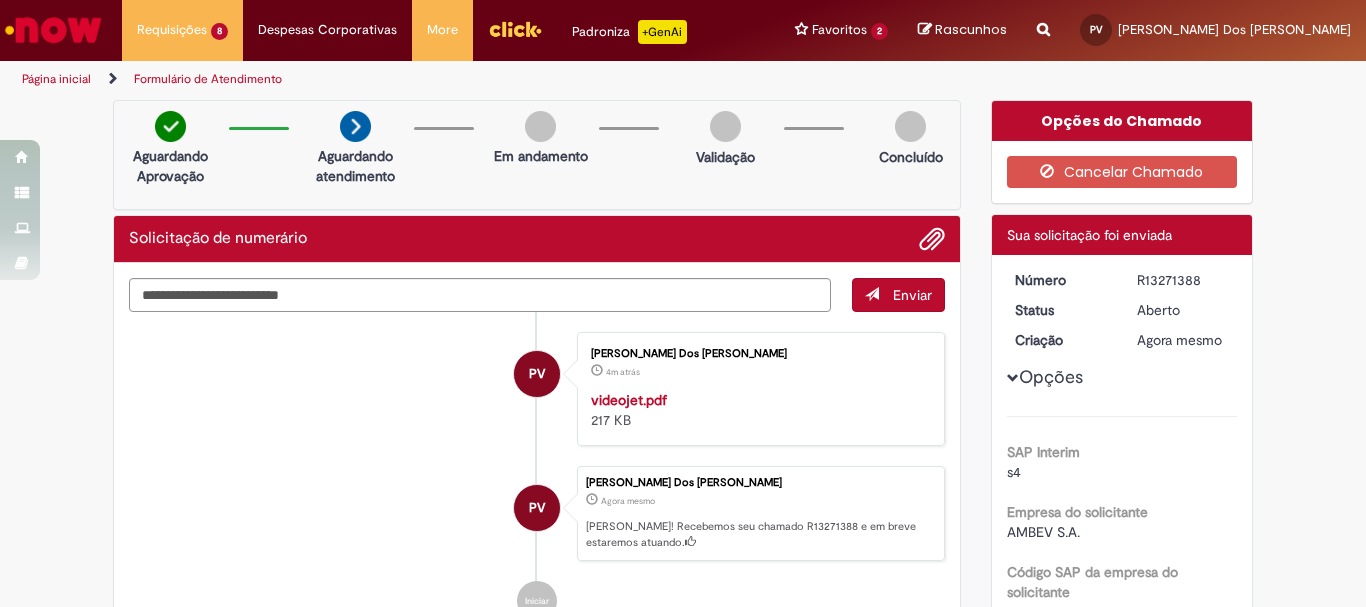 drag, startPoint x: 1128, startPoint y: 274, endPoint x: 1204, endPoint y: 278, distance: 76.105194 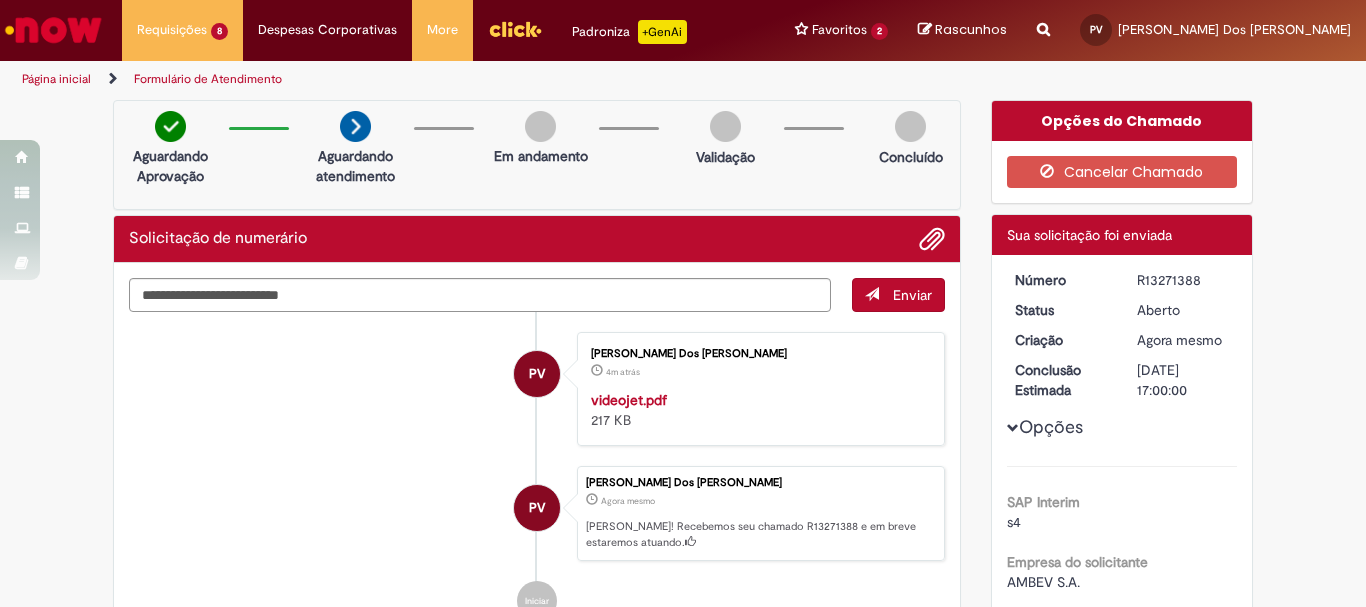 copy on "R13271388" 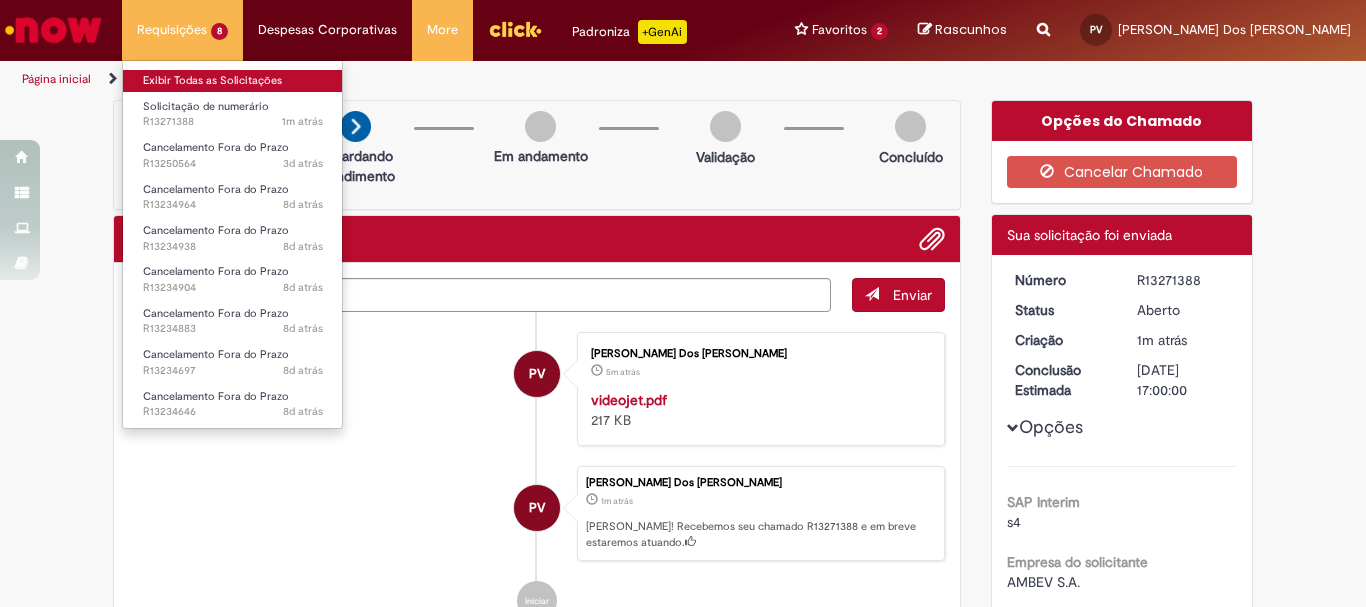 click on "Exibir Todas as Solicitações" at bounding box center [233, 81] 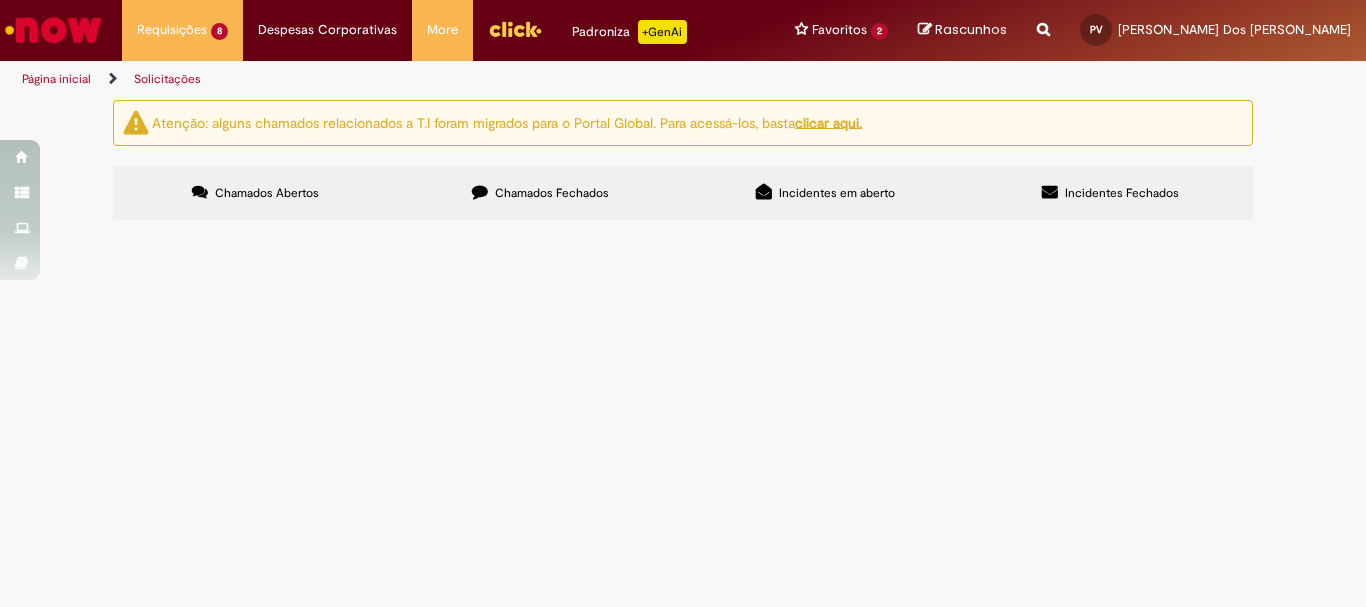 click on "Chamados Fechados" at bounding box center [552, 193] 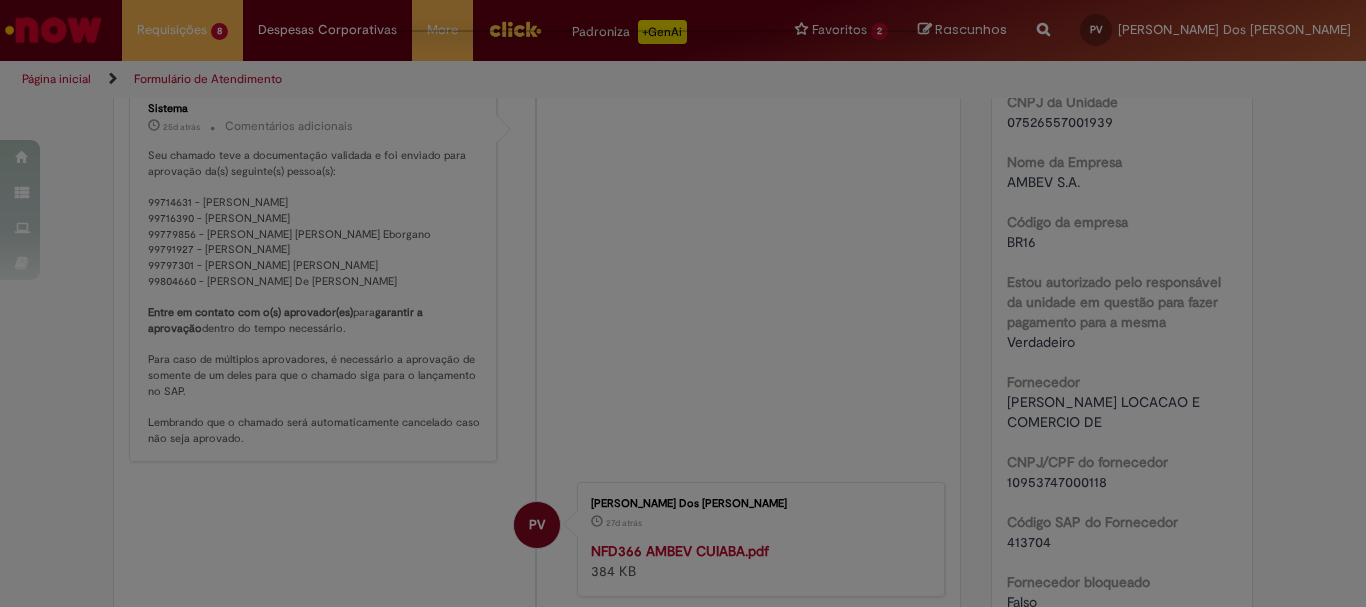 scroll, scrollTop: 0, scrollLeft: 0, axis: both 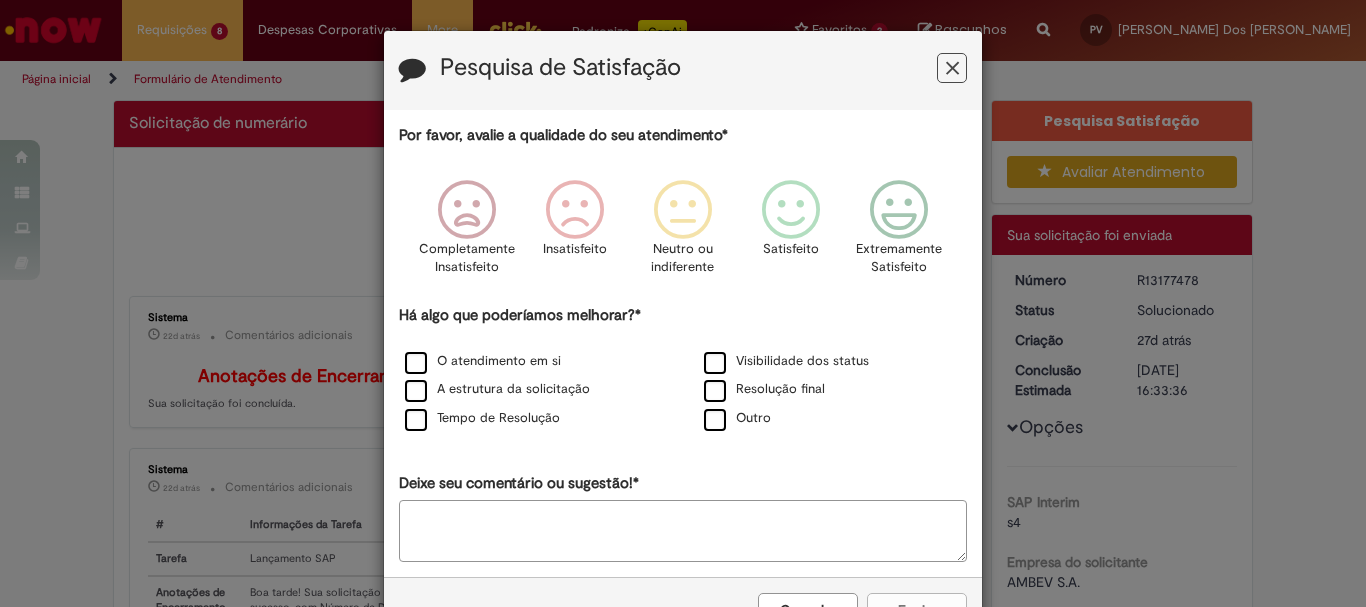 click at bounding box center [952, 68] 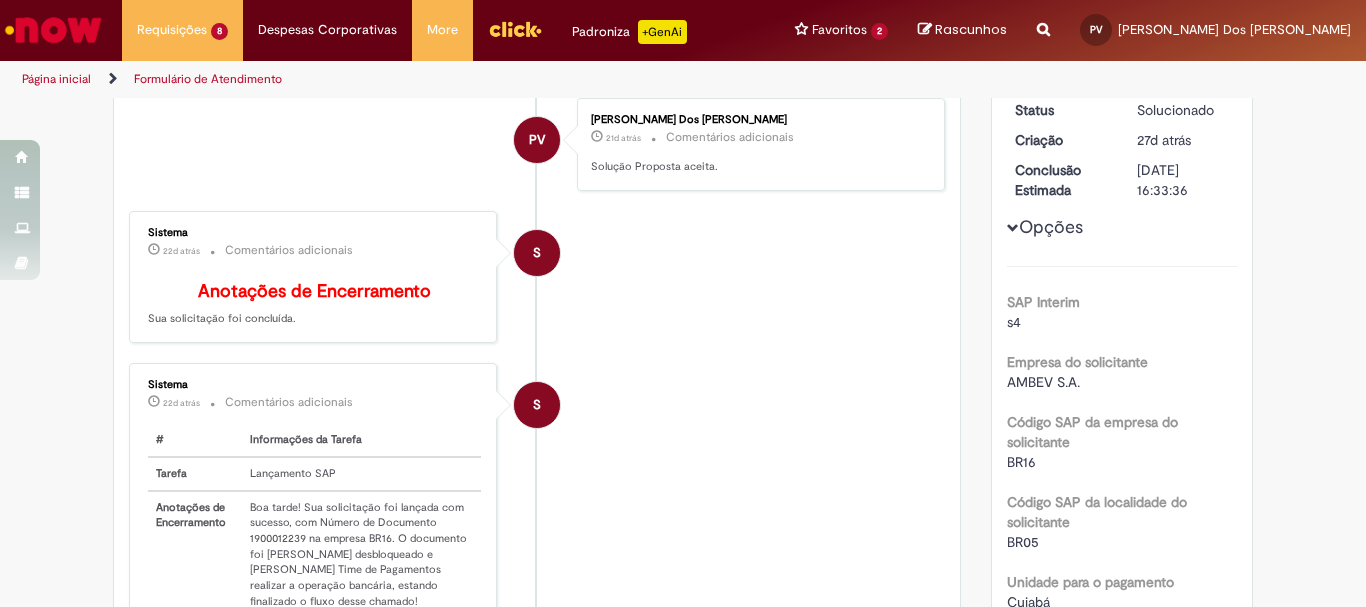scroll, scrollTop: 300, scrollLeft: 0, axis: vertical 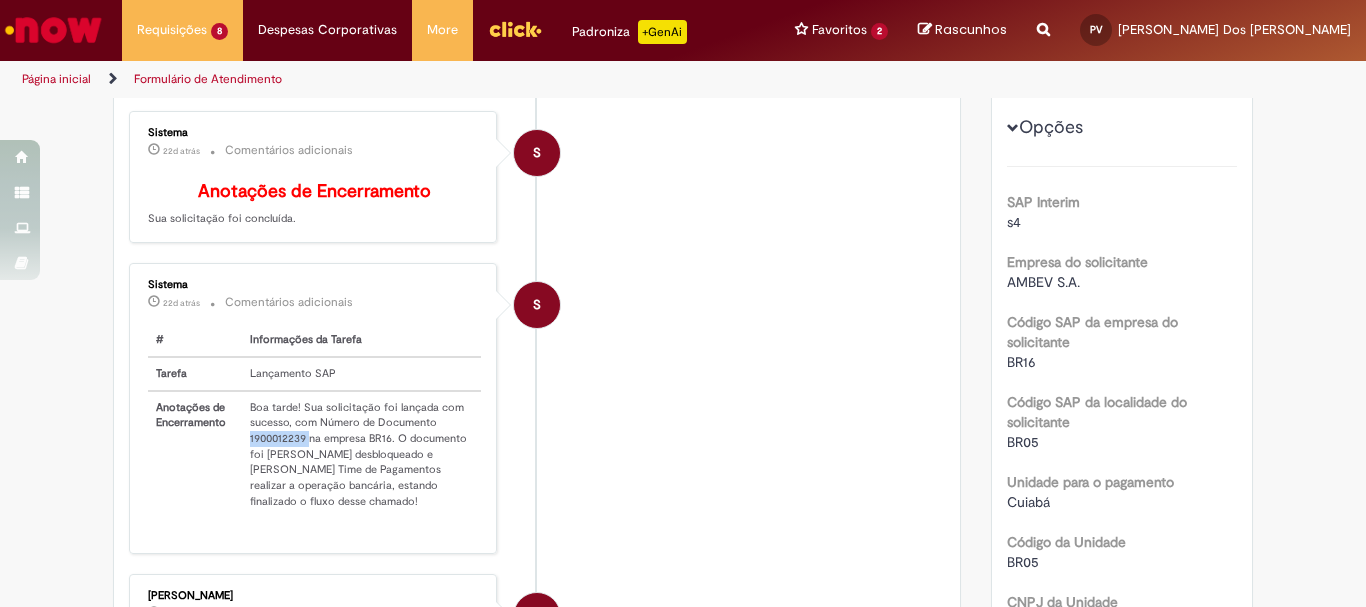 drag, startPoint x: 238, startPoint y: 452, endPoint x: 303, endPoint y: 462, distance: 65.76473 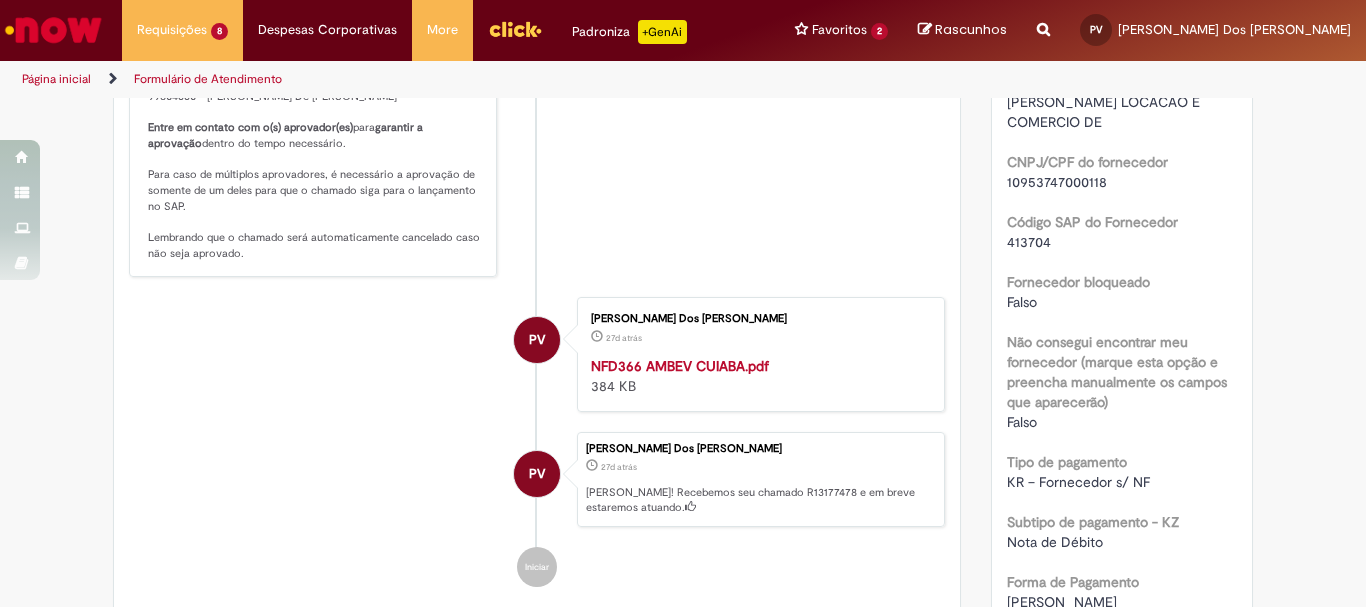 scroll, scrollTop: 1300, scrollLeft: 0, axis: vertical 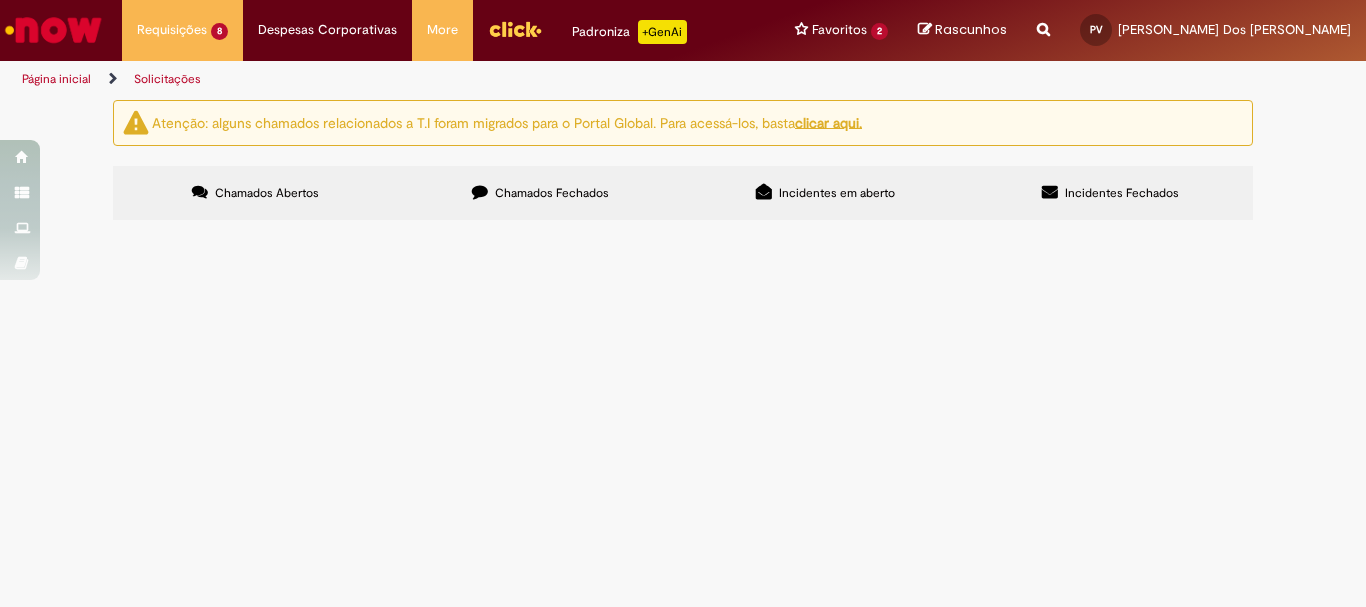 click on "Chamados Fechados" at bounding box center [552, 193] 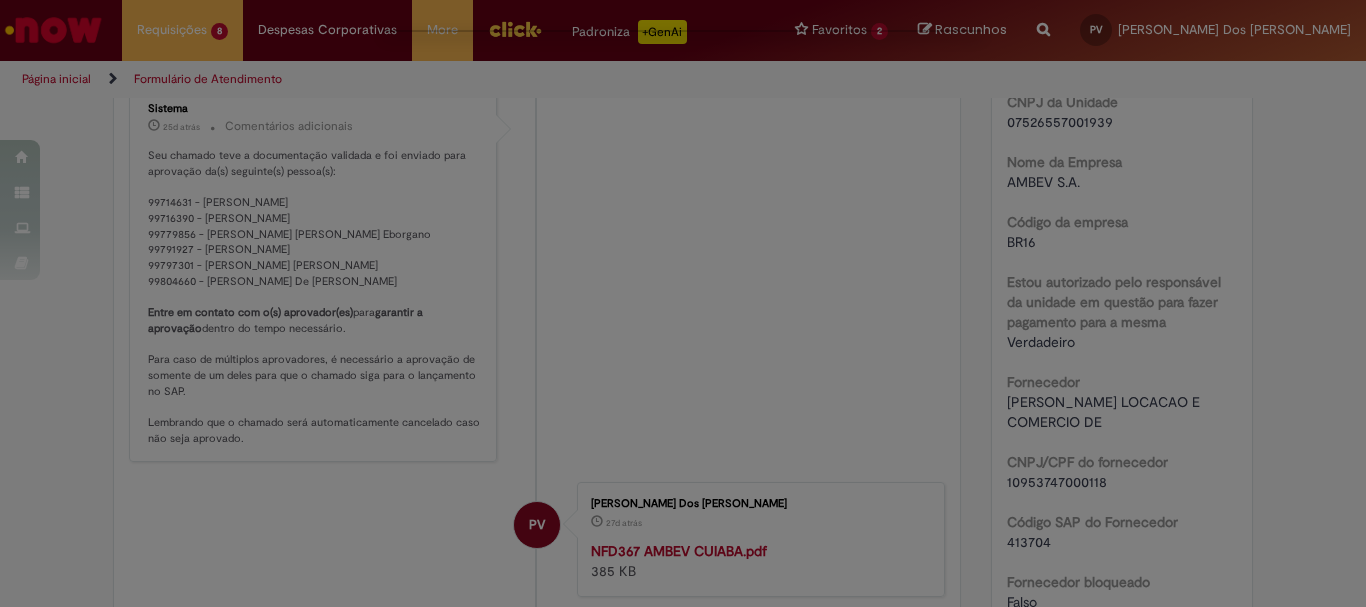 scroll, scrollTop: 0, scrollLeft: 0, axis: both 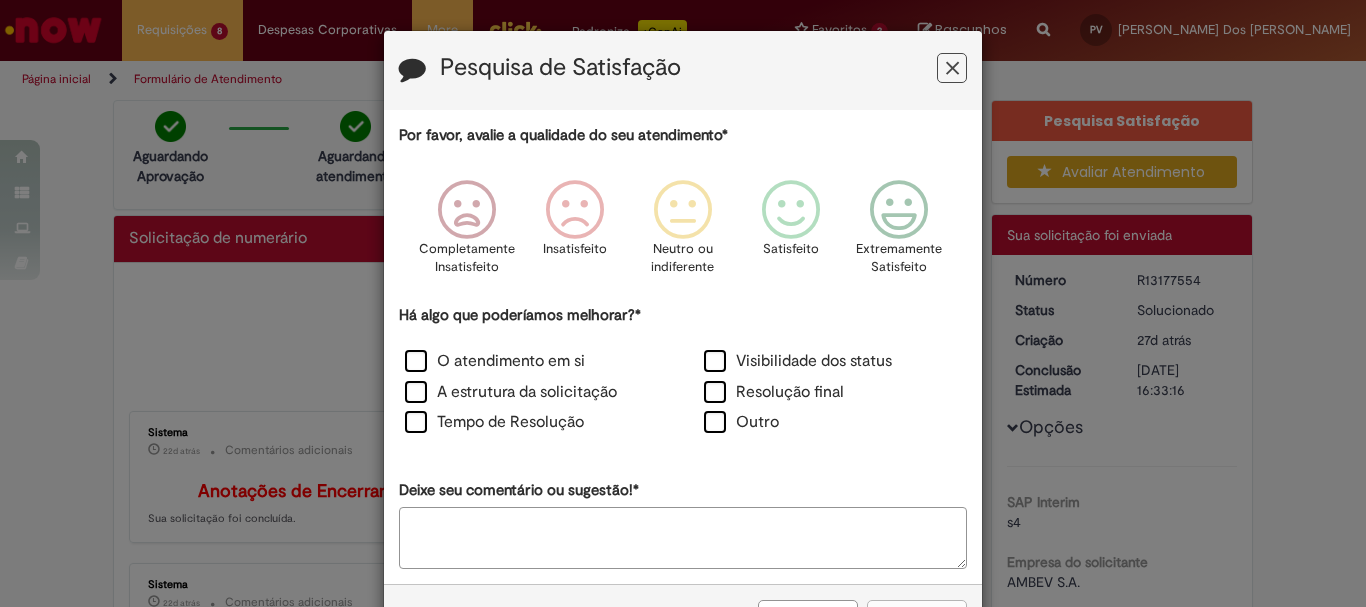 click at bounding box center [952, 68] 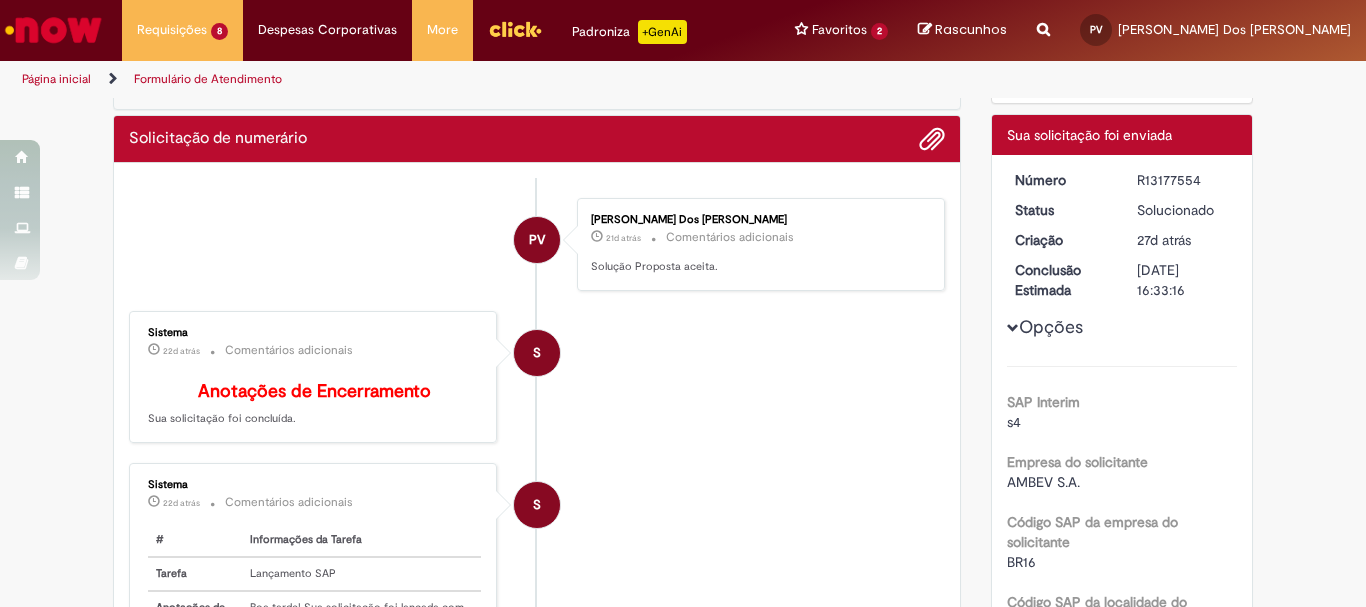 scroll, scrollTop: 400, scrollLeft: 0, axis: vertical 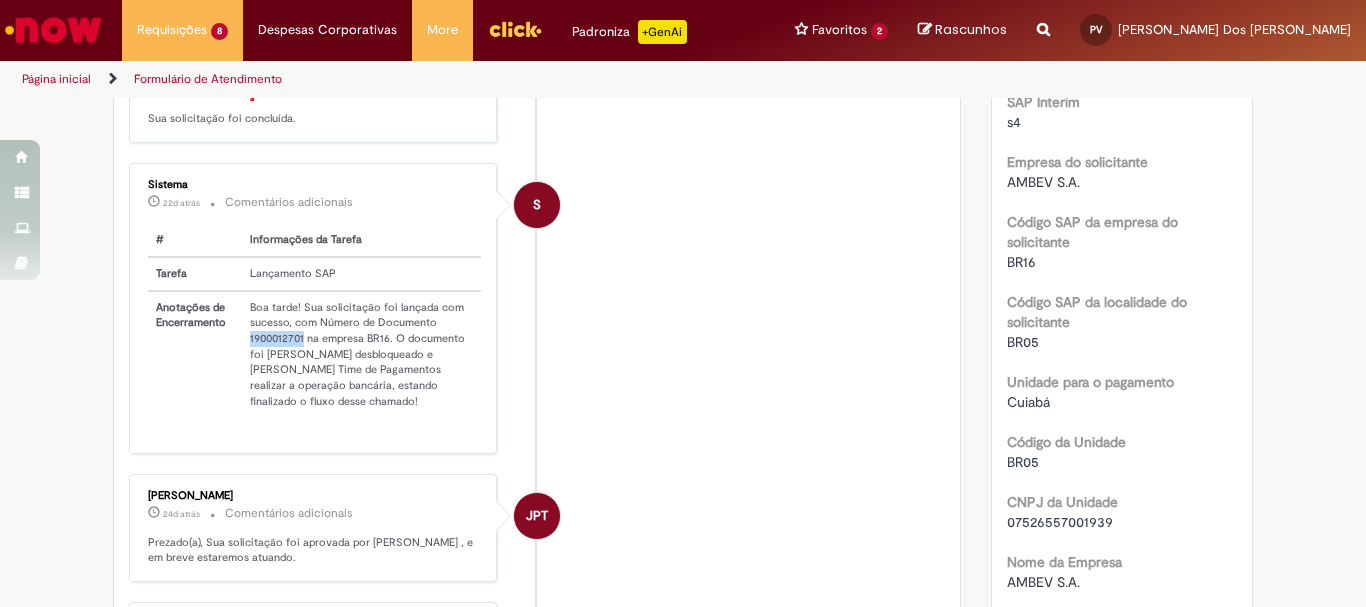 drag, startPoint x: 240, startPoint y: 353, endPoint x: 298, endPoint y: 355, distance: 58.034473 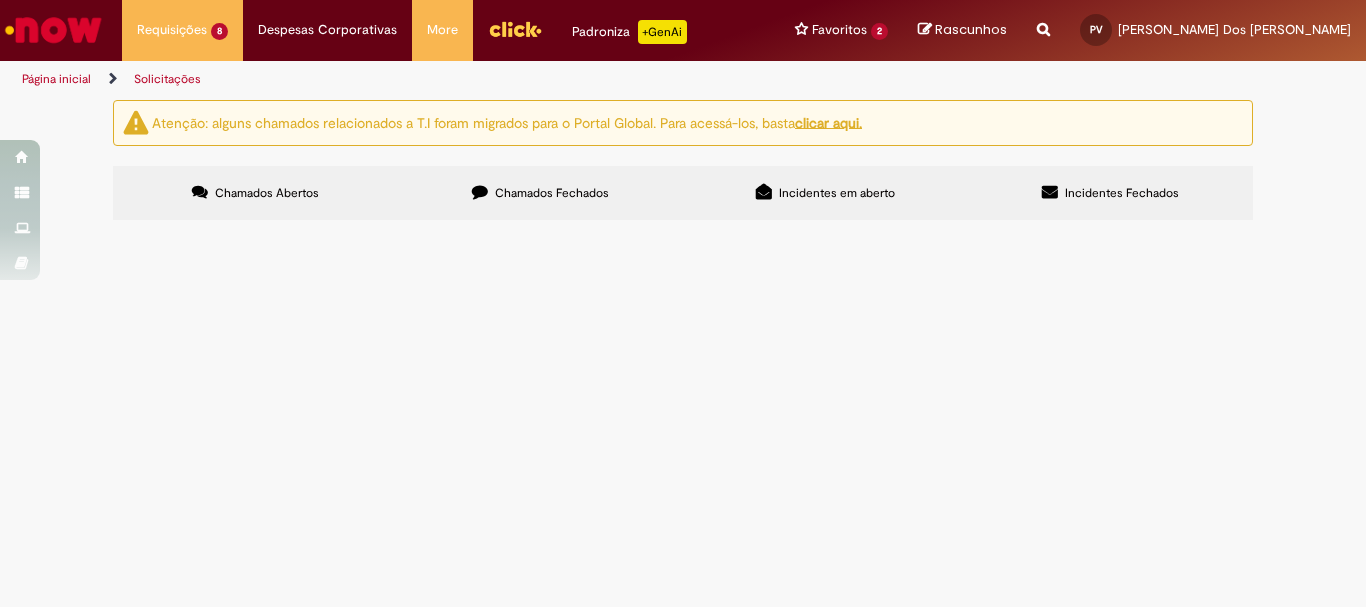 scroll, scrollTop: 0, scrollLeft: 0, axis: both 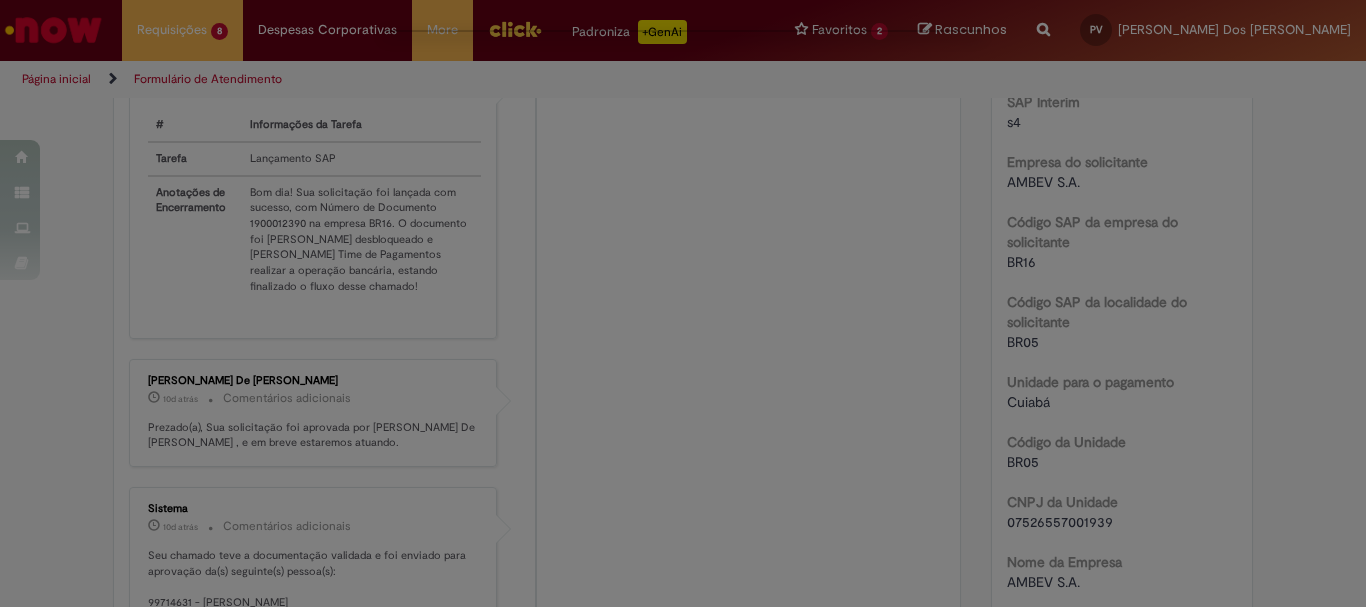 click at bounding box center [683, 303] 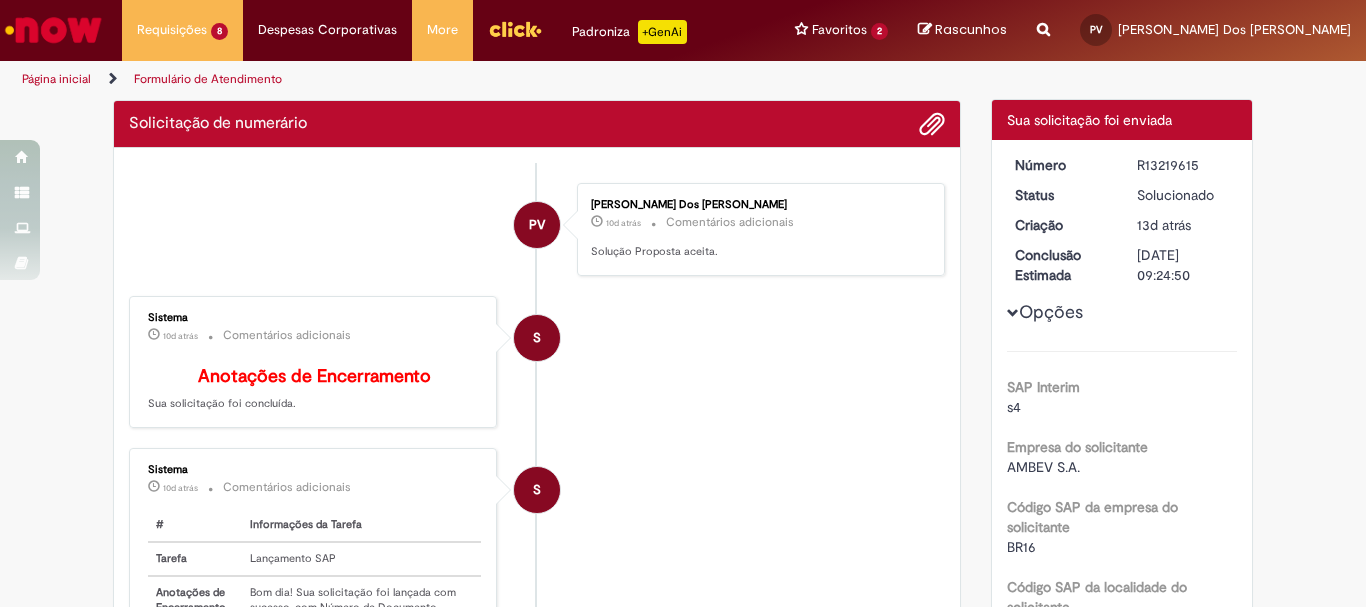 scroll, scrollTop: 0, scrollLeft: 0, axis: both 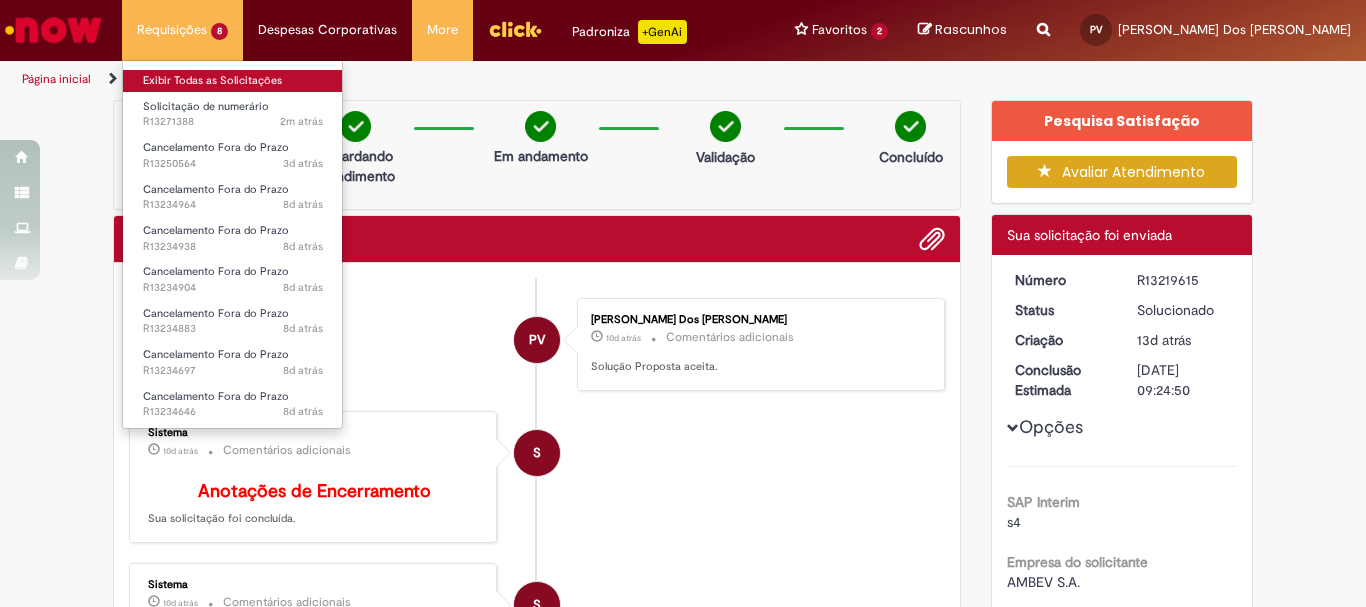 click on "Exibir Todas as Solicitações" at bounding box center [233, 81] 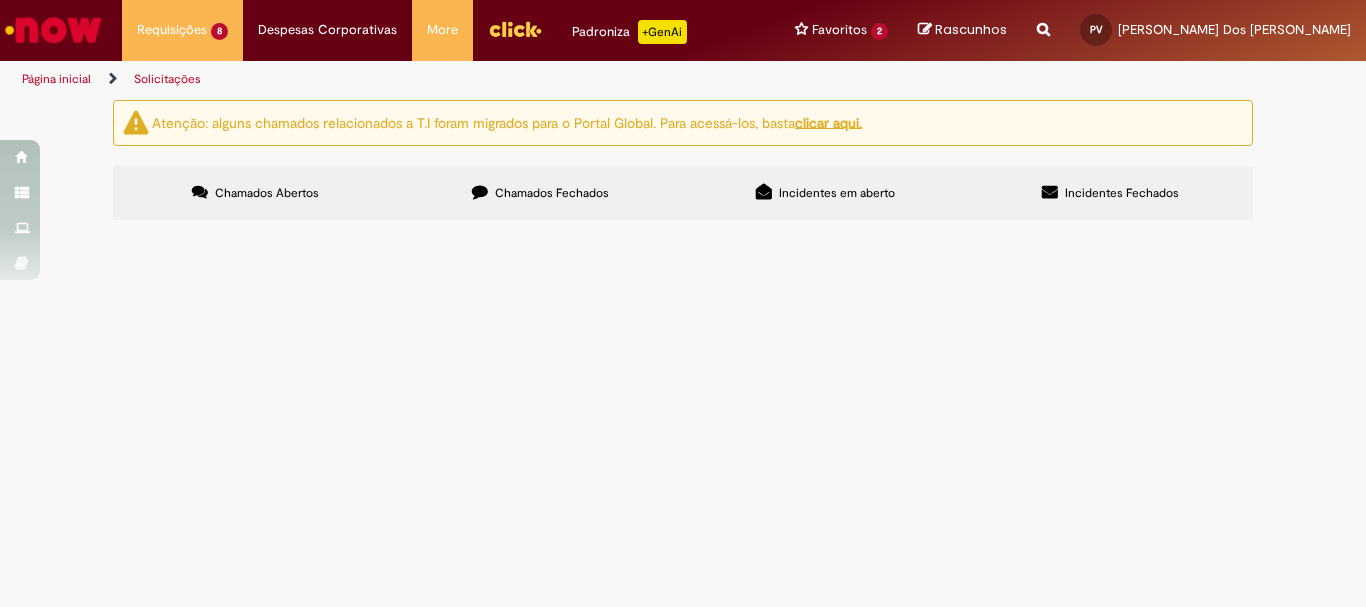 click on "Chamados Fechados" at bounding box center (552, 193) 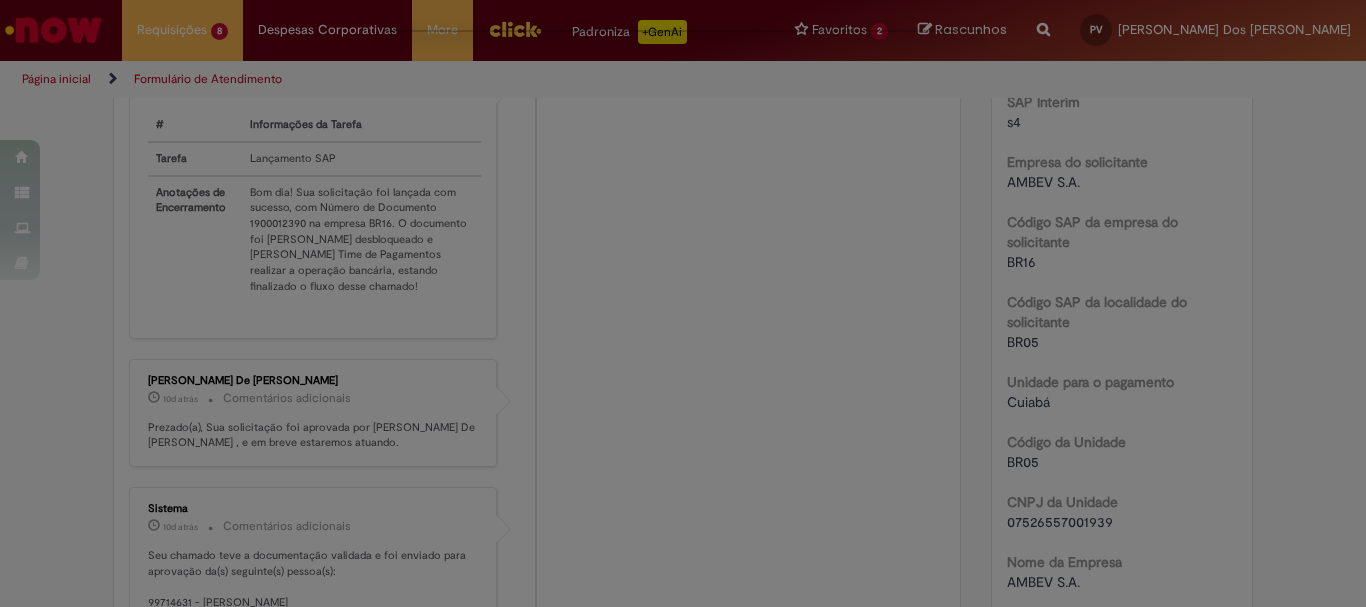 scroll, scrollTop: 0, scrollLeft: 0, axis: both 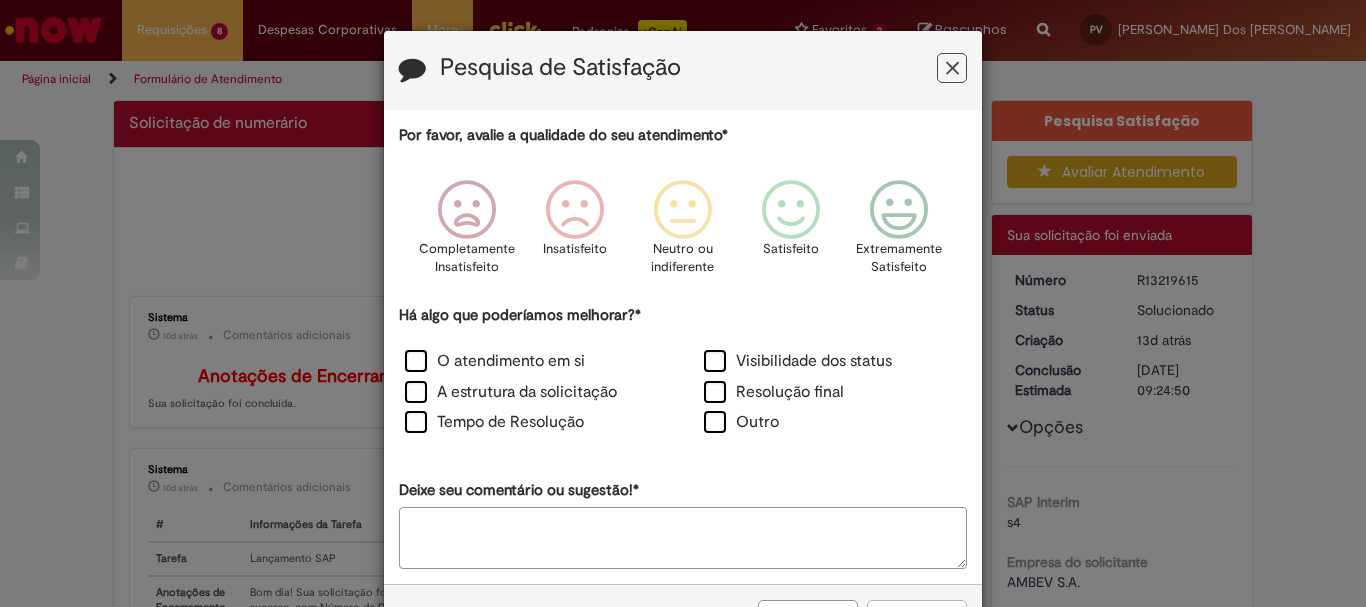 click at bounding box center [952, 68] 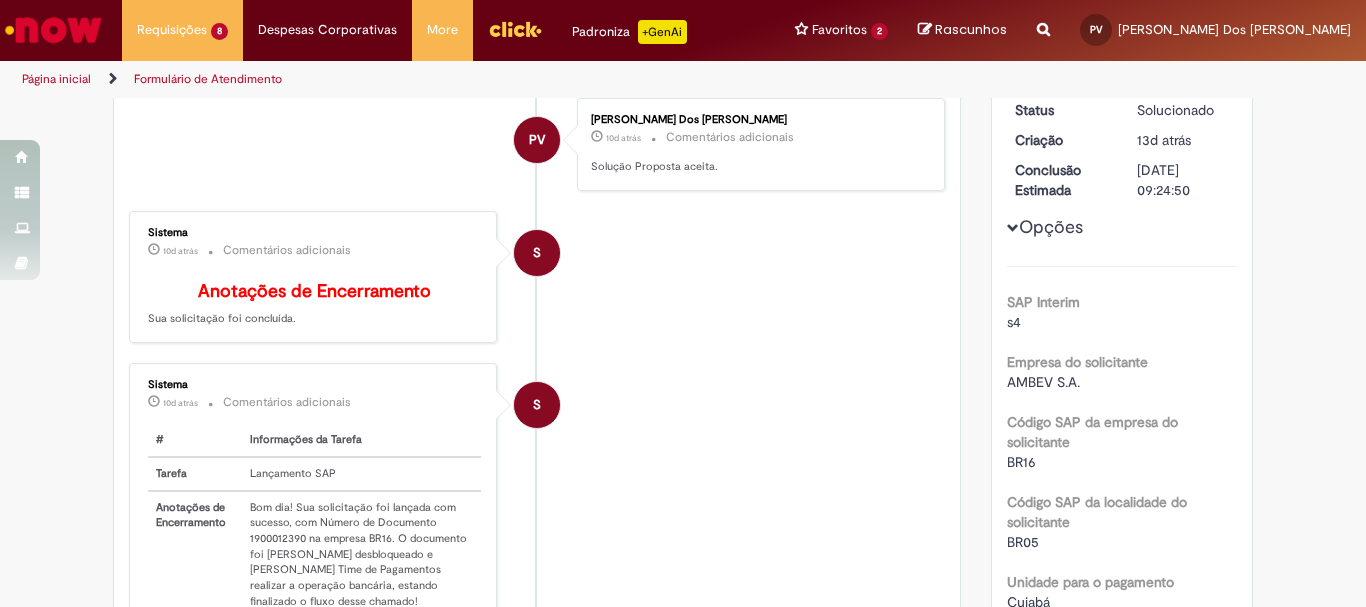 scroll, scrollTop: 300, scrollLeft: 0, axis: vertical 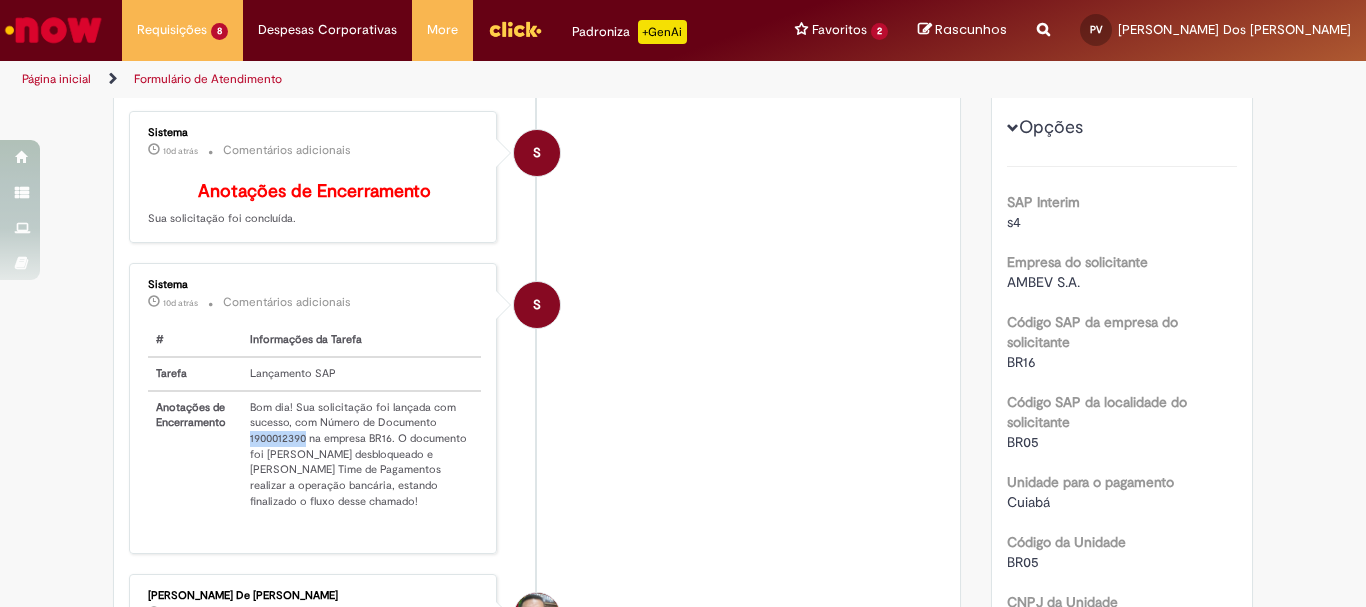 drag, startPoint x: 238, startPoint y: 454, endPoint x: 300, endPoint y: 451, distance: 62.072536 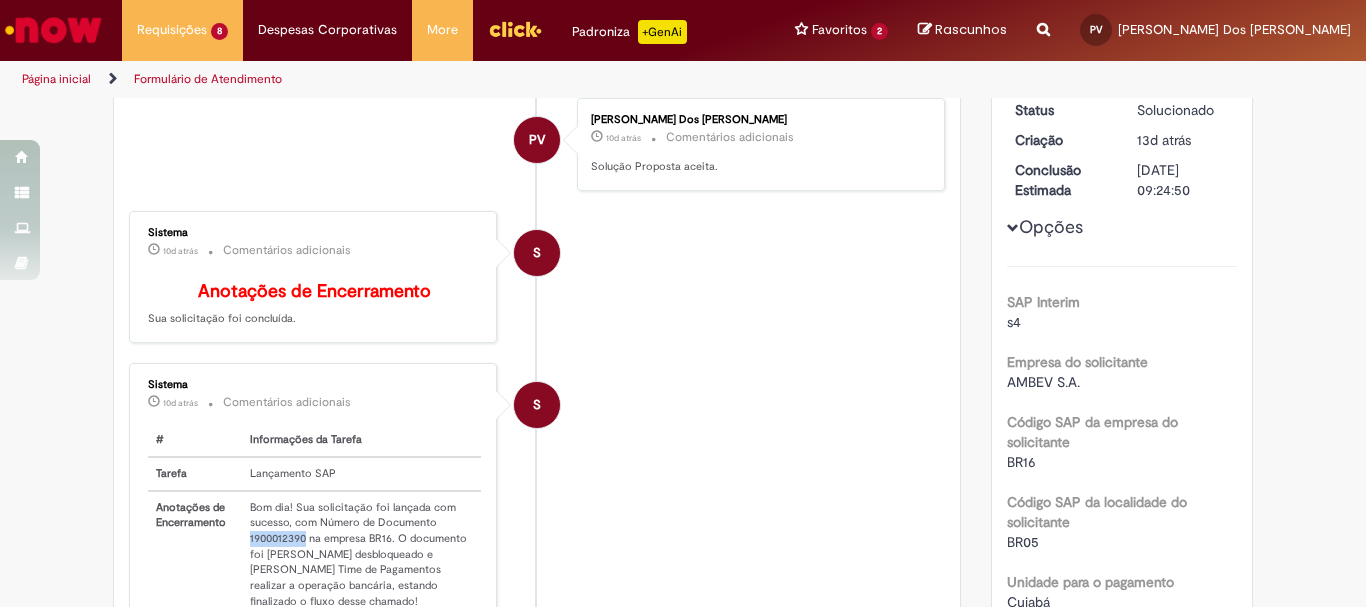 scroll, scrollTop: 0, scrollLeft: 0, axis: both 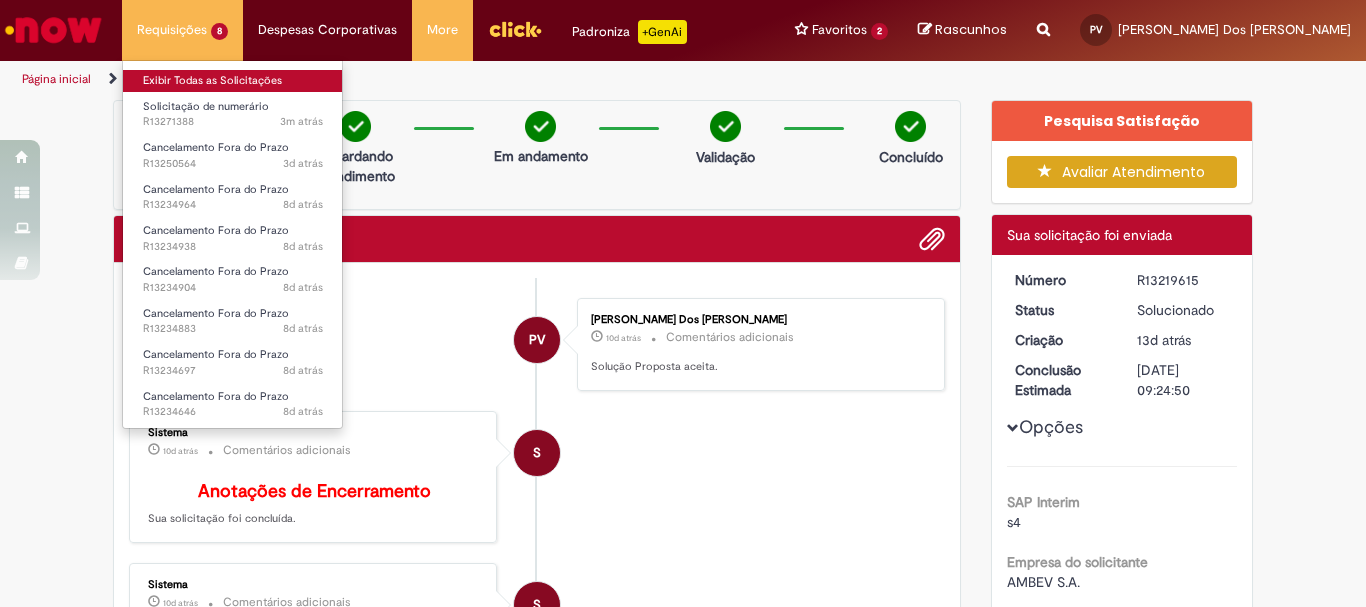 click on "Exibir Todas as Solicitações" at bounding box center [233, 81] 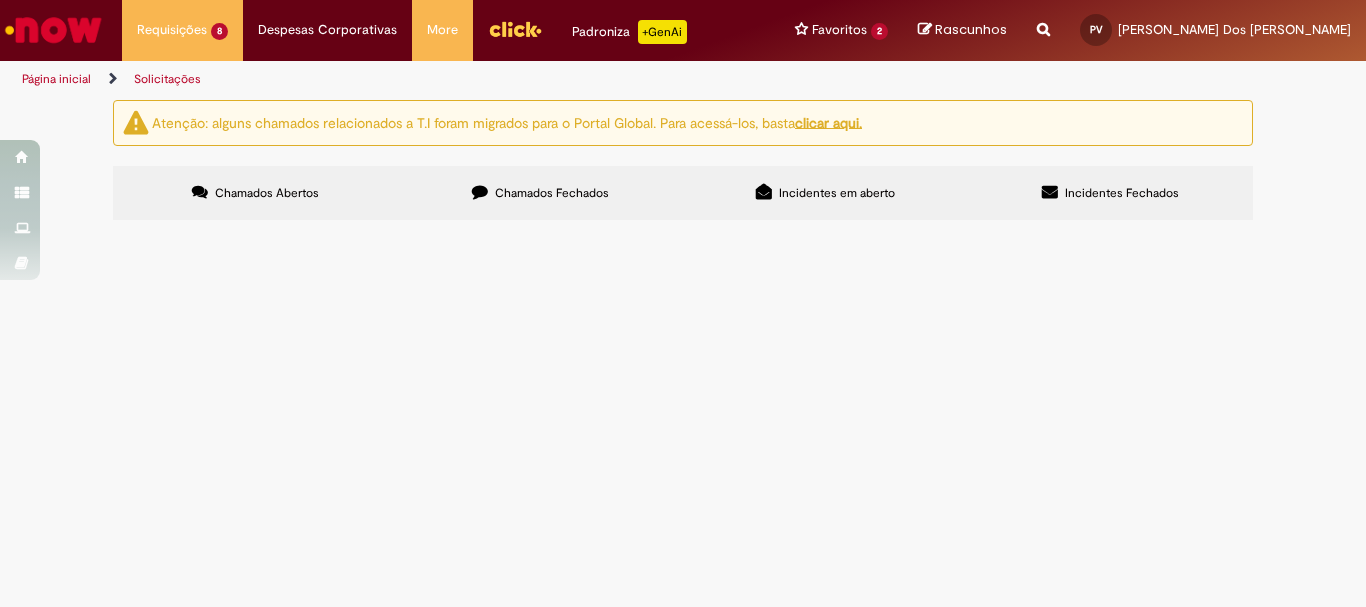 scroll, scrollTop: 100, scrollLeft: 0, axis: vertical 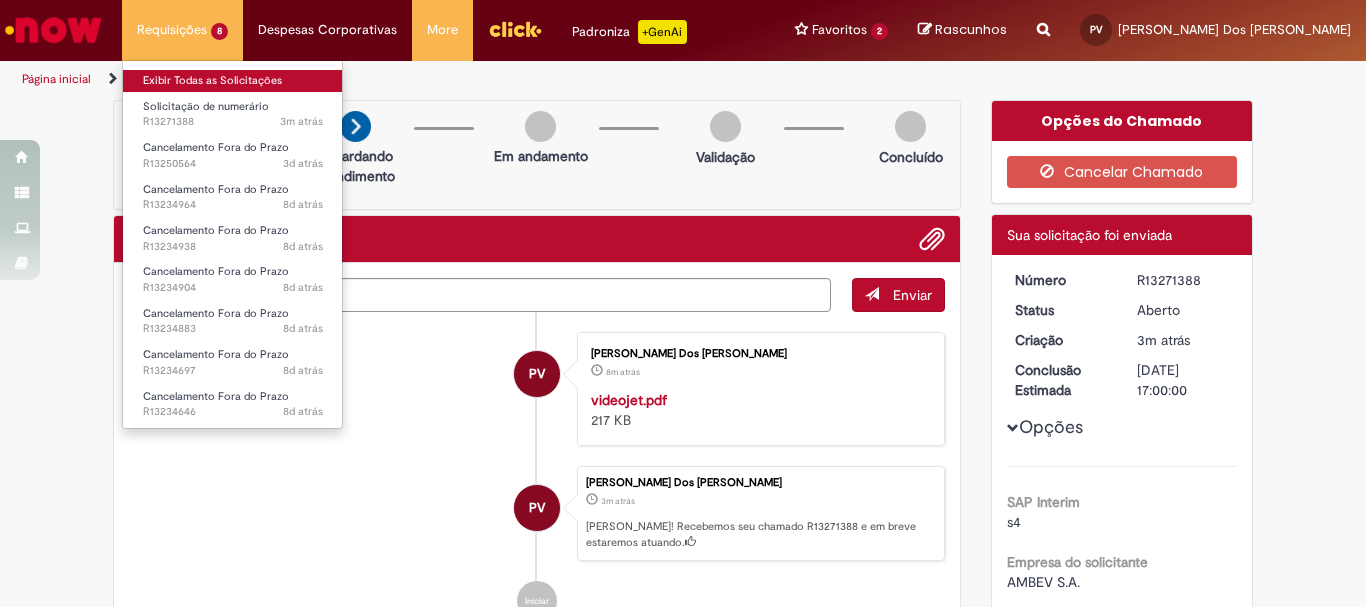 click on "Exibir Todas as Solicitações" at bounding box center (233, 81) 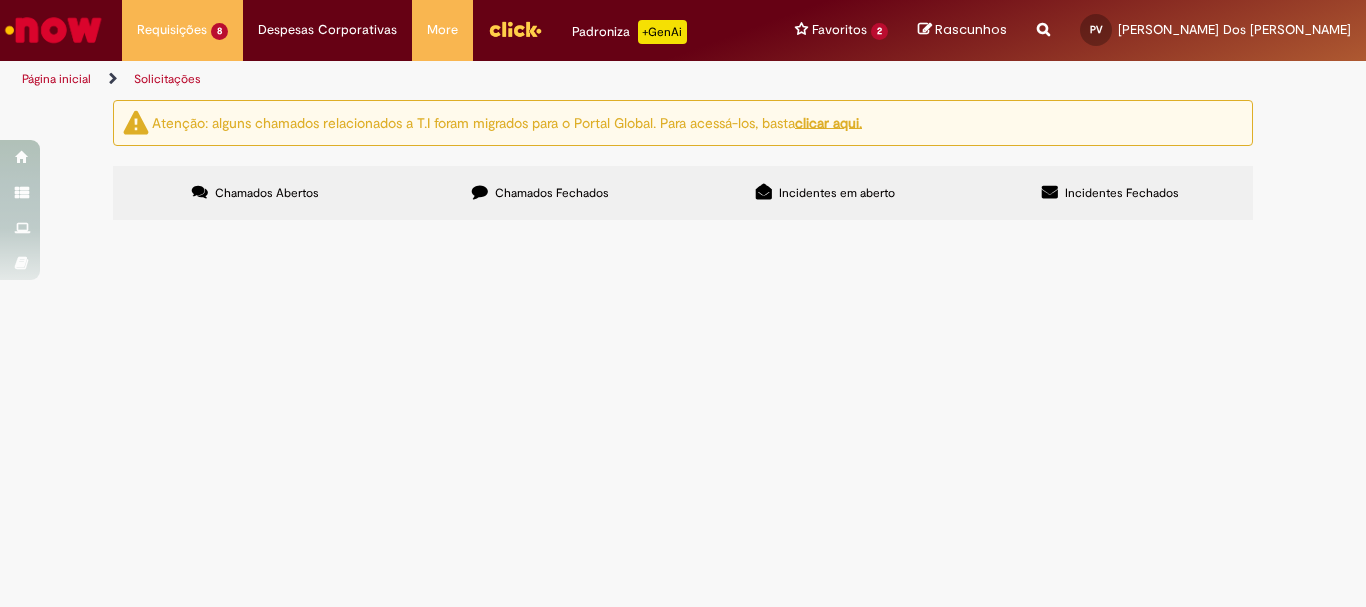 click on "Chamados Fechados" at bounding box center (552, 193) 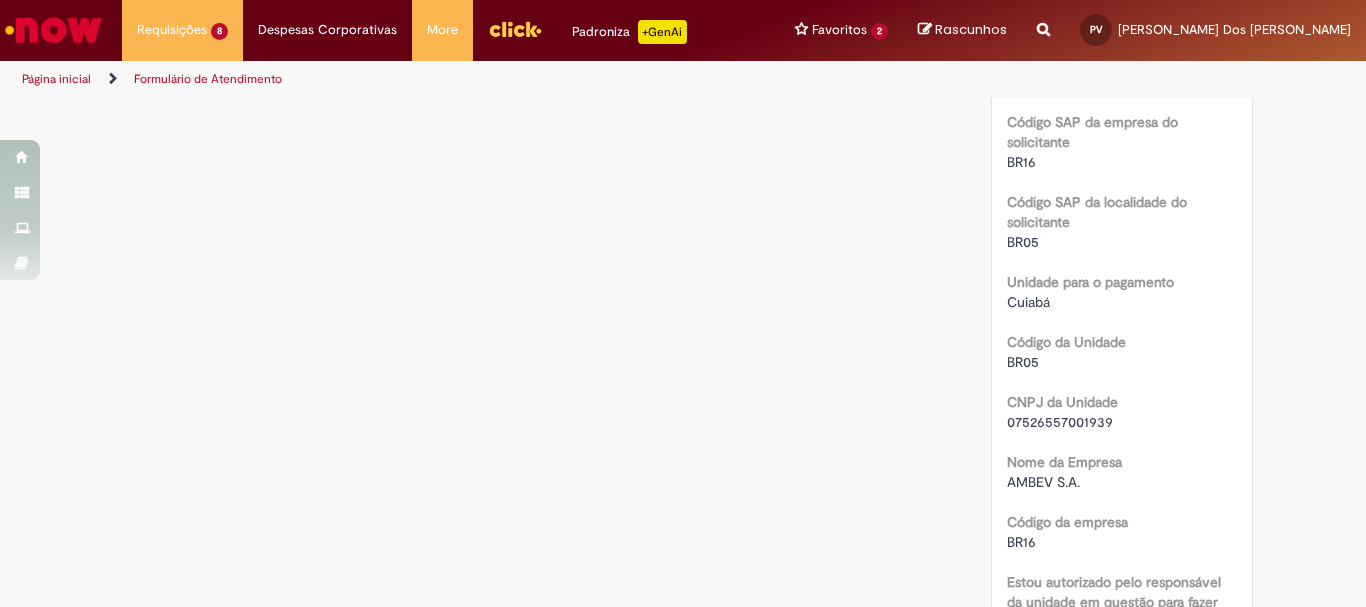 scroll, scrollTop: 0, scrollLeft: 0, axis: both 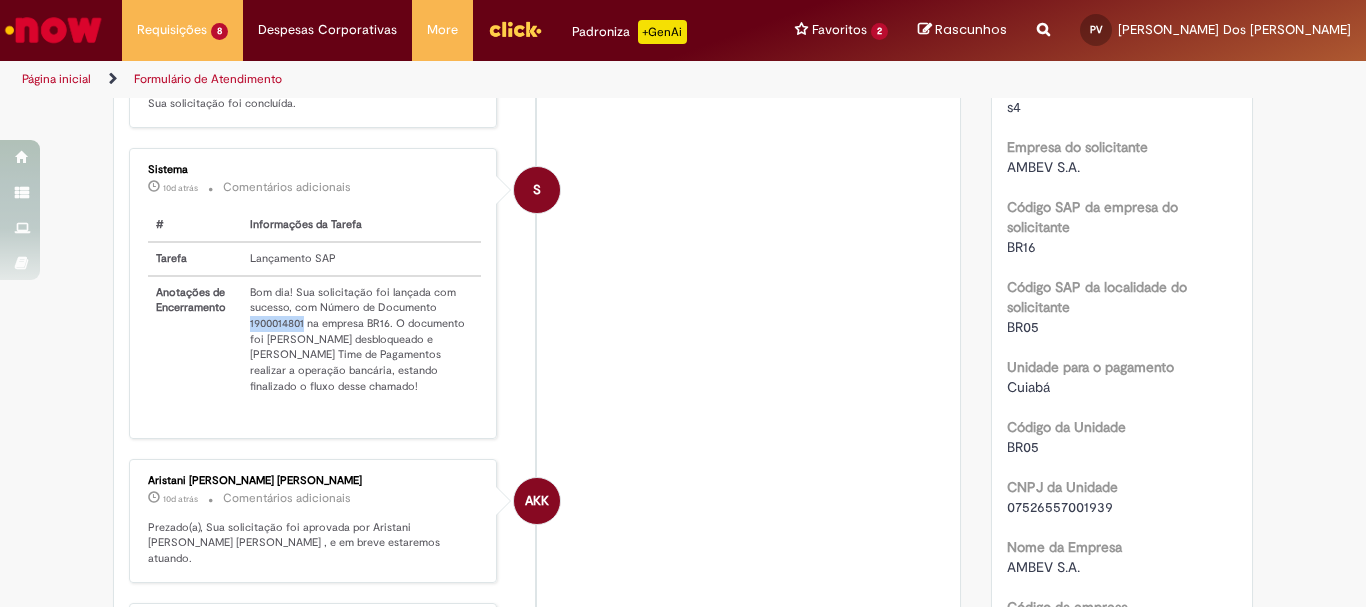 drag, startPoint x: 242, startPoint y: 342, endPoint x: 299, endPoint y: 337, distance: 57.21888 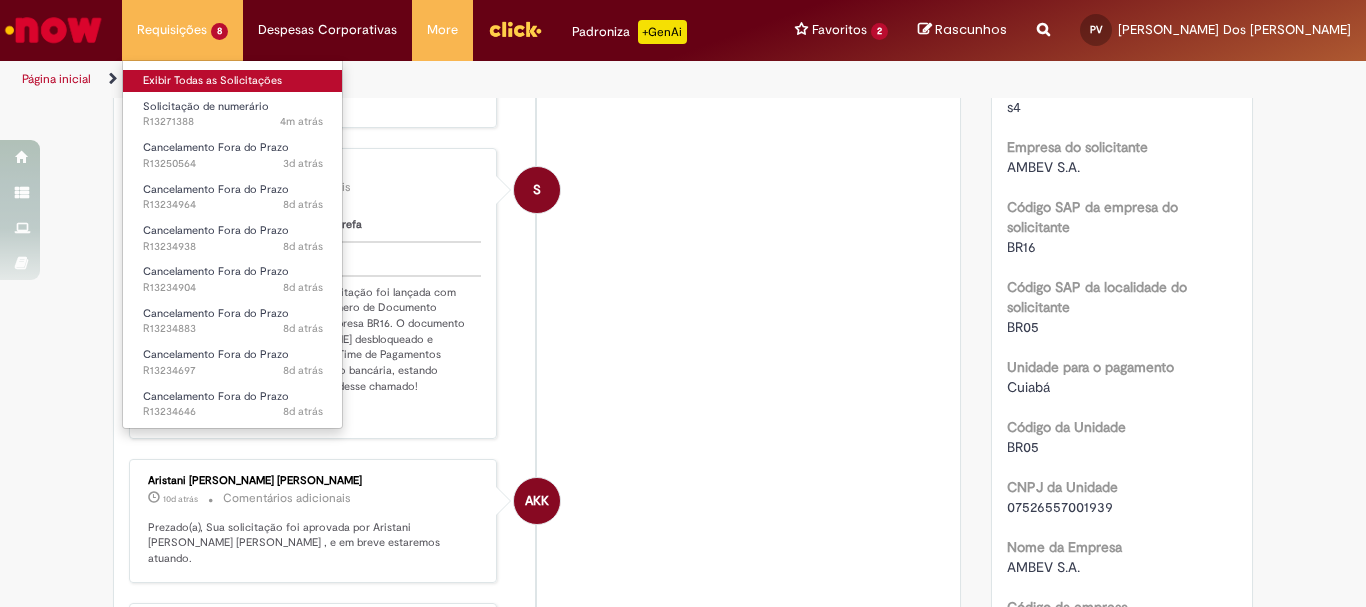 click on "Exibir Todas as Solicitações" at bounding box center (233, 81) 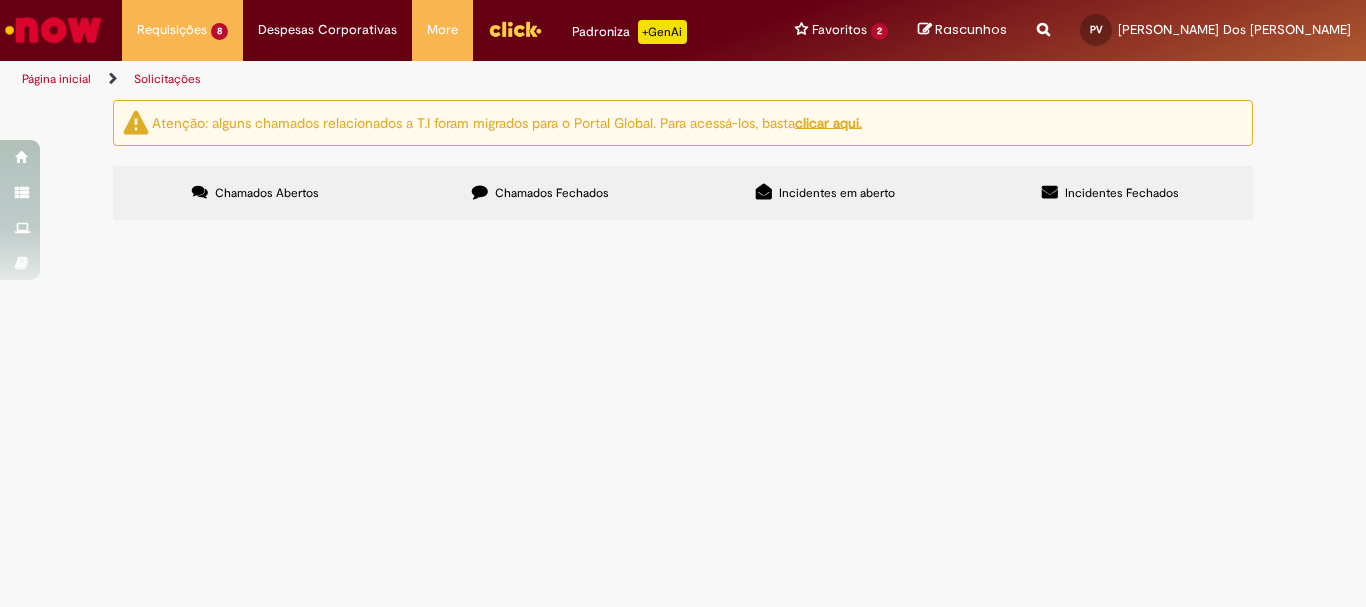 scroll, scrollTop: 0, scrollLeft: 0, axis: both 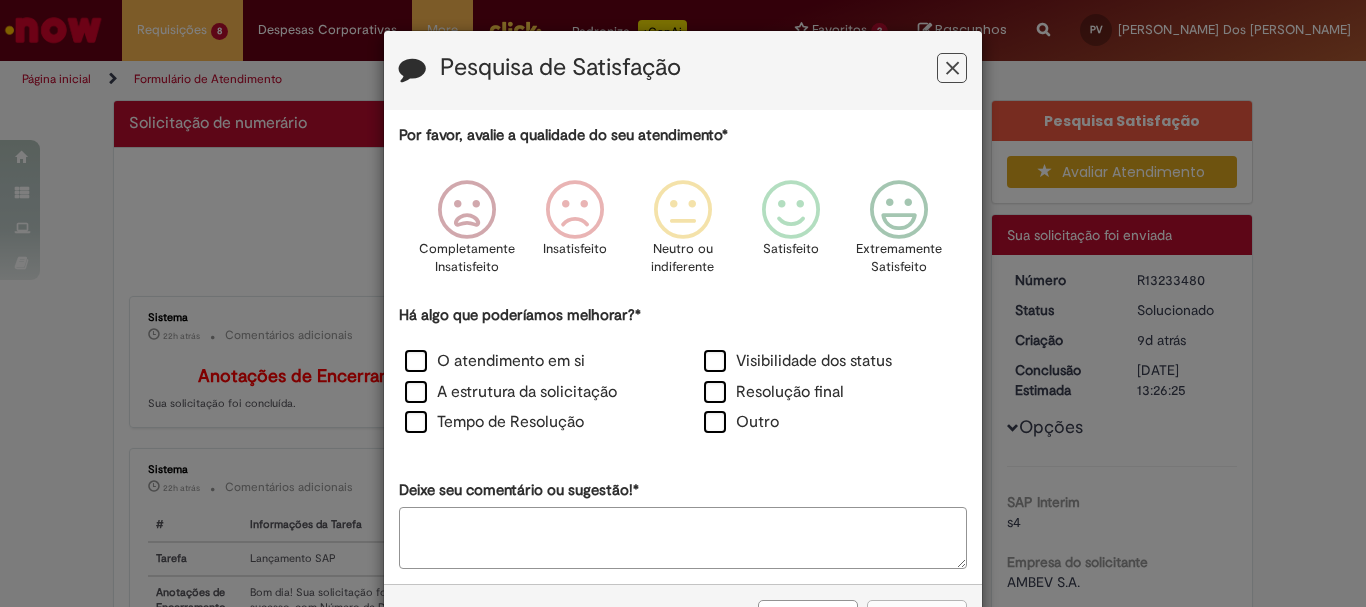 click at bounding box center [952, 68] 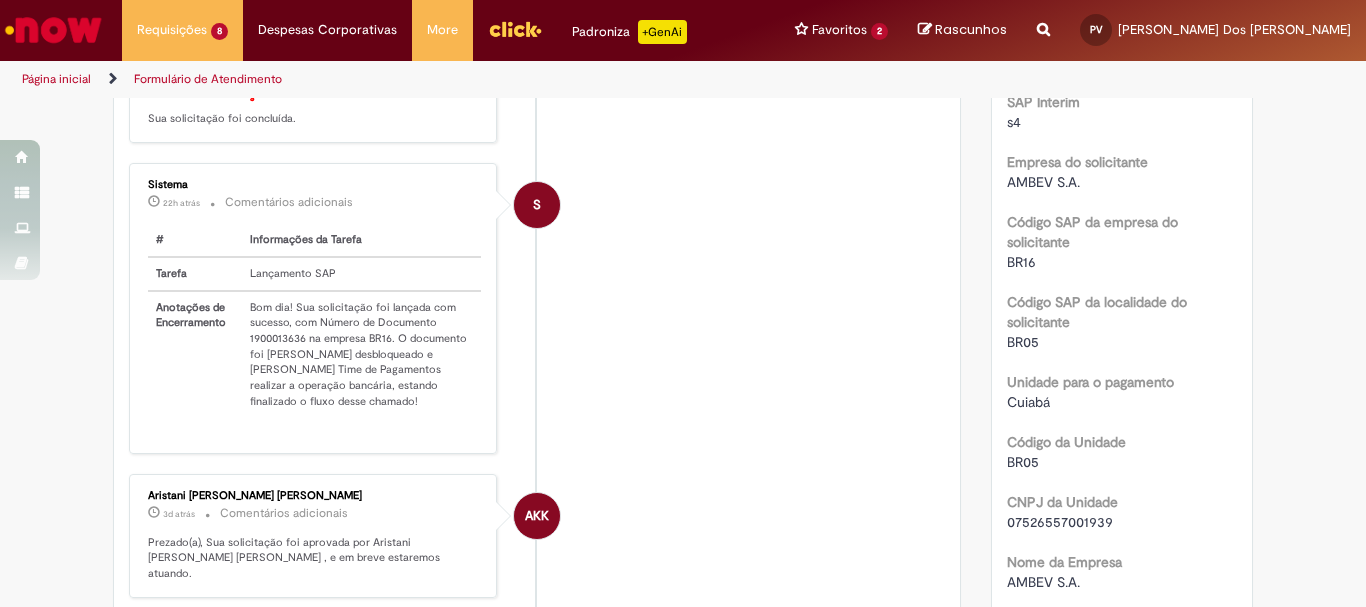 scroll, scrollTop: 500, scrollLeft: 0, axis: vertical 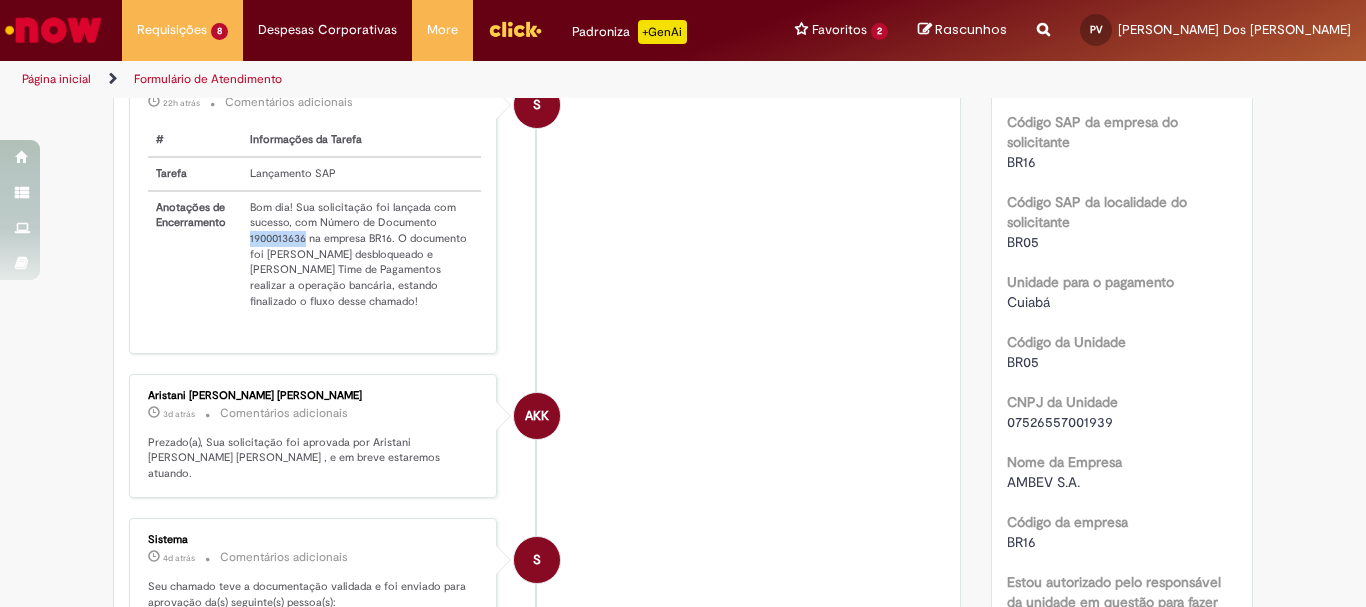 drag, startPoint x: 240, startPoint y: 253, endPoint x: 300, endPoint y: 250, distance: 60.074955 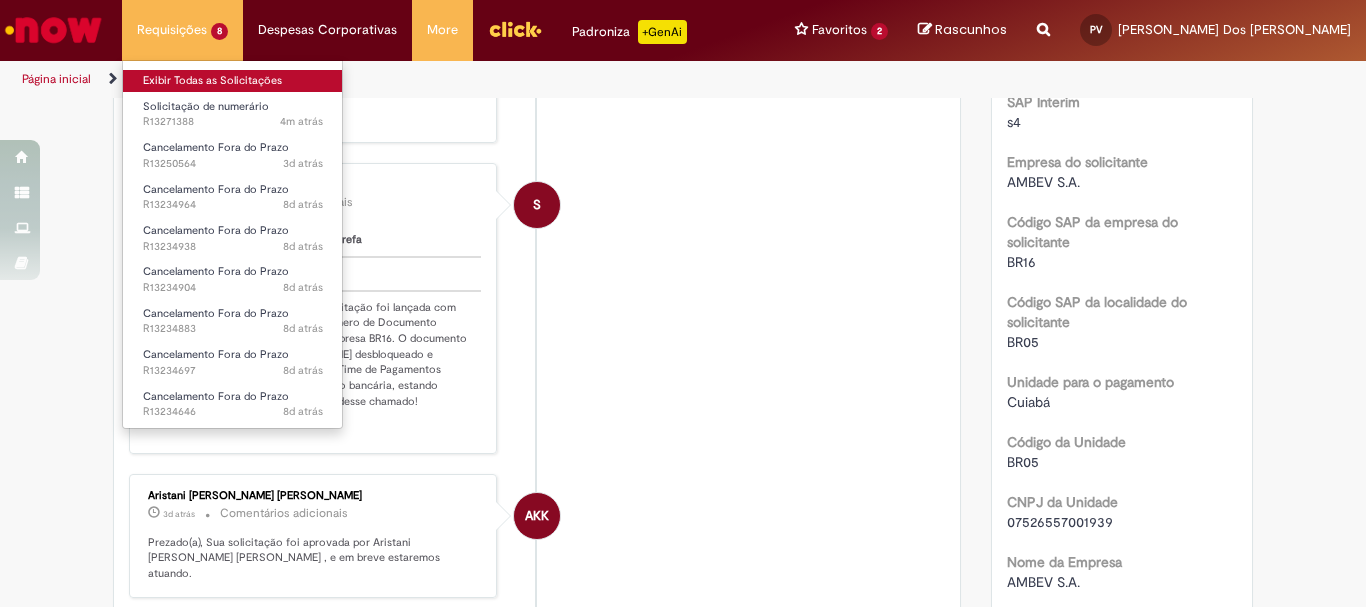 click on "Exibir Todas as Solicitações" at bounding box center [233, 81] 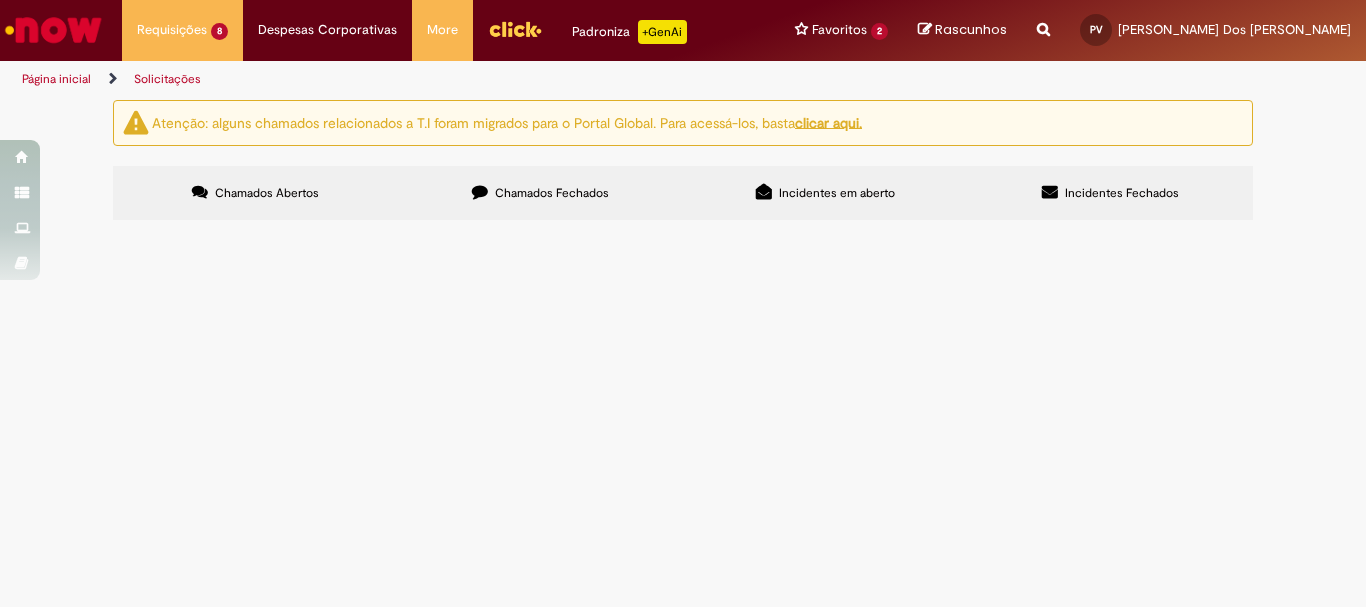 scroll, scrollTop: 0, scrollLeft: 0, axis: both 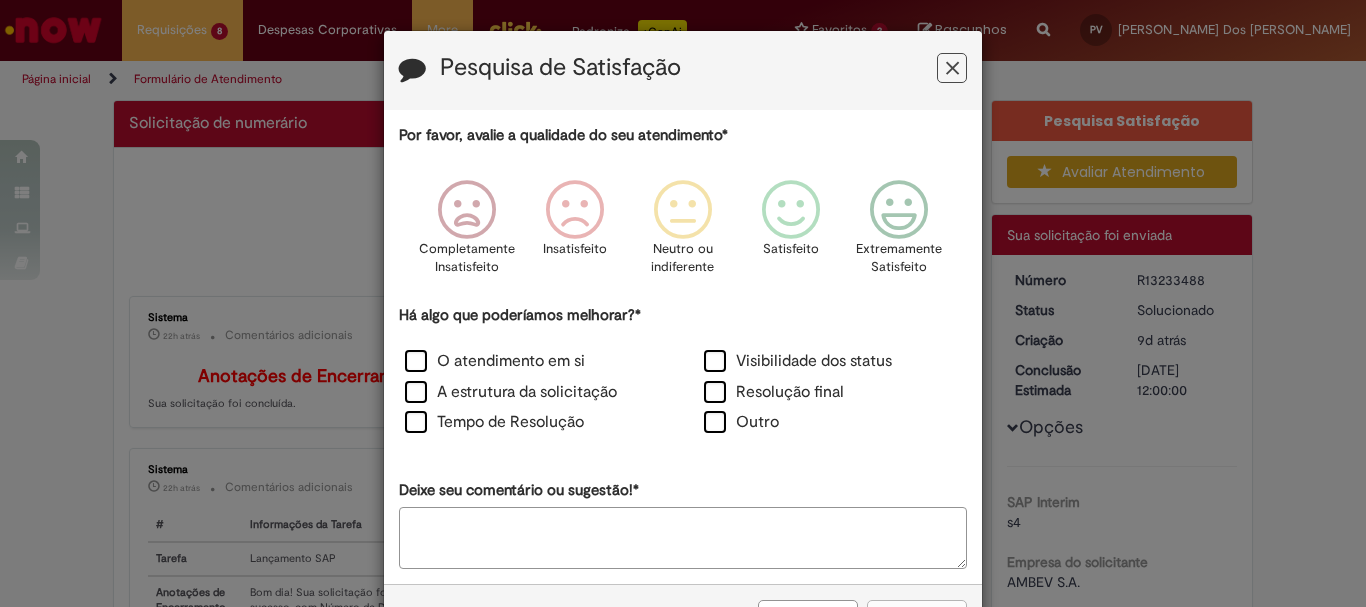 click at bounding box center [952, 68] 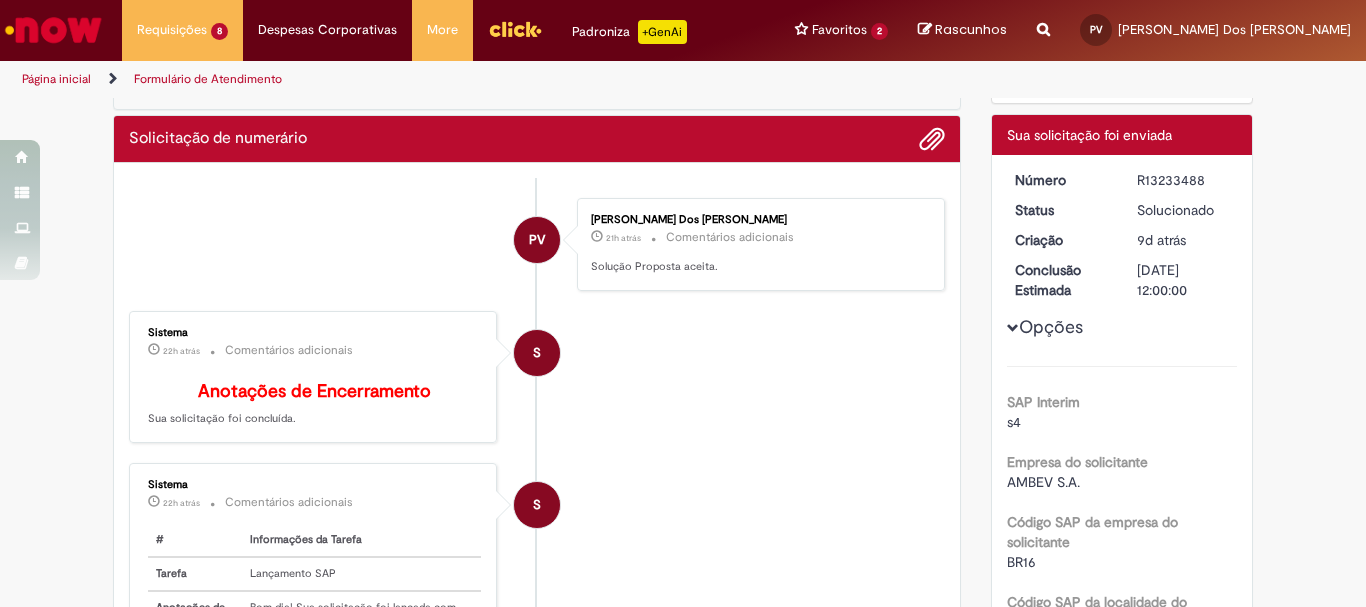 scroll, scrollTop: 300, scrollLeft: 0, axis: vertical 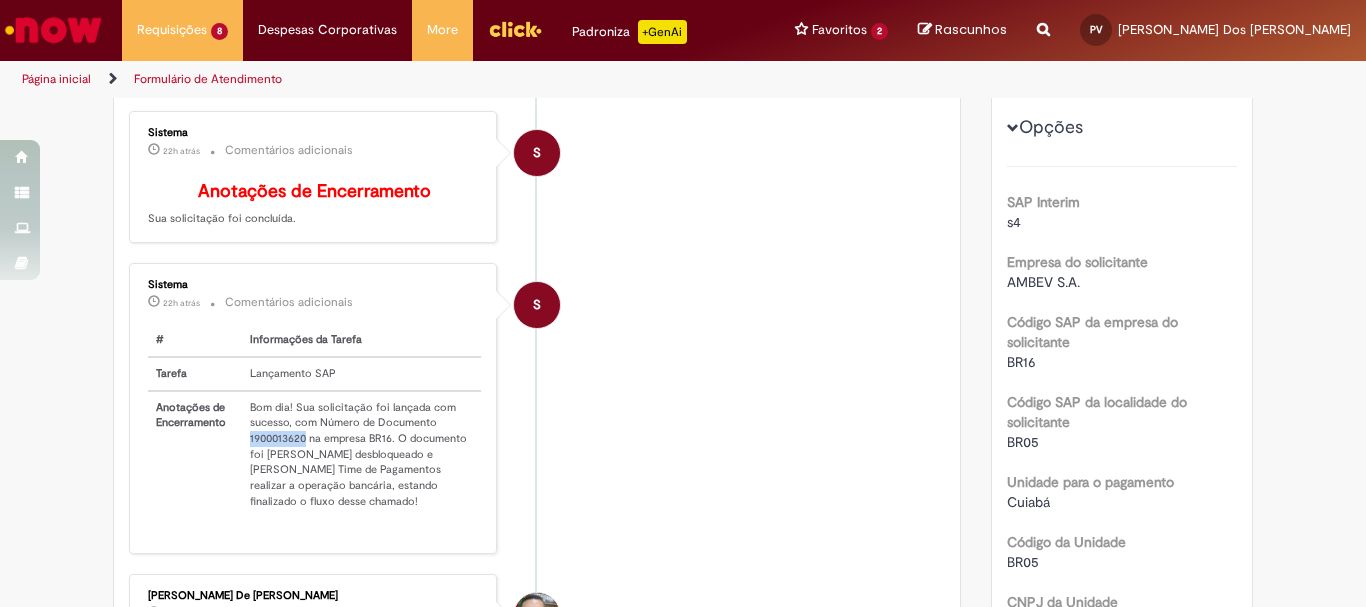 drag, startPoint x: 243, startPoint y: 454, endPoint x: 300, endPoint y: 450, distance: 57.14018 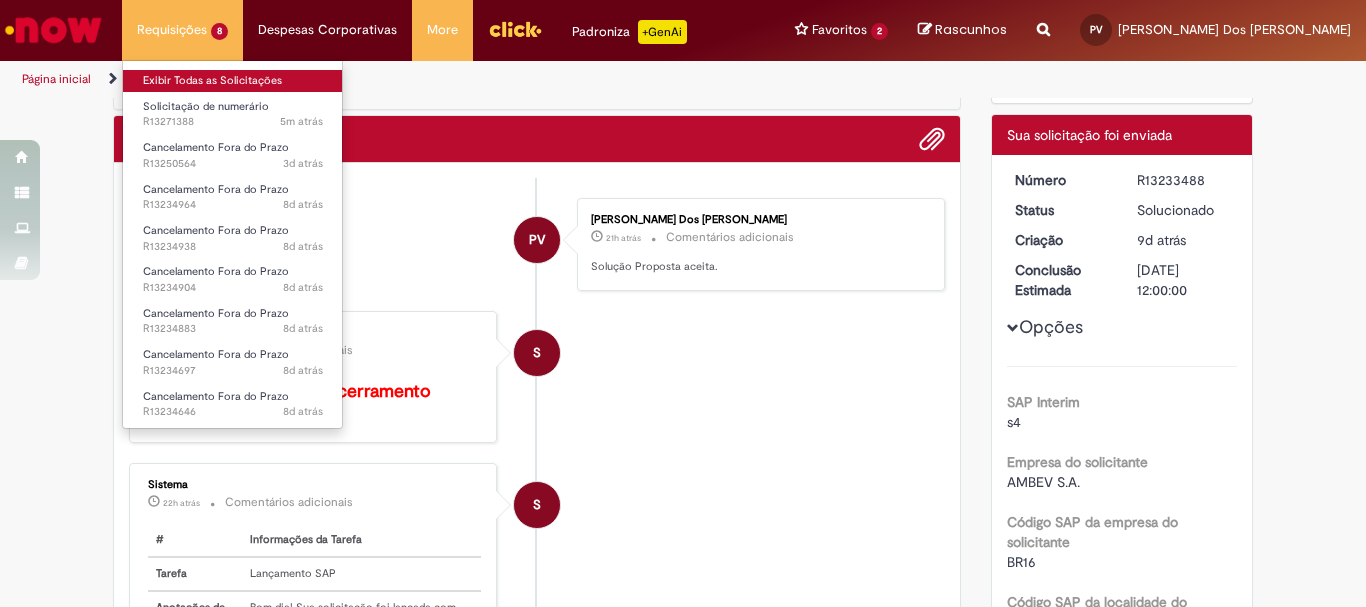 click on "Exibir Todas as Solicitações" at bounding box center [233, 81] 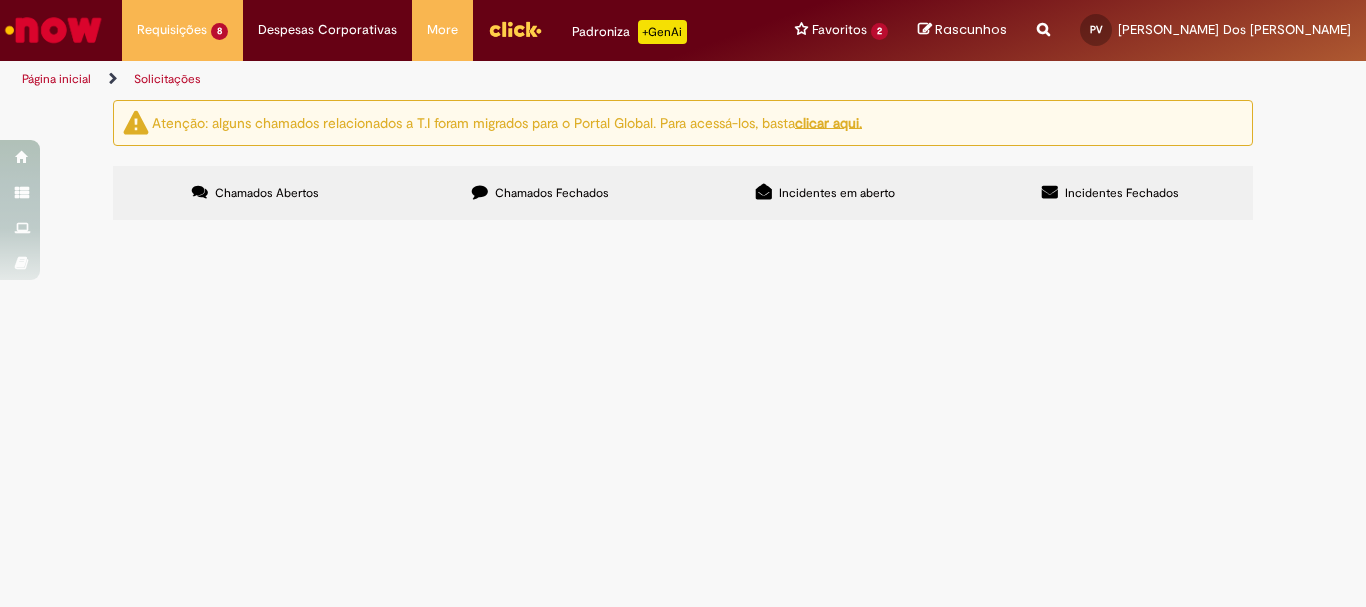 scroll, scrollTop: 0, scrollLeft: 0, axis: both 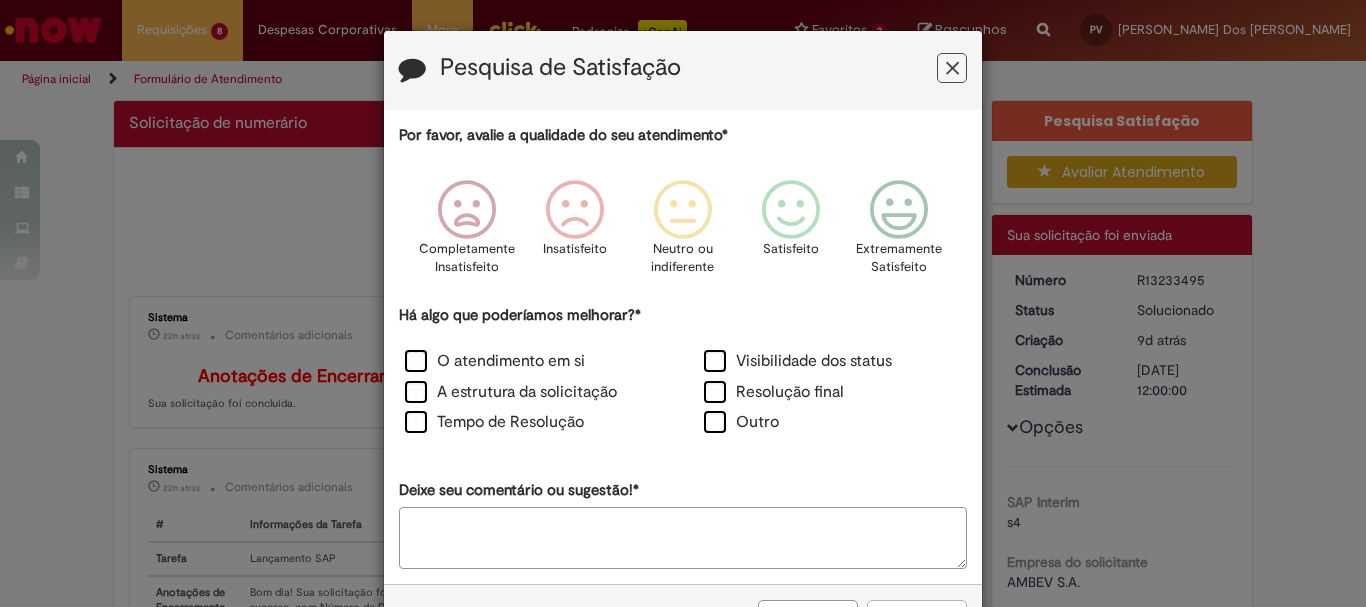 click at bounding box center [952, 68] 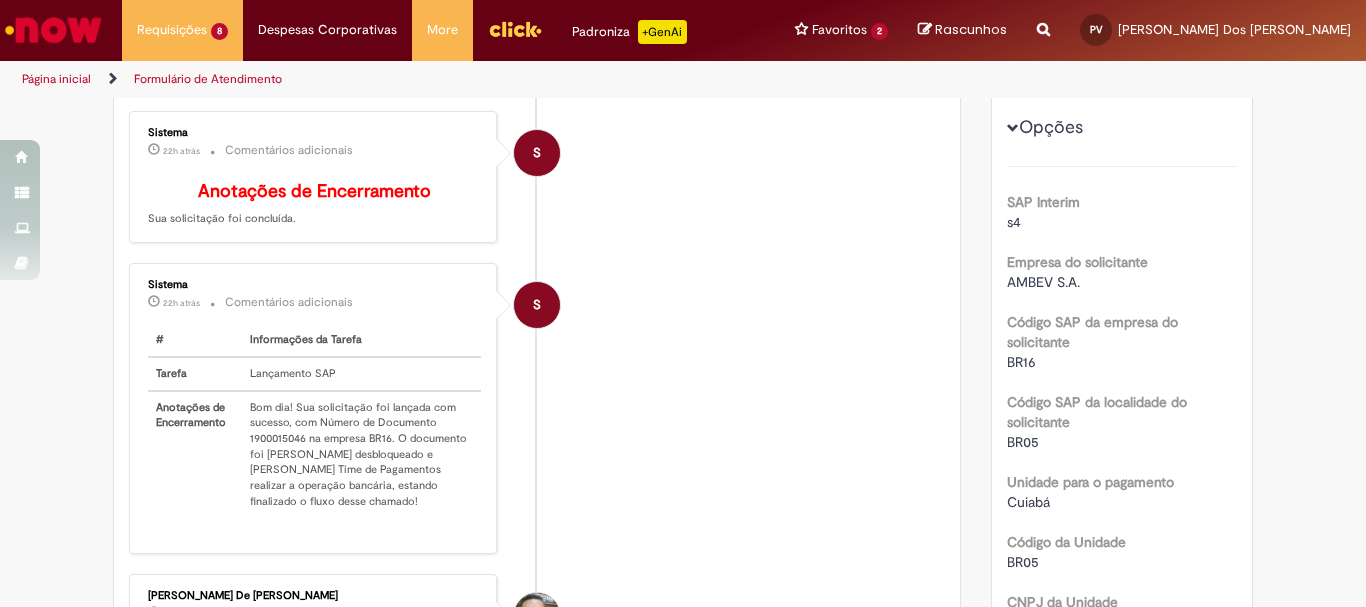 scroll, scrollTop: 400, scrollLeft: 0, axis: vertical 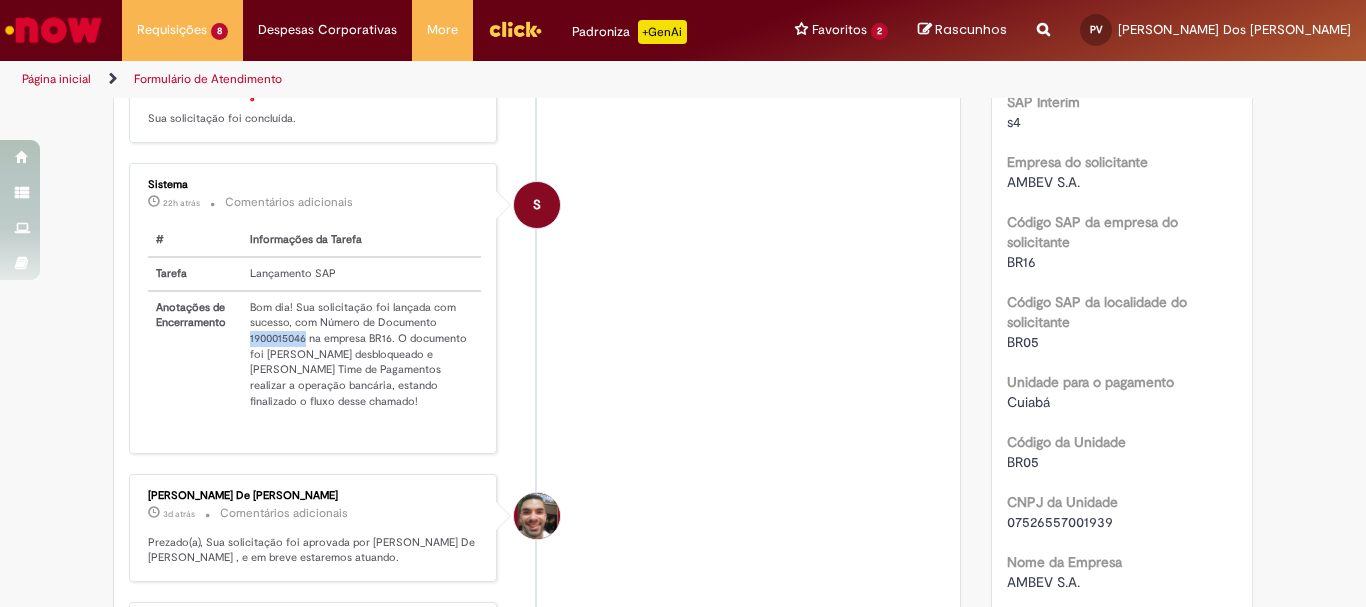 drag, startPoint x: 241, startPoint y: 348, endPoint x: 300, endPoint y: 349, distance: 59.008472 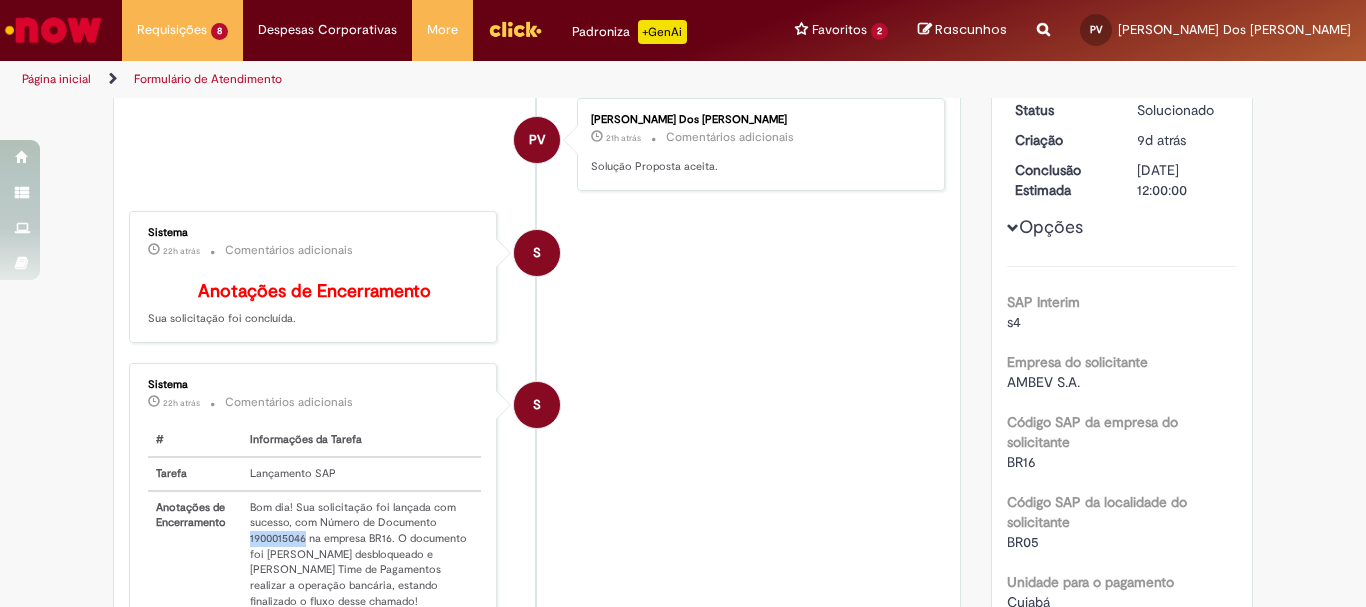 scroll, scrollTop: 0, scrollLeft: 0, axis: both 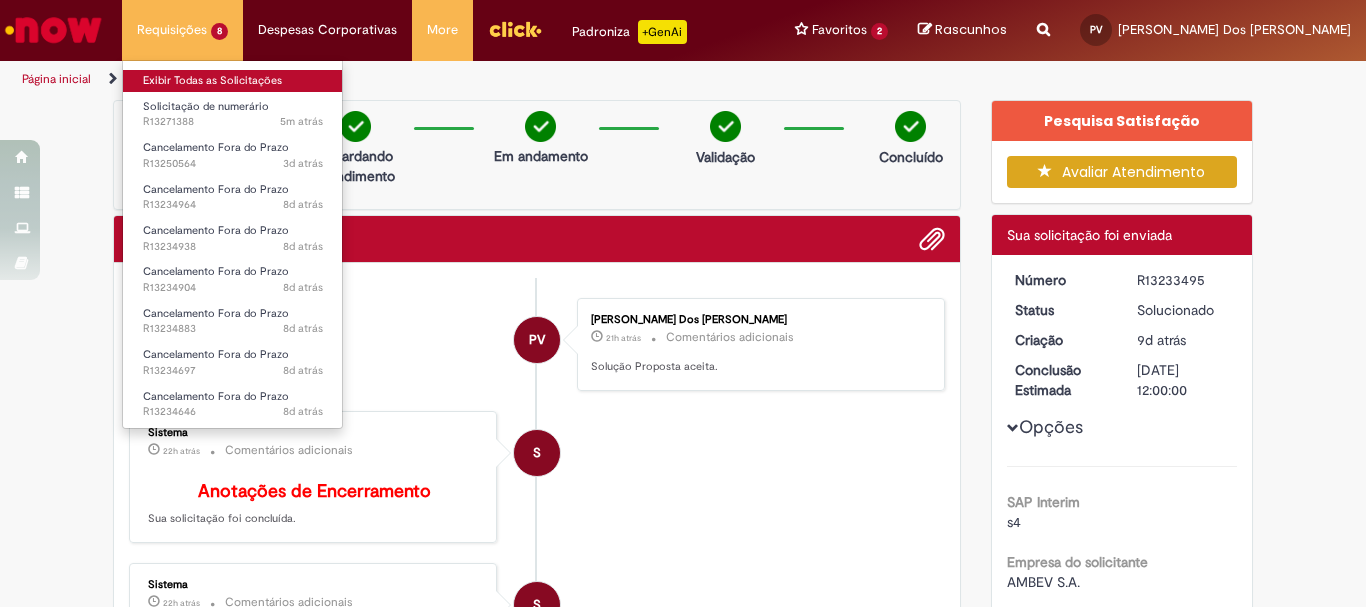 click on "Exibir Todas as Solicitações" at bounding box center [233, 81] 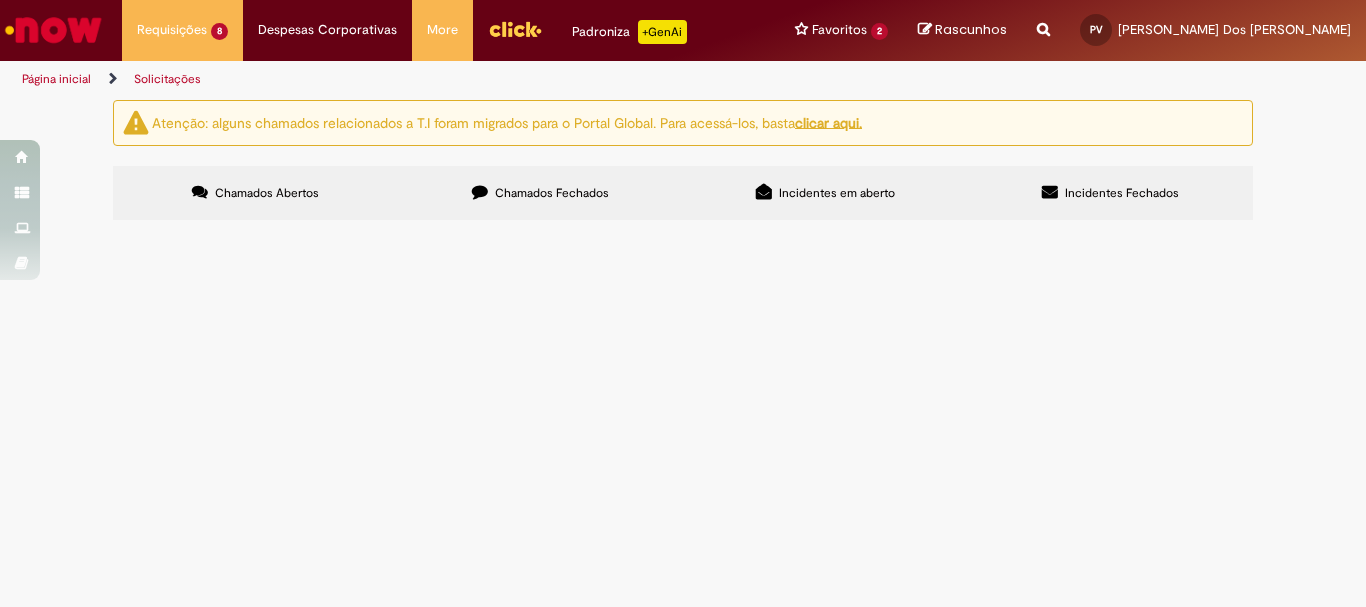 drag, startPoint x: 591, startPoint y: 145, endPoint x: 583, endPoint y: 160, distance: 17 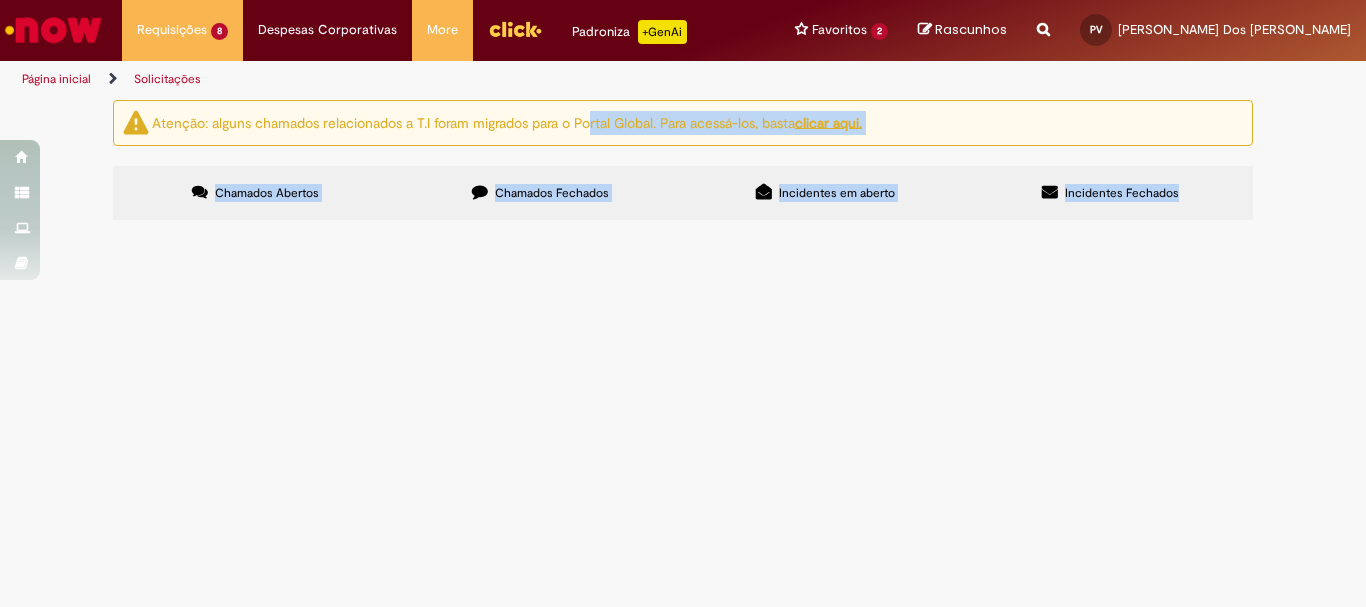 drag, startPoint x: 553, startPoint y: 187, endPoint x: 472, endPoint y: 185, distance: 81.02469 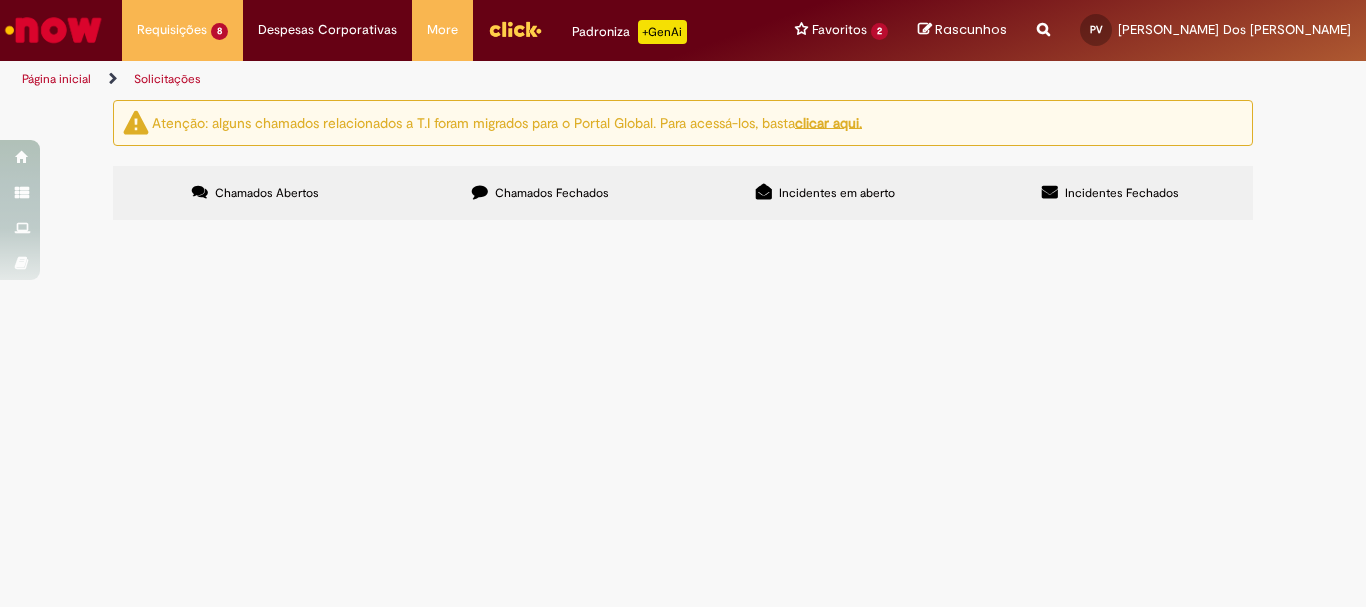 scroll, scrollTop: 100, scrollLeft: 0, axis: vertical 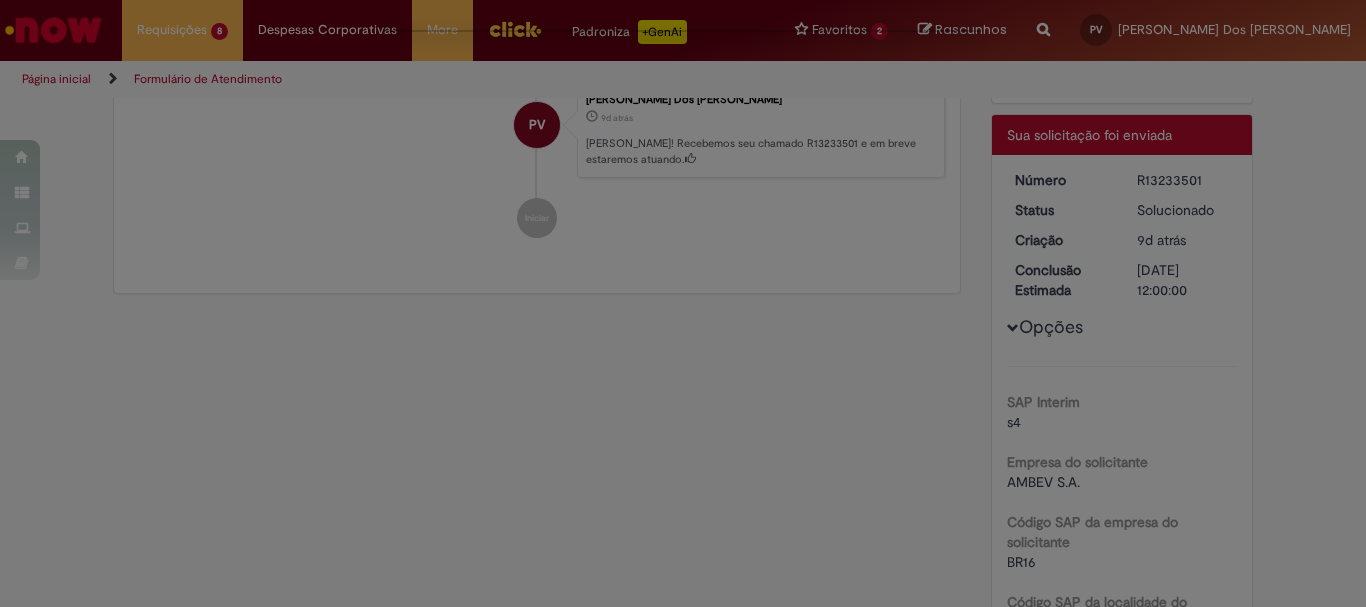 click at bounding box center [683, 303] 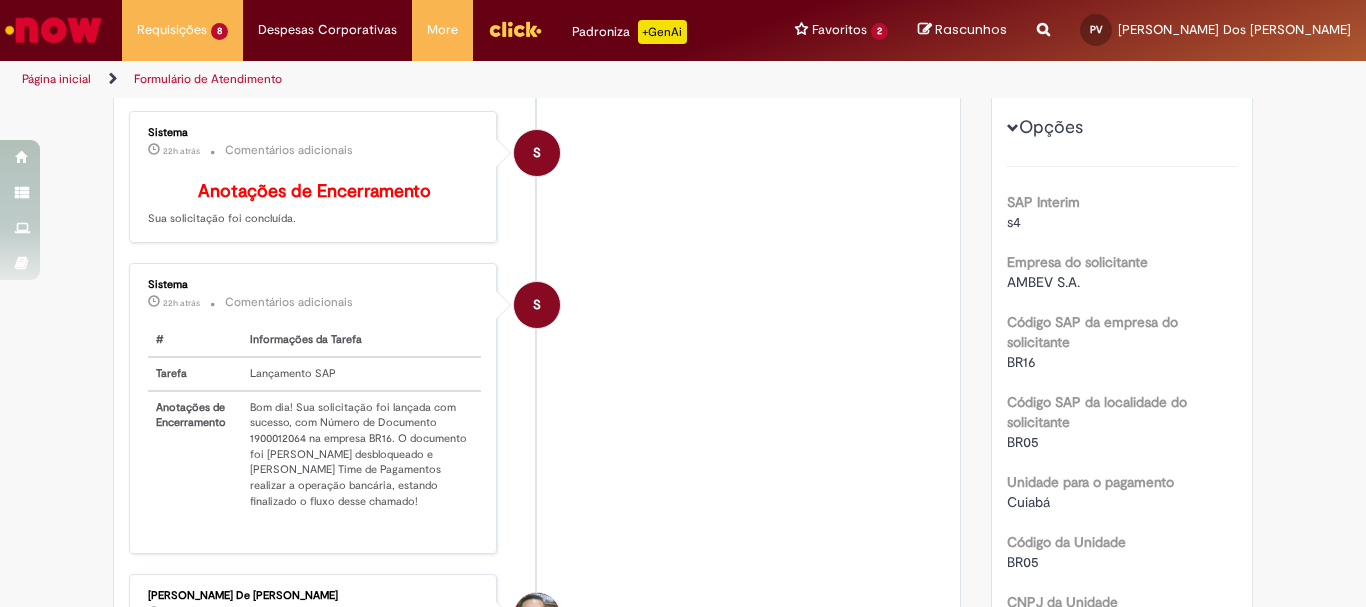 scroll, scrollTop: 415, scrollLeft: 0, axis: vertical 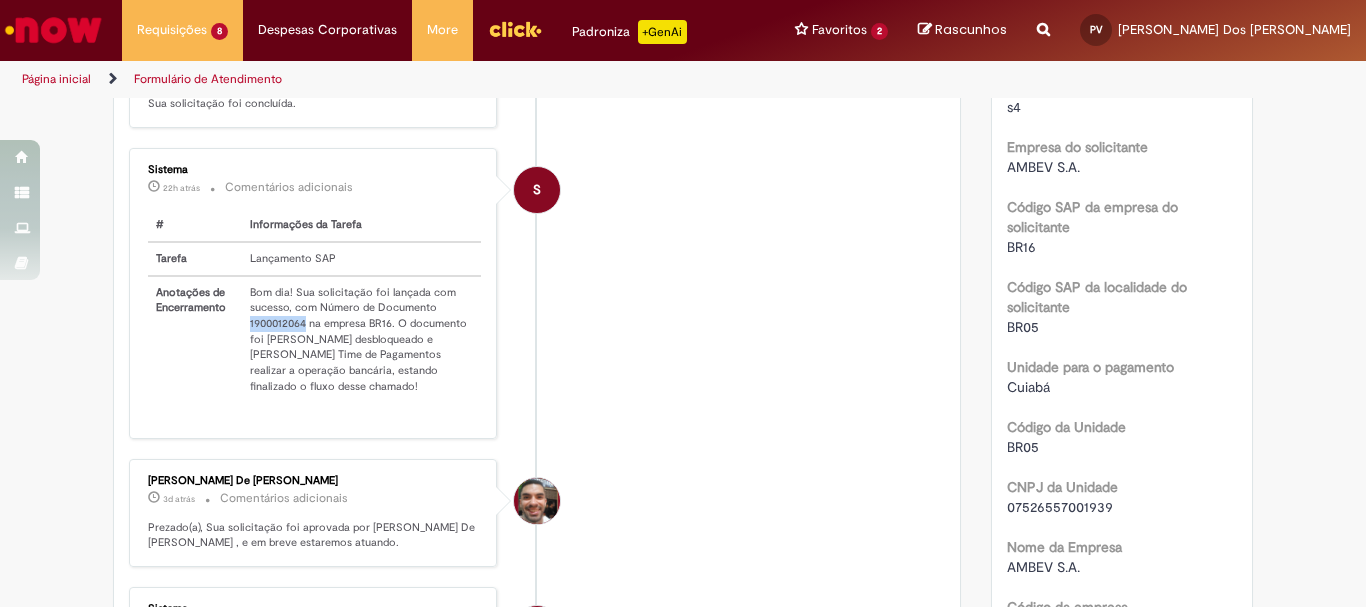 drag, startPoint x: 241, startPoint y: 339, endPoint x: 301, endPoint y: 335, distance: 60.133186 